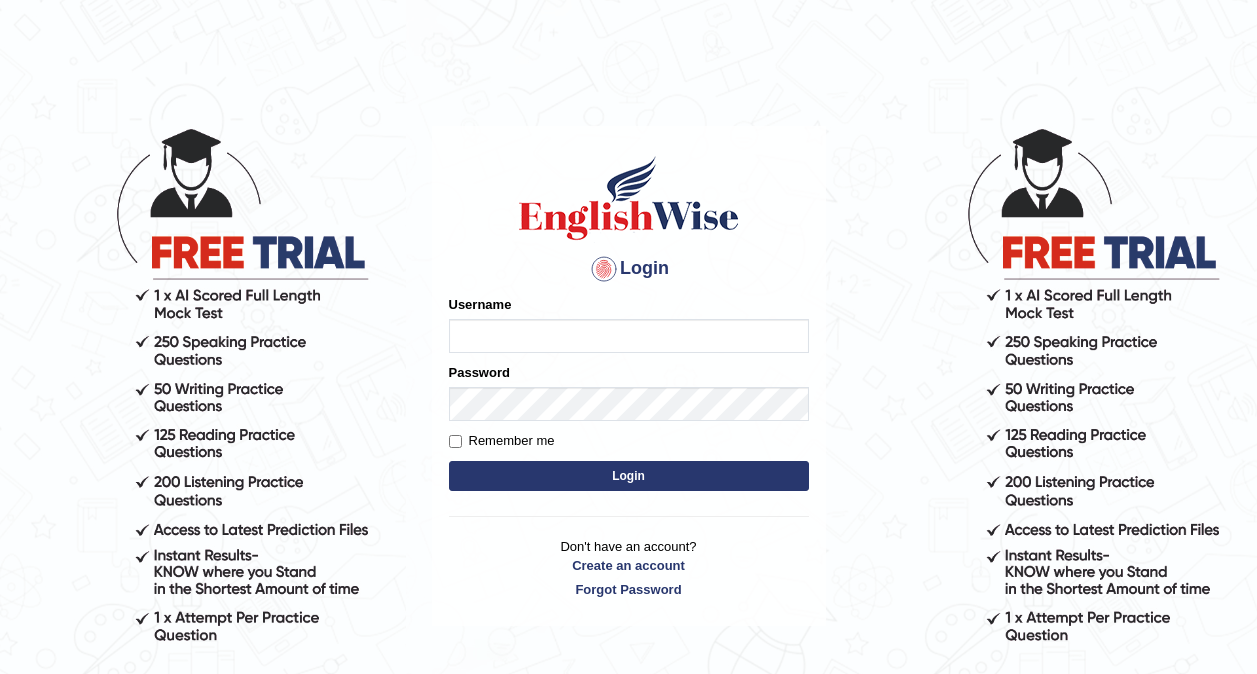 scroll, scrollTop: 0, scrollLeft: 0, axis: both 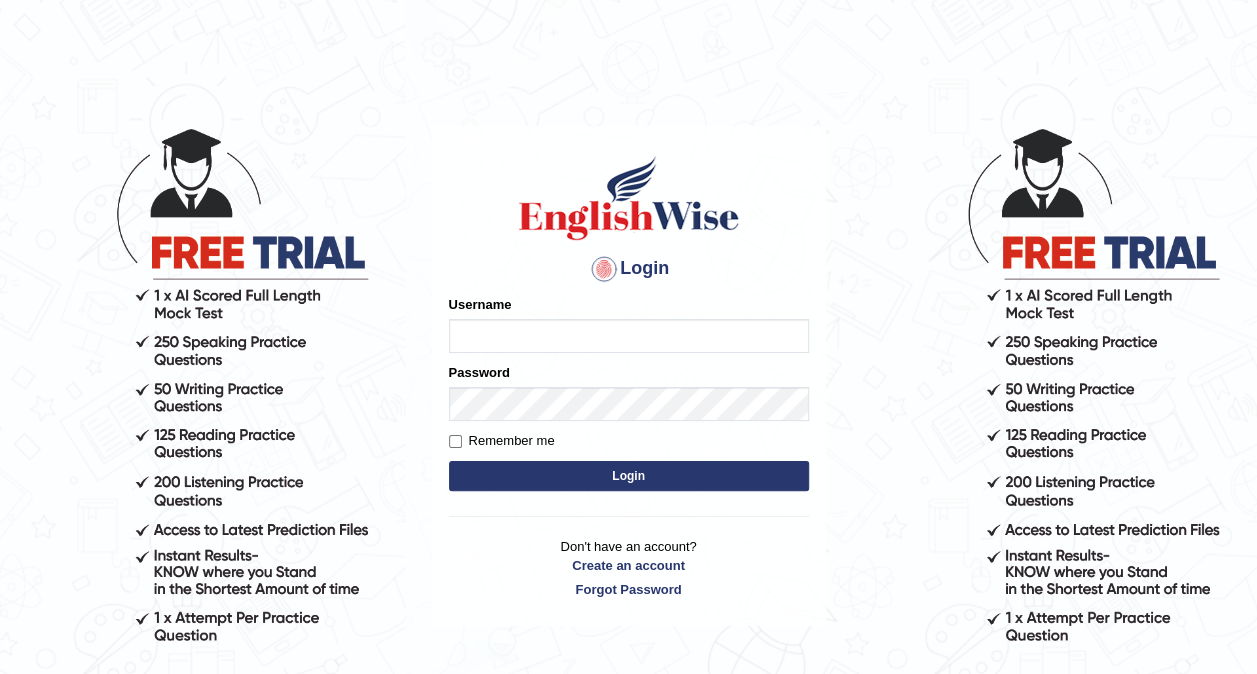 type on "[LAST]" 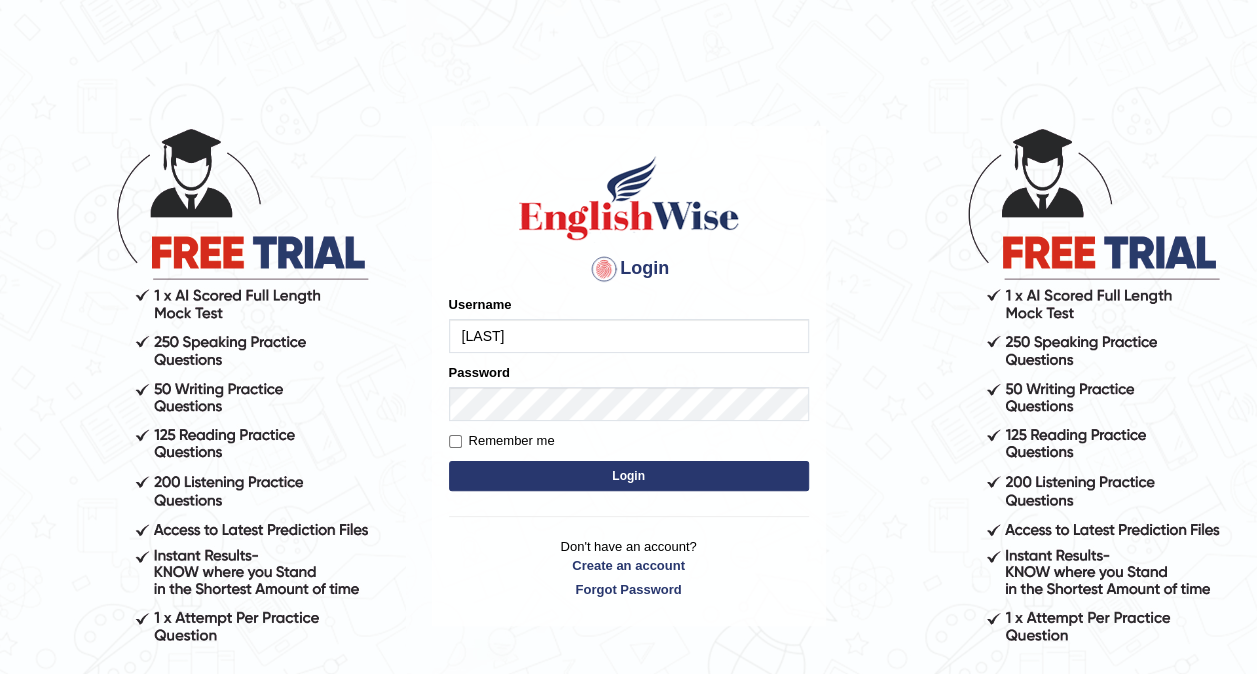 click on "Login" at bounding box center (629, 476) 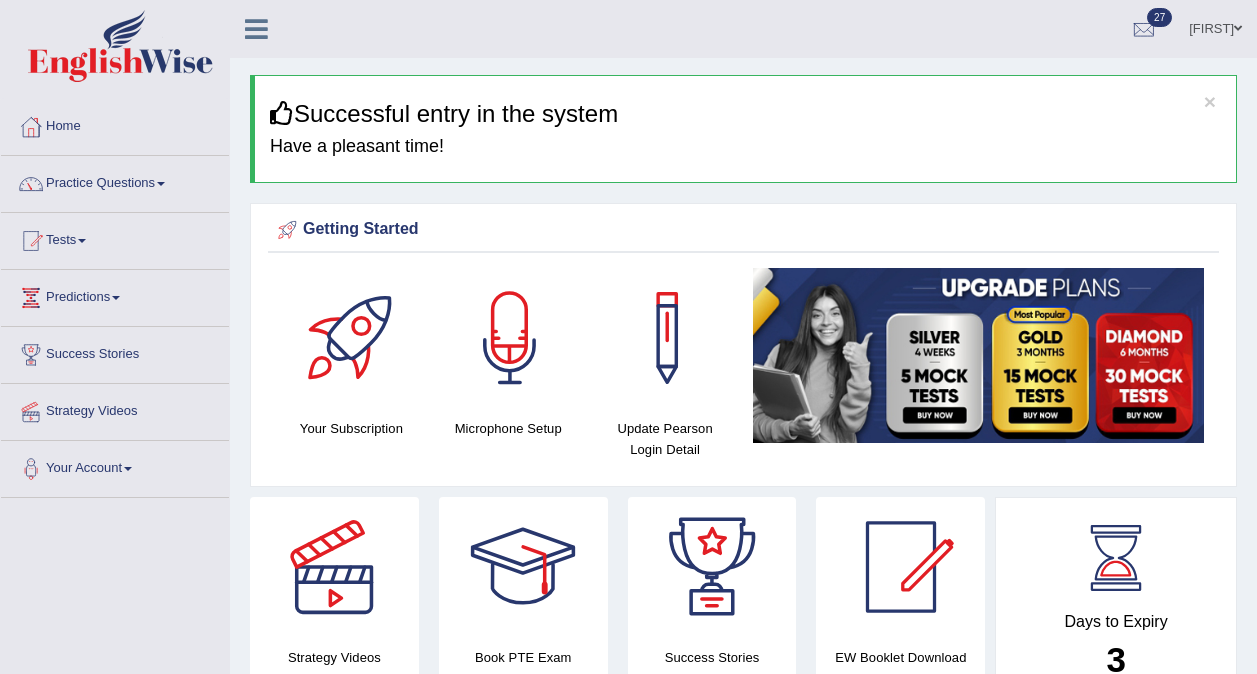 scroll, scrollTop: 0, scrollLeft: 0, axis: both 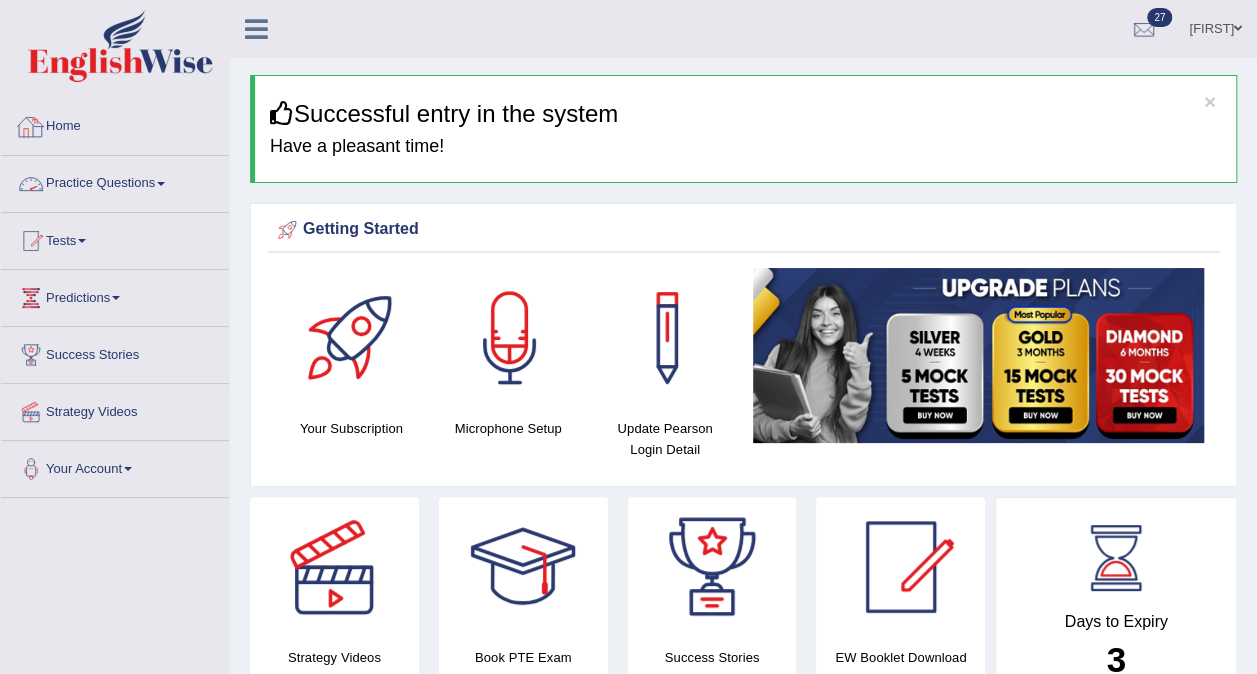 click on "Practice Questions" at bounding box center [115, 181] 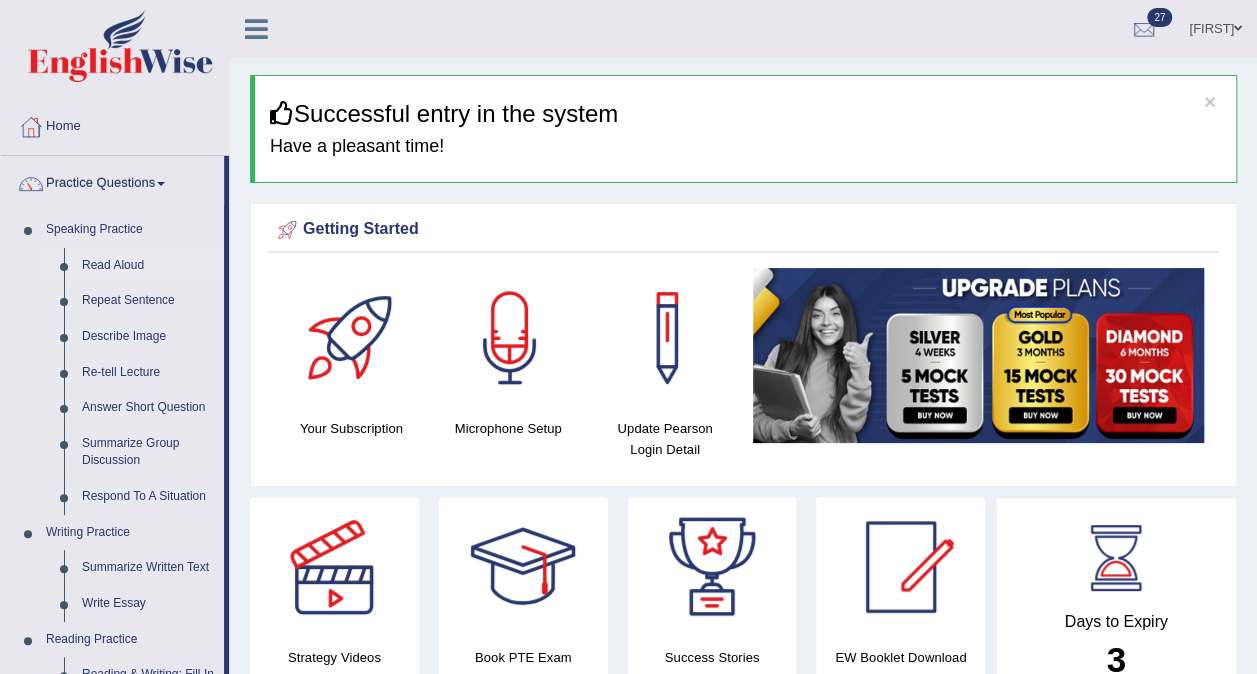 click on "Read Aloud" at bounding box center (148, 266) 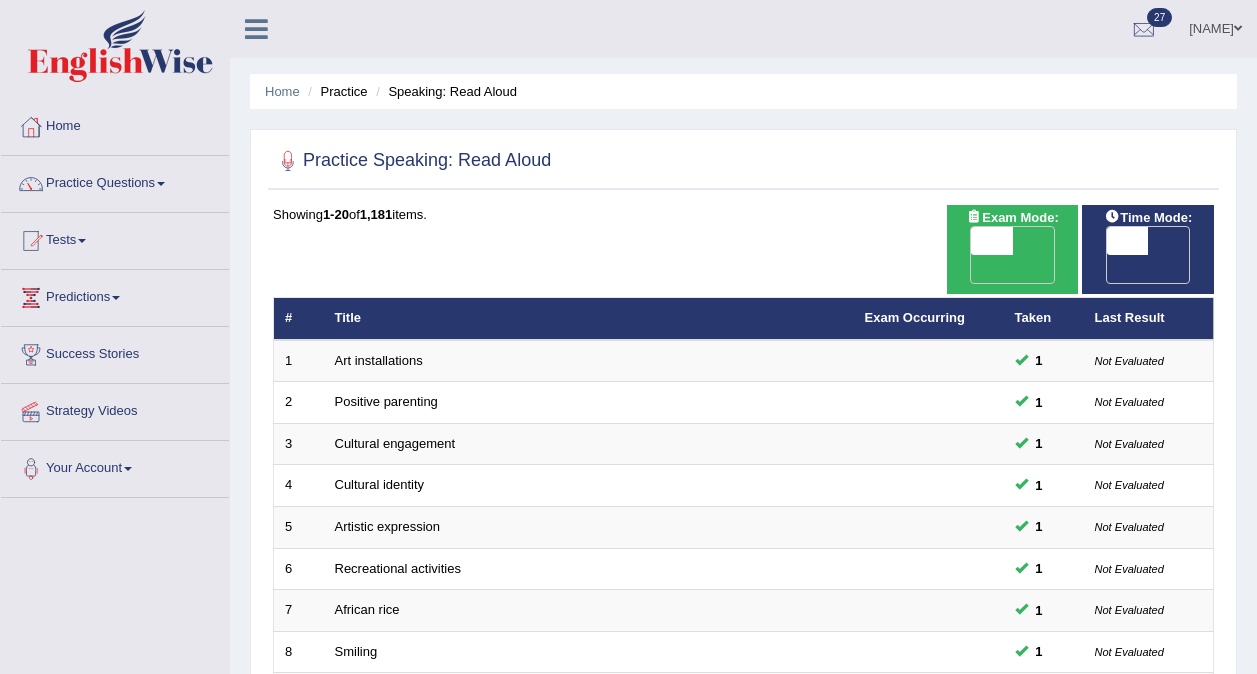 scroll, scrollTop: 0, scrollLeft: 0, axis: both 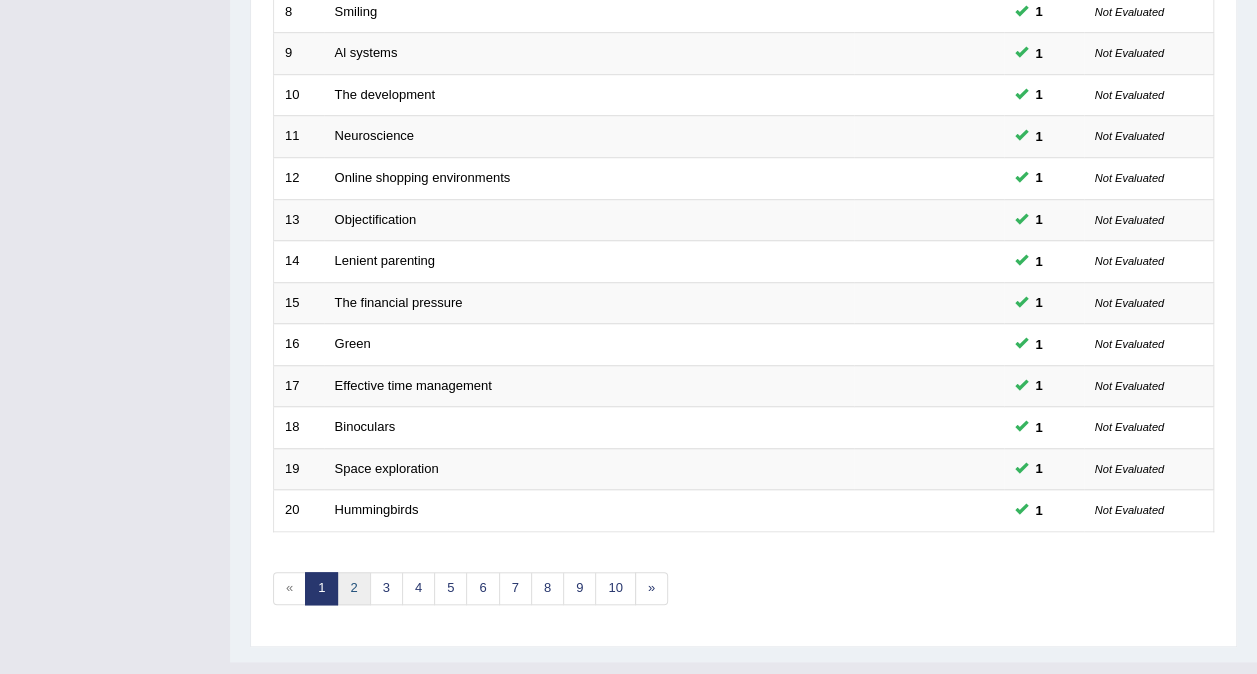 click on "2" at bounding box center (353, 588) 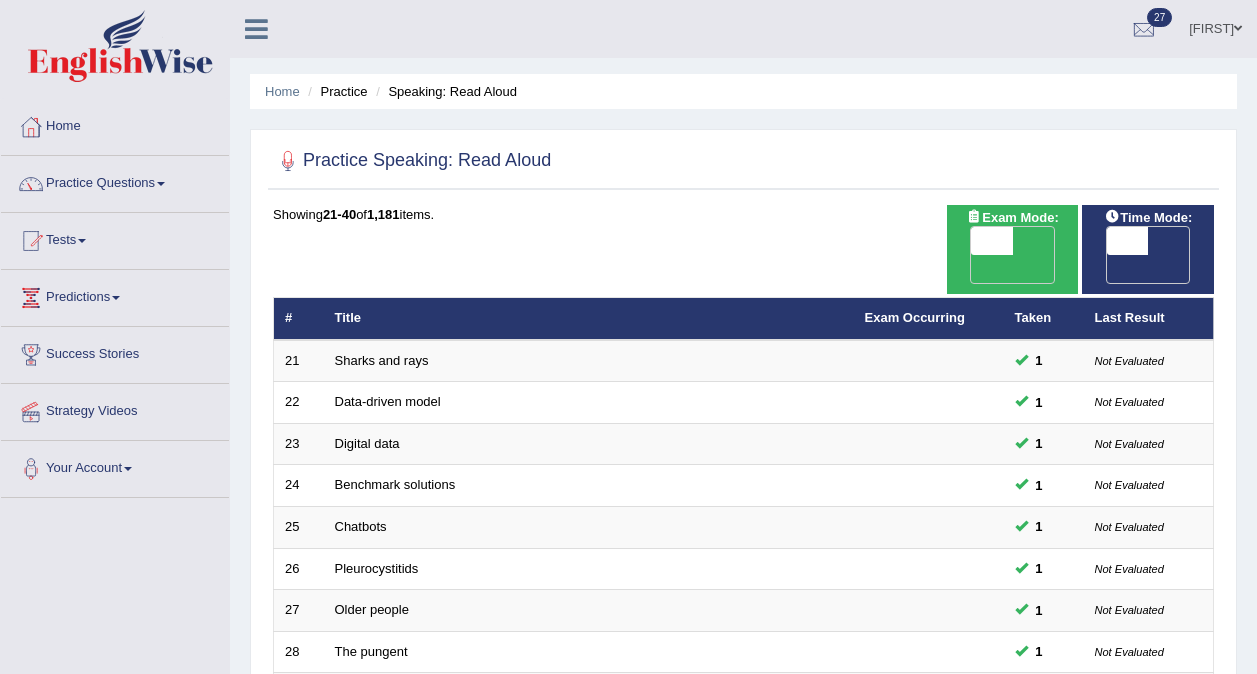scroll, scrollTop: 0, scrollLeft: 0, axis: both 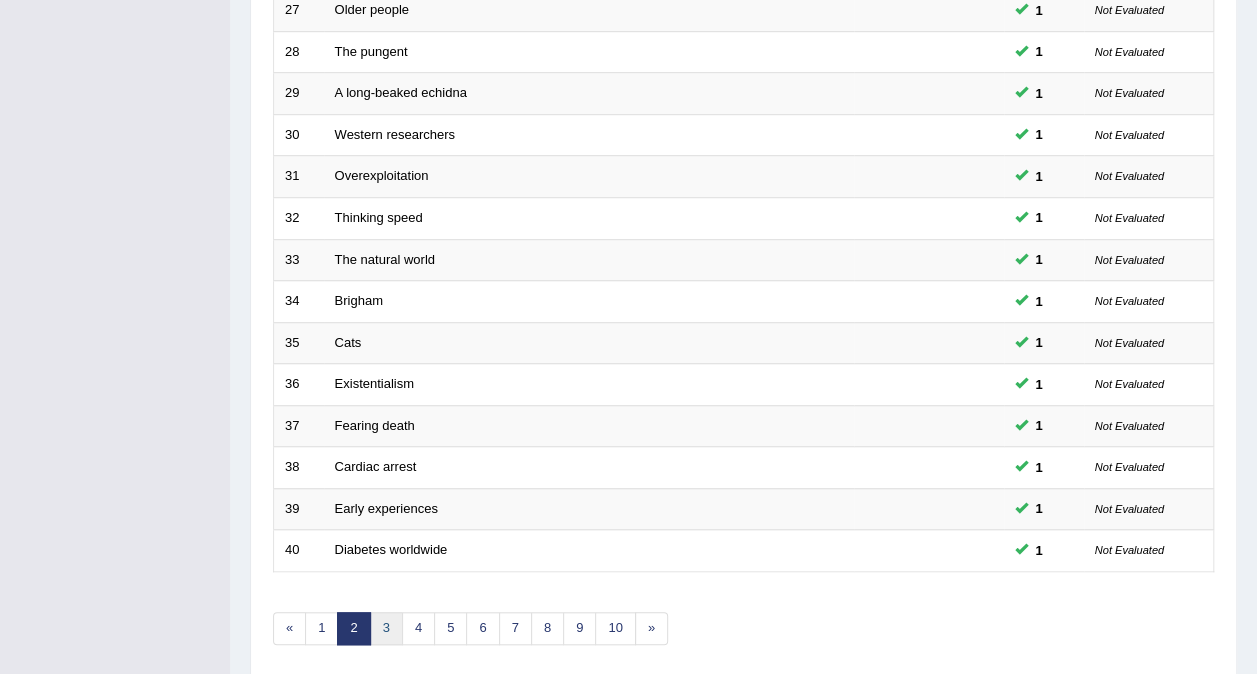 click on "3" at bounding box center (386, 628) 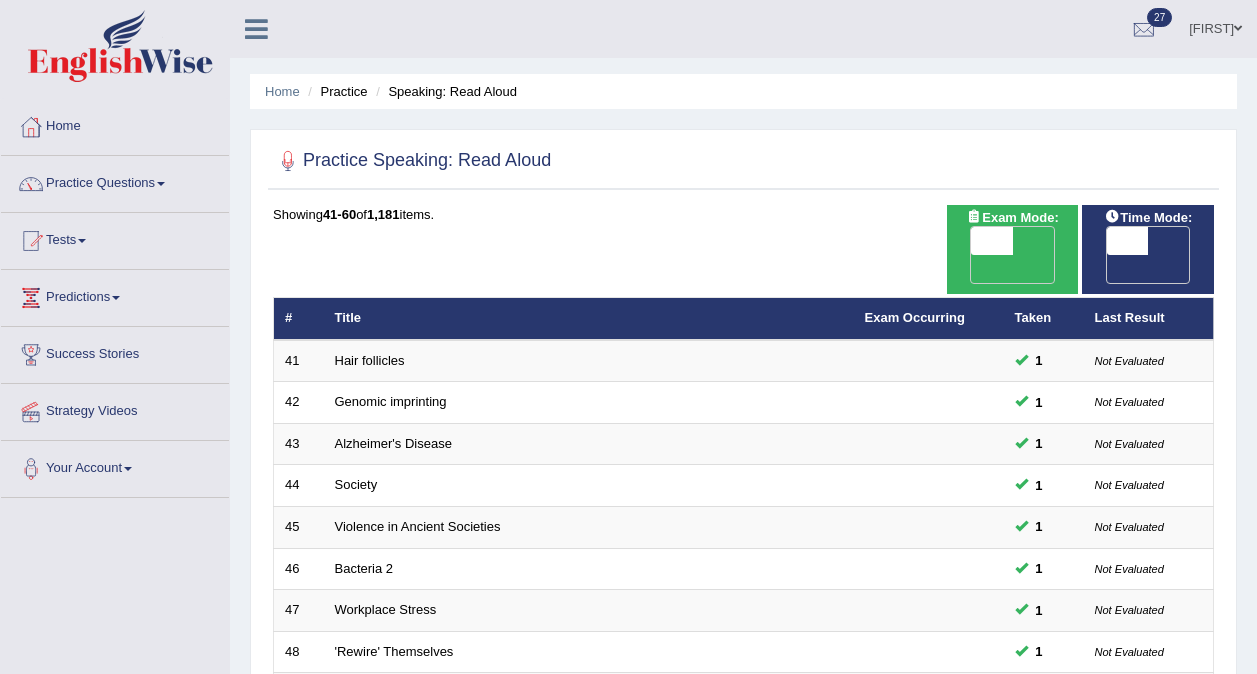 scroll, scrollTop: 0, scrollLeft: 0, axis: both 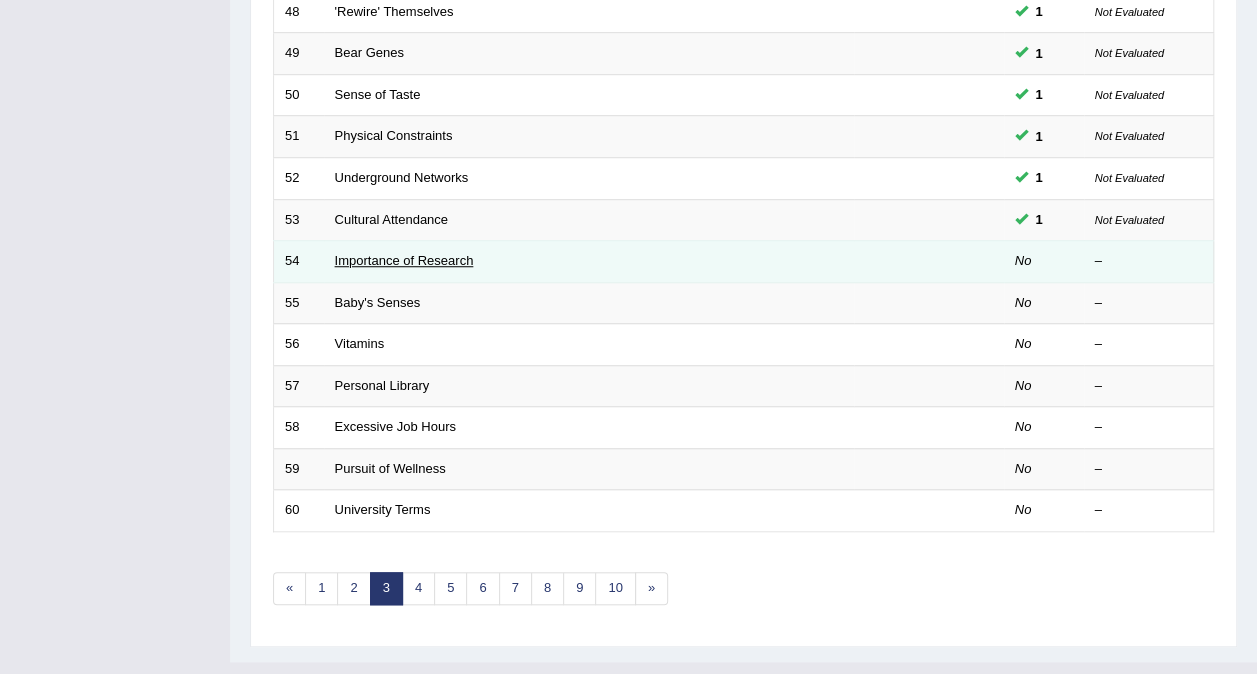 click on "Importance of Research" at bounding box center [404, 260] 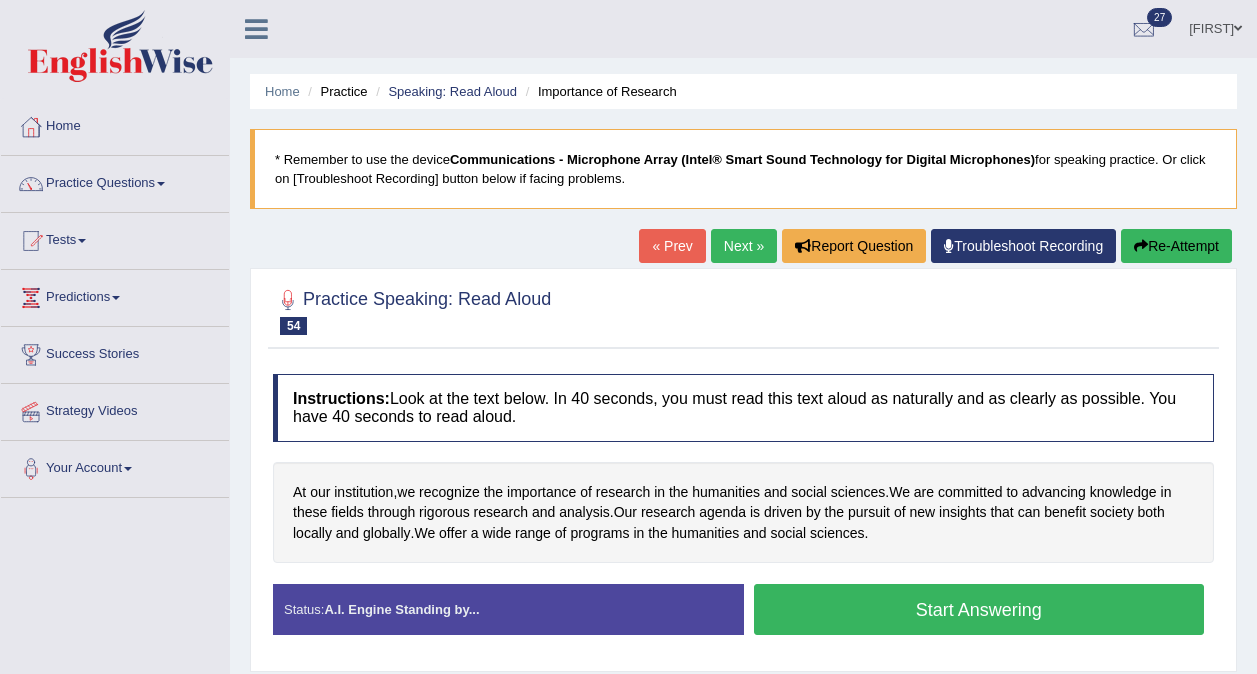 scroll, scrollTop: 0, scrollLeft: 0, axis: both 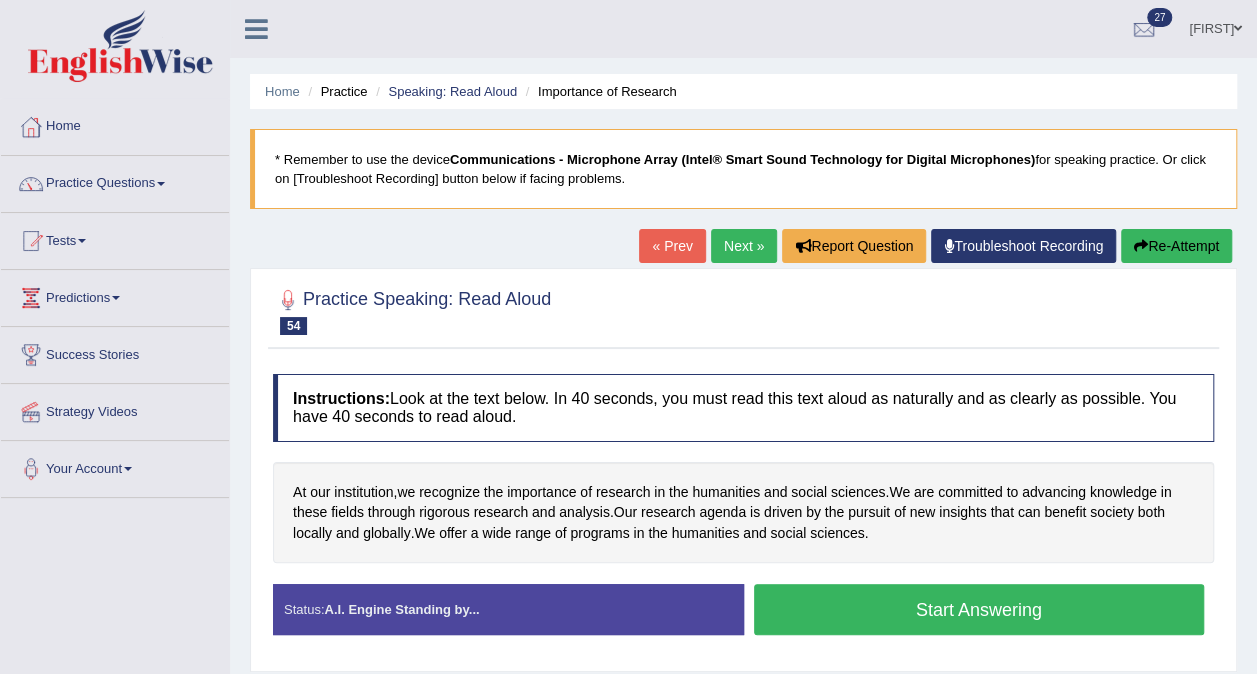 click on "Start Answering" at bounding box center (979, 609) 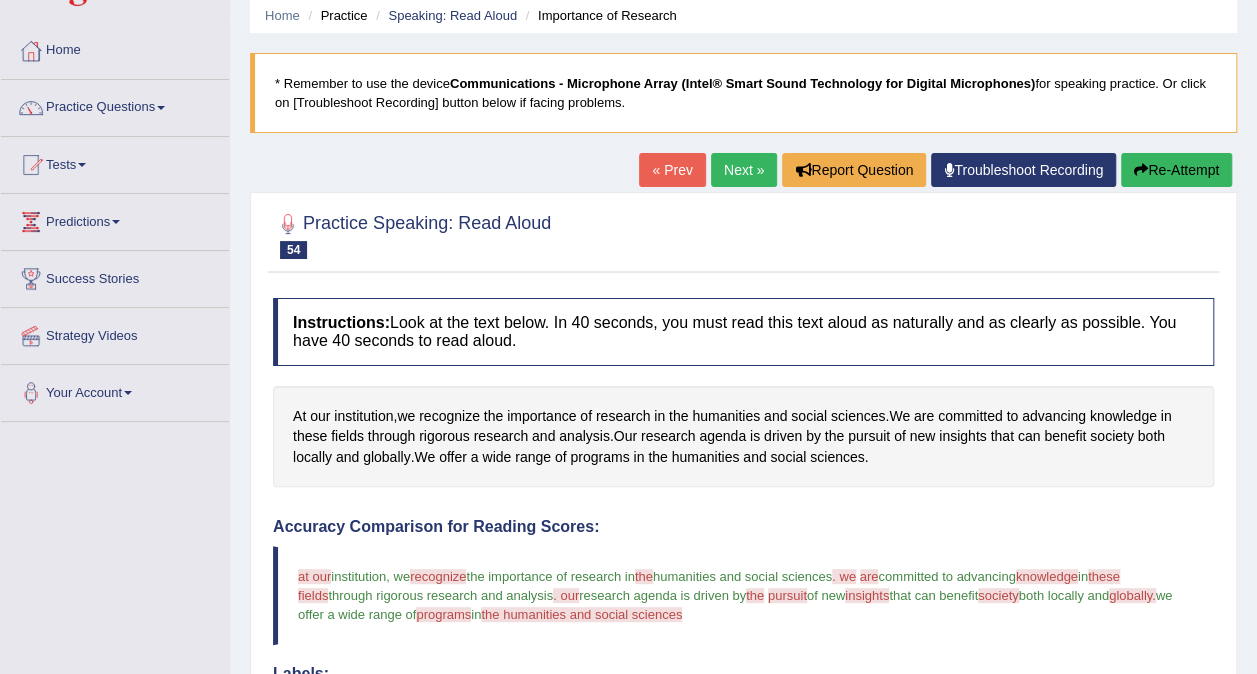 scroll, scrollTop: 0, scrollLeft: 0, axis: both 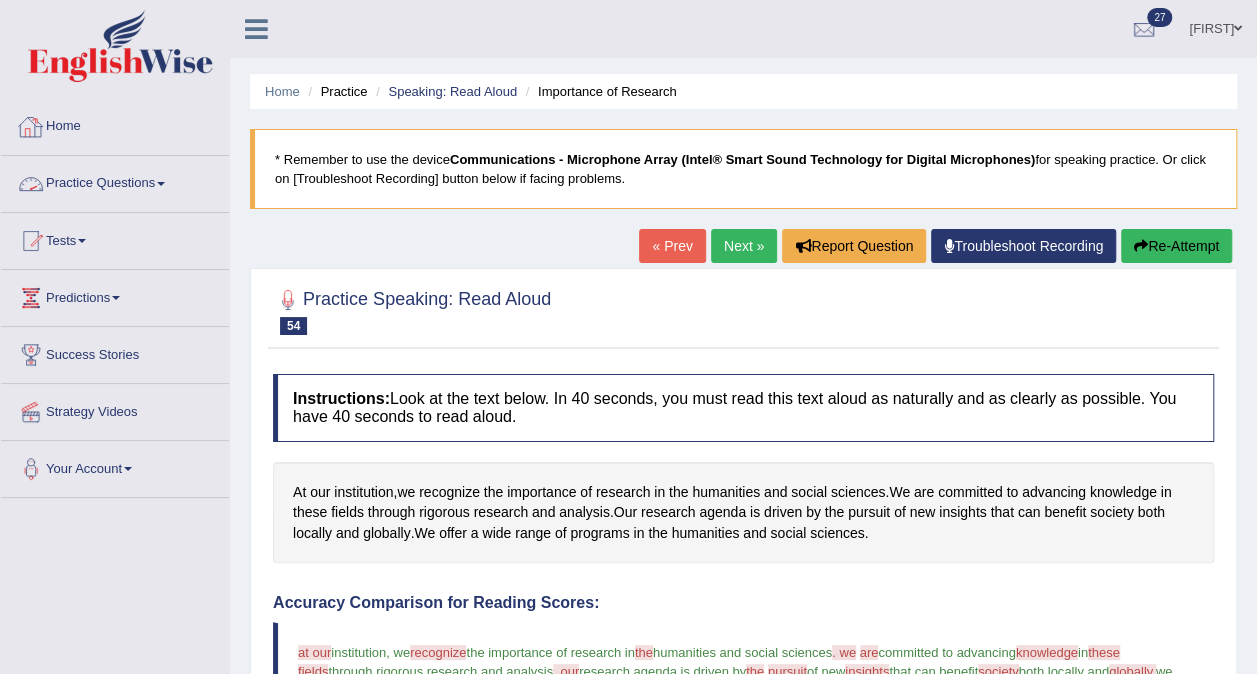click on "Practice Questions" at bounding box center [115, 181] 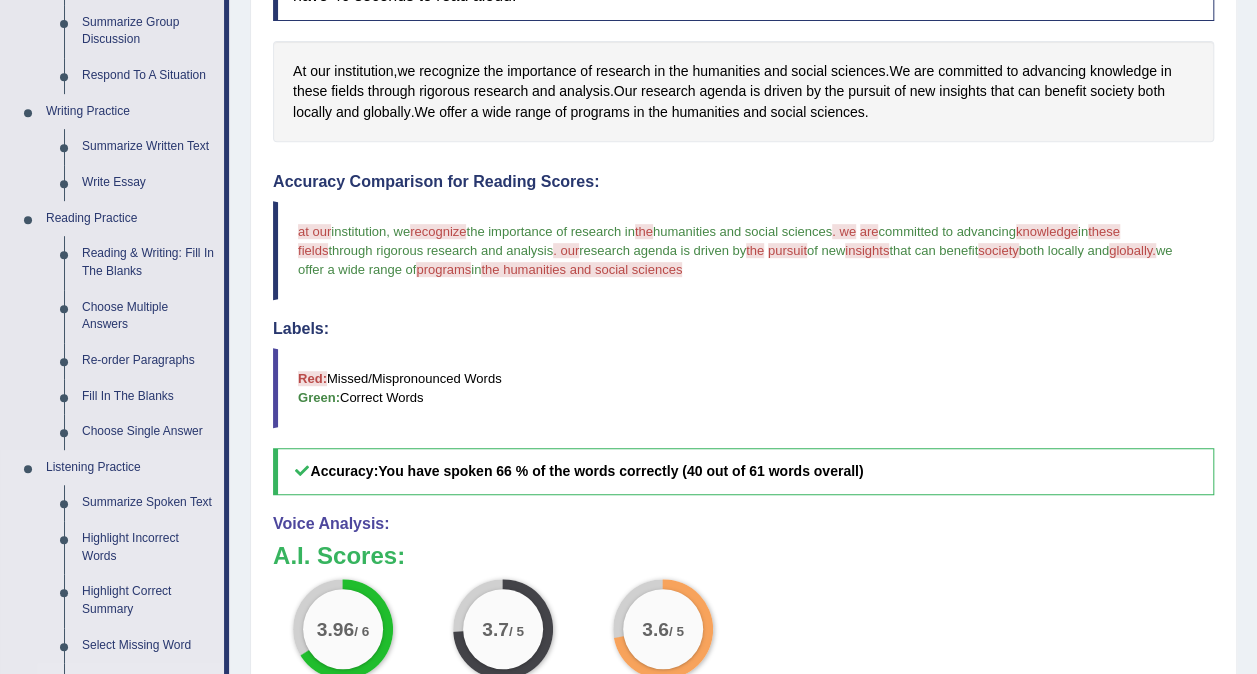 scroll, scrollTop: 400, scrollLeft: 0, axis: vertical 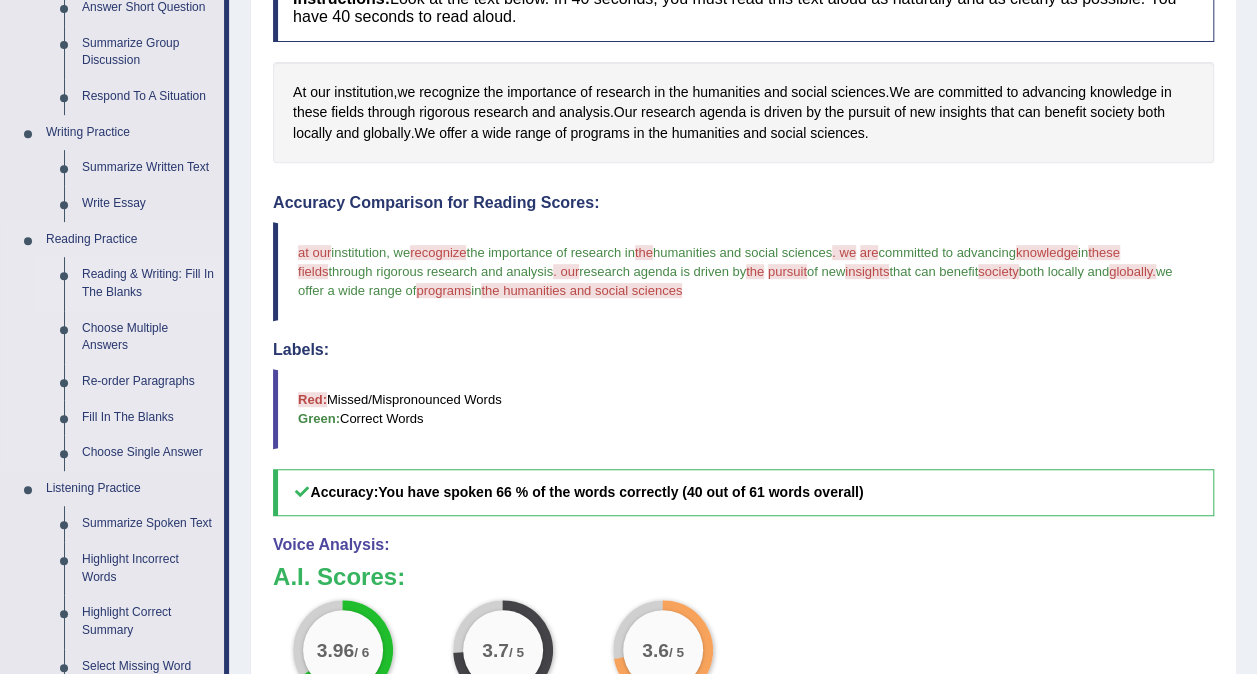 click on "Reading & Writing: Fill In The Blanks" at bounding box center (148, 283) 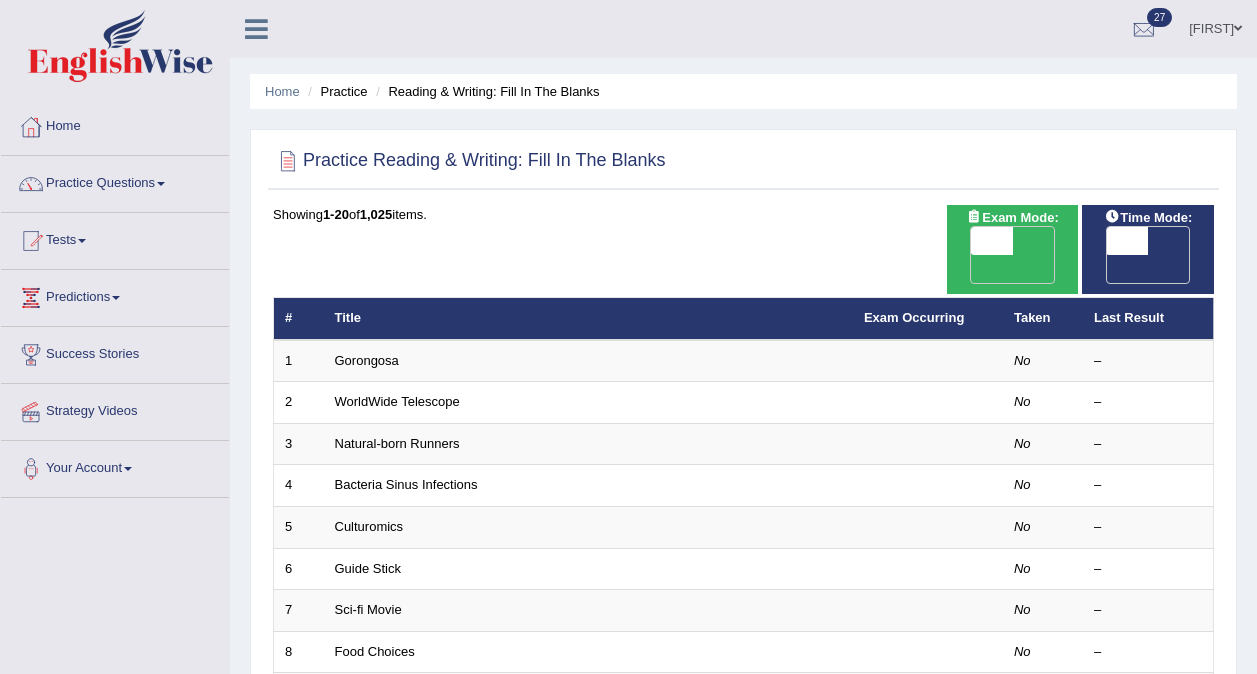 scroll, scrollTop: 200, scrollLeft: 0, axis: vertical 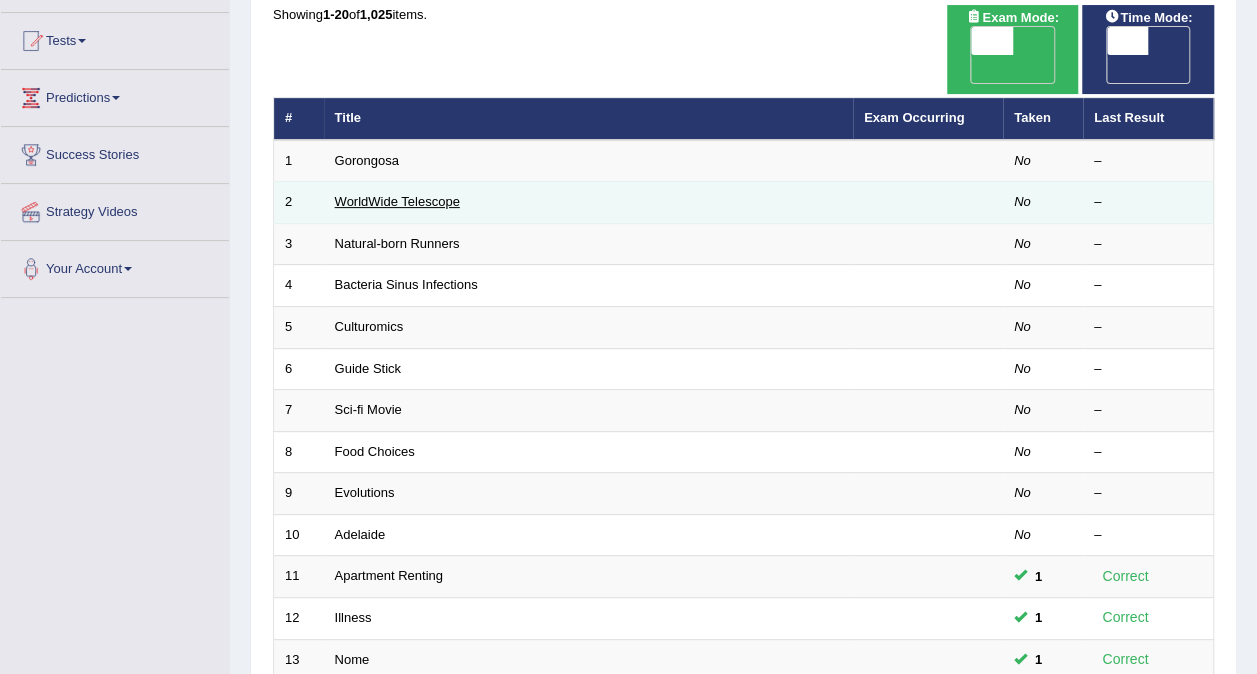 click on "WorldWide Telescope" at bounding box center [397, 201] 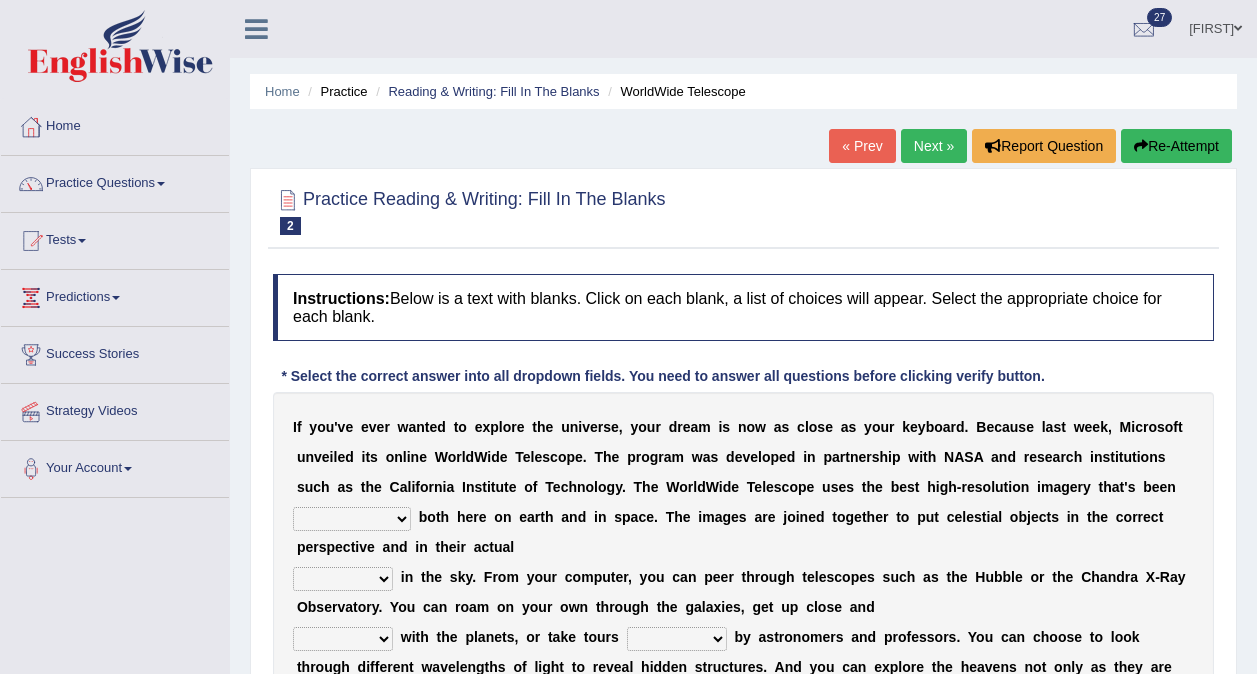 scroll, scrollTop: 0, scrollLeft: 0, axis: both 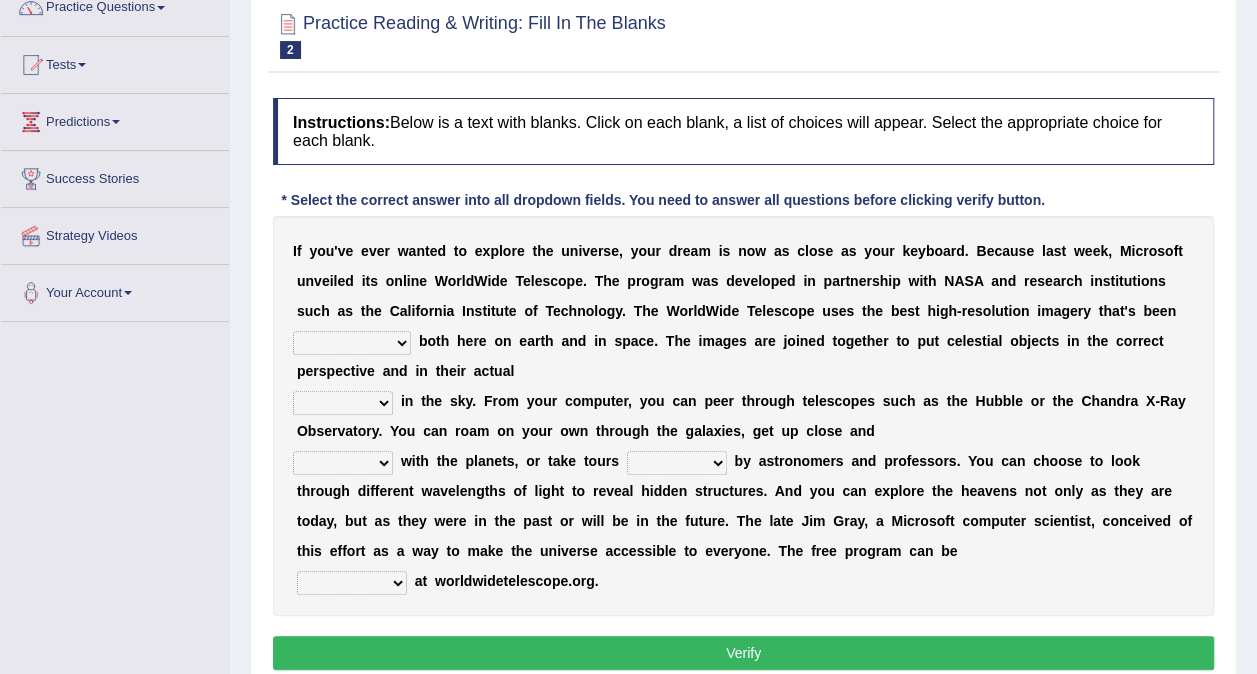 click on "degraded ascended remonstrated generated" at bounding box center (352, 343) 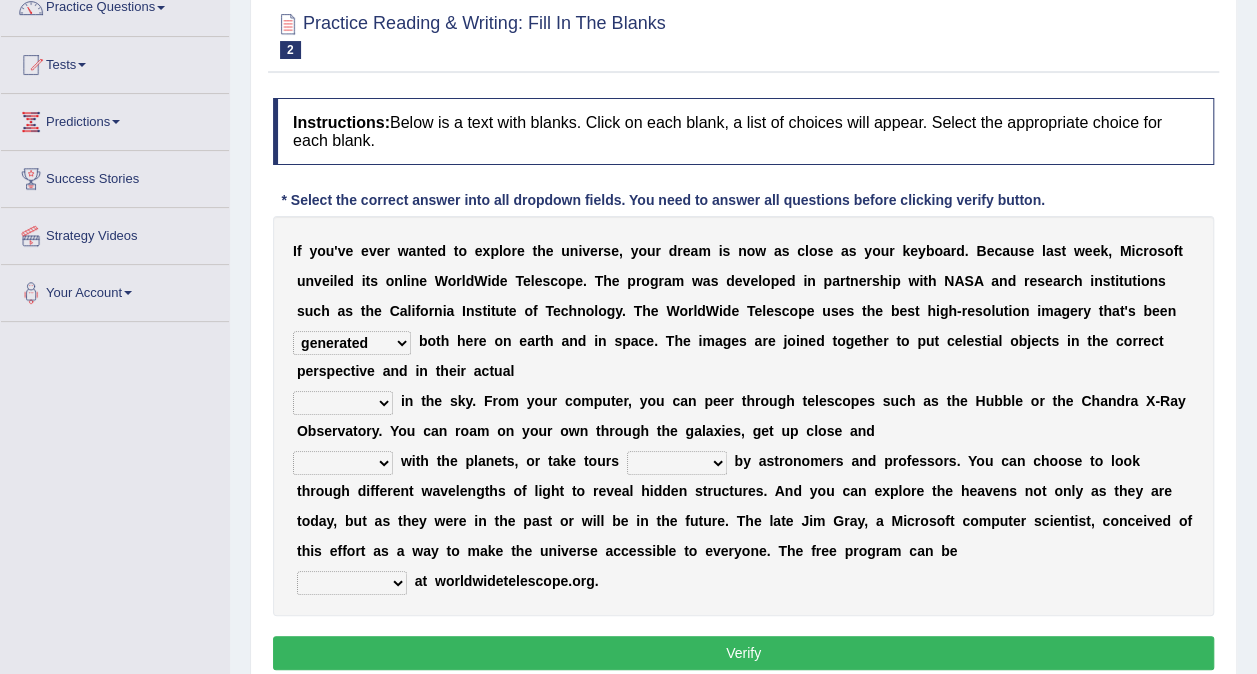 click on "degraded ascended remonstrated generated" at bounding box center (352, 343) 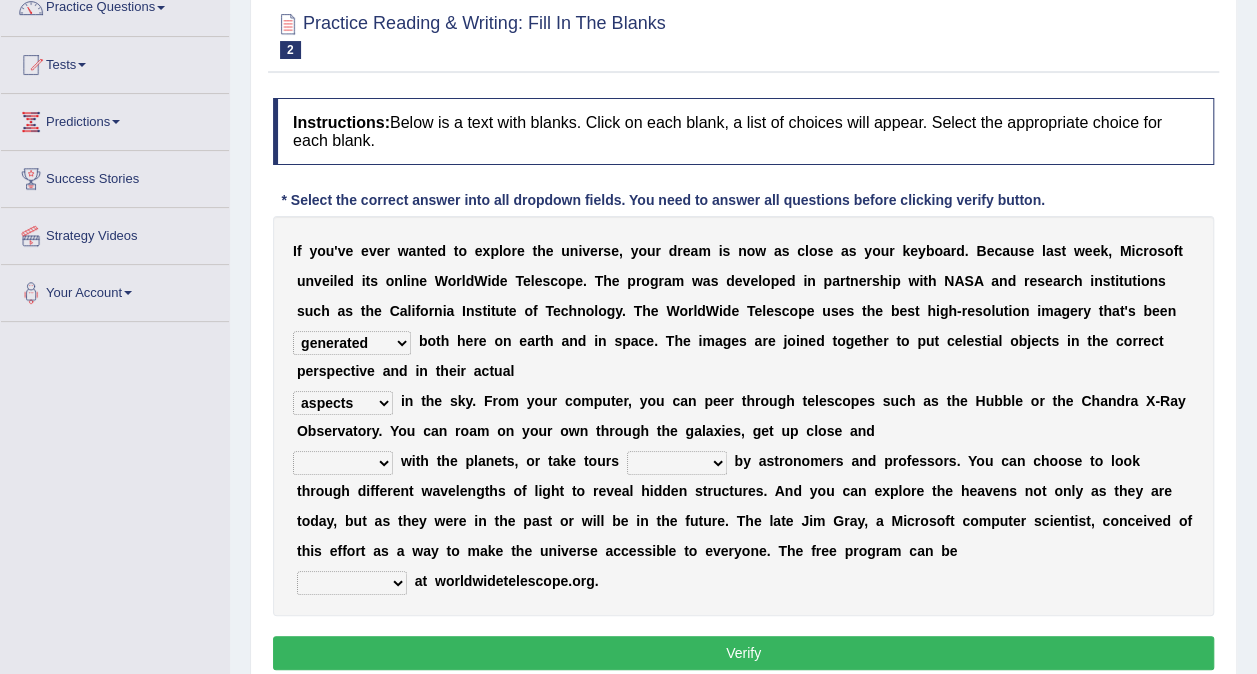 click on "aspects parts conditions positions" at bounding box center [343, 403] 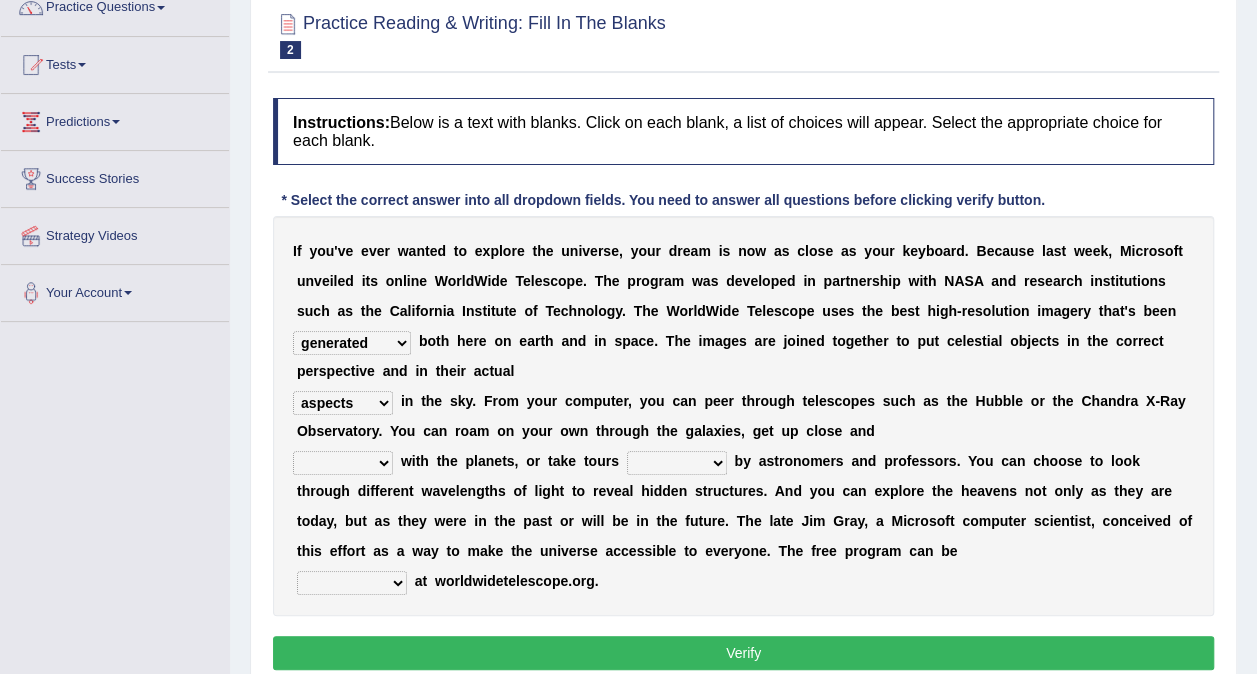 click on "personal individual apart polite" at bounding box center (343, 463) 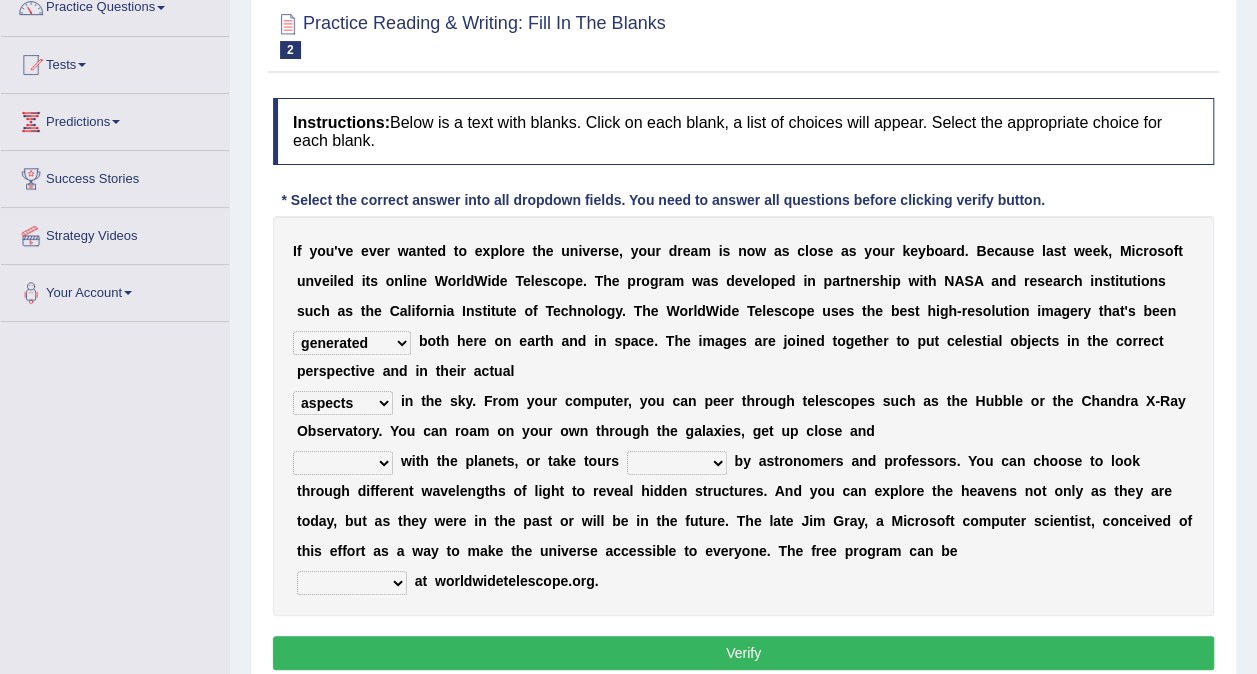 select on "personal" 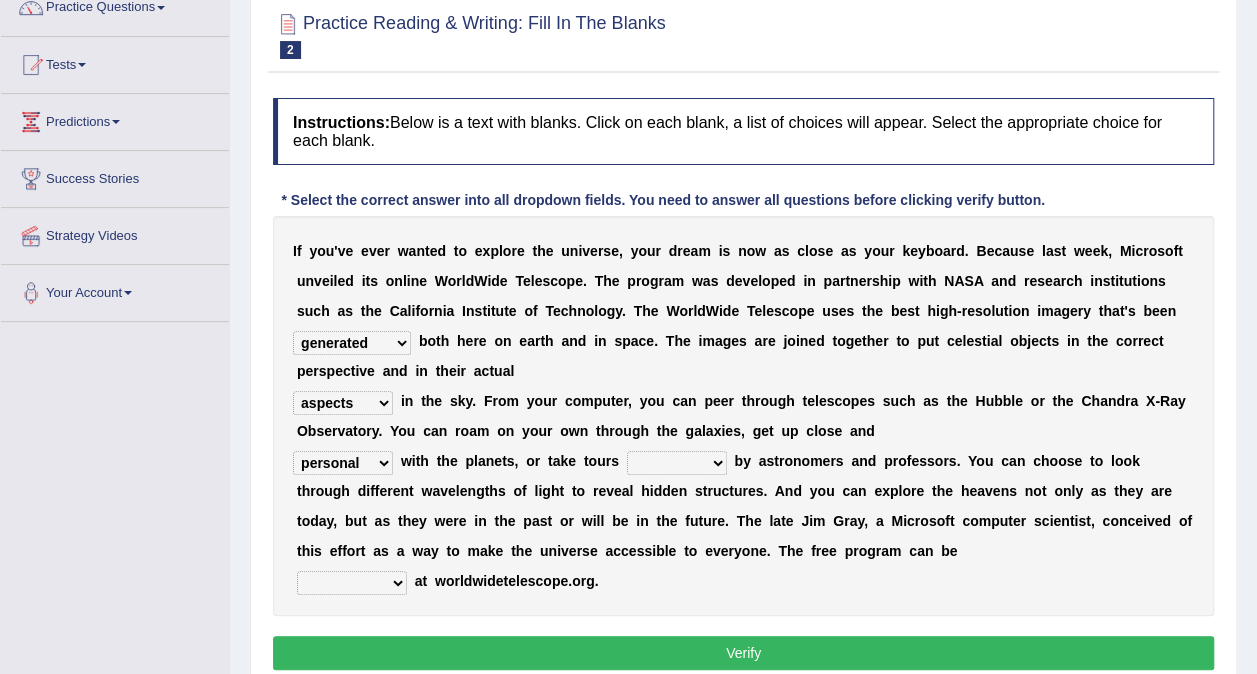 click on "personal individual apart polite" at bounding box center (343, 463) 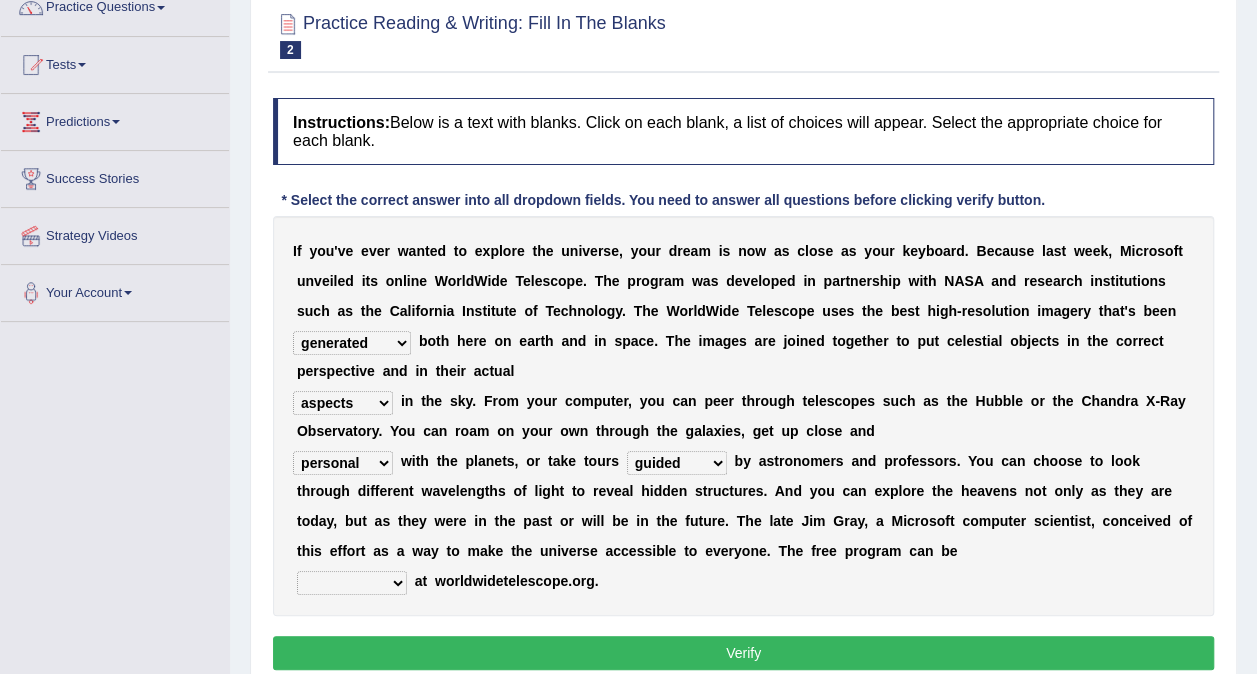 click on "upheld downloaded loaded posted" at bounding box center [352, 583] 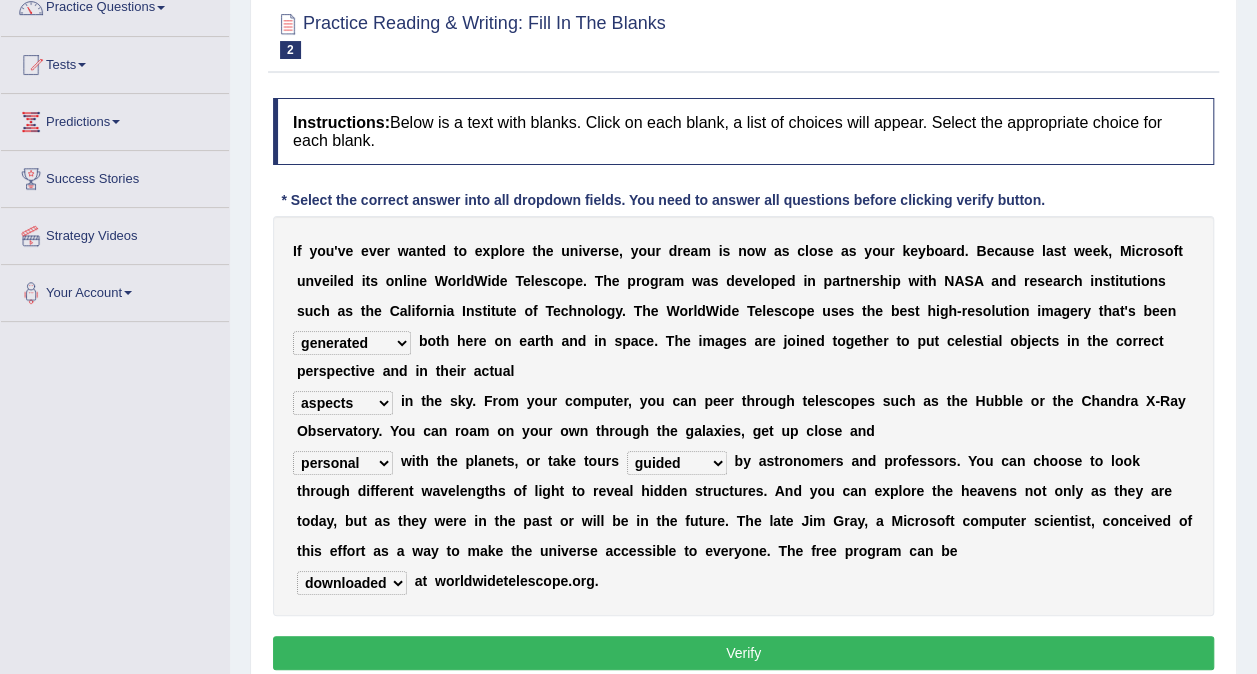 click on "Verify" at bounding box center [743, 653] 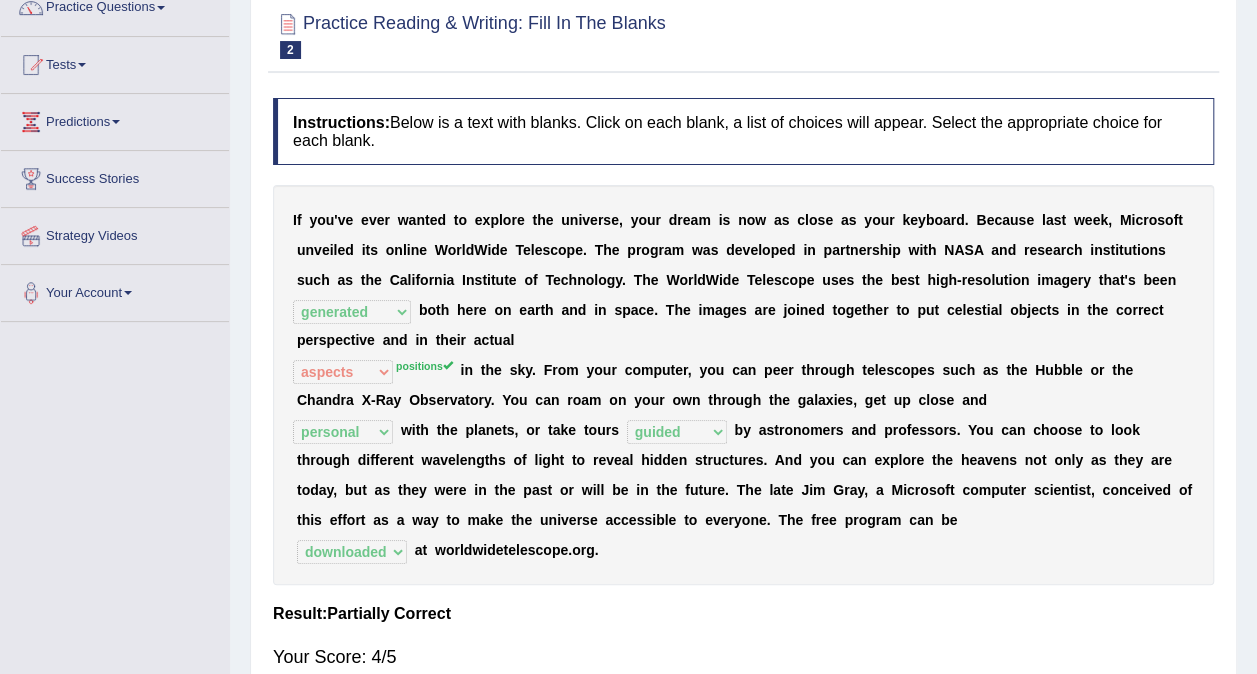 scroll, scrollTop: 0, scrollLeft: 0, axis: both 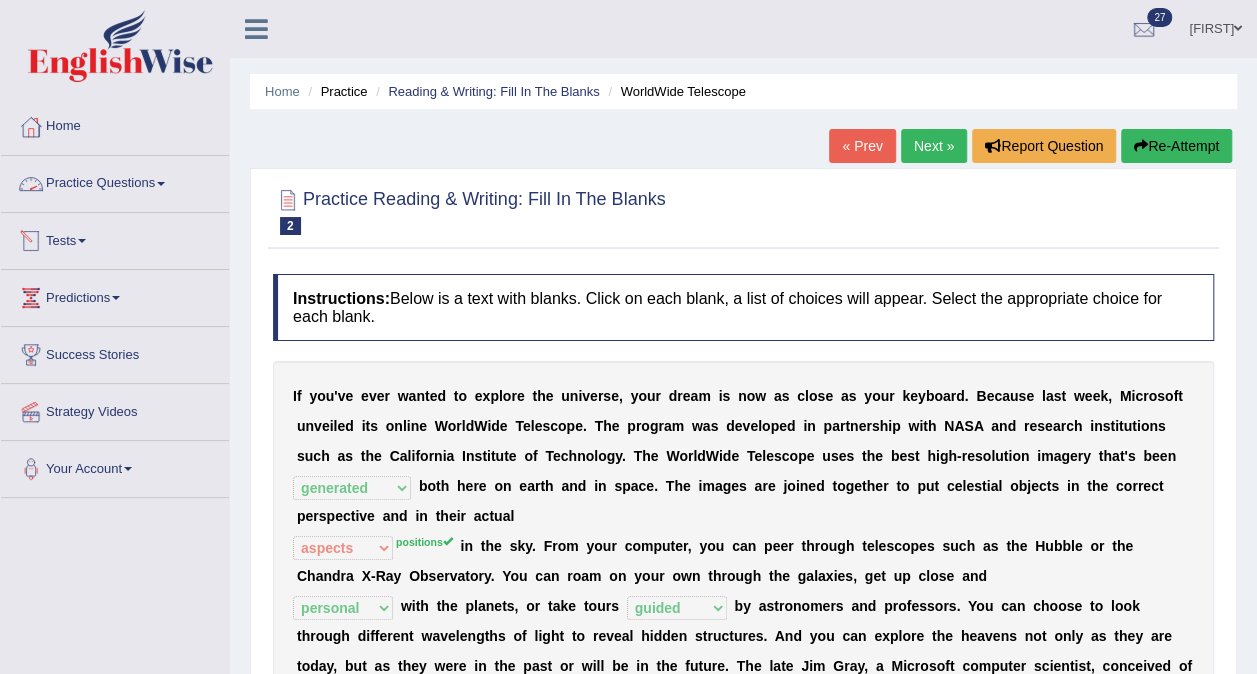 click on "Practice Questions" at bounding box center (115, 181) 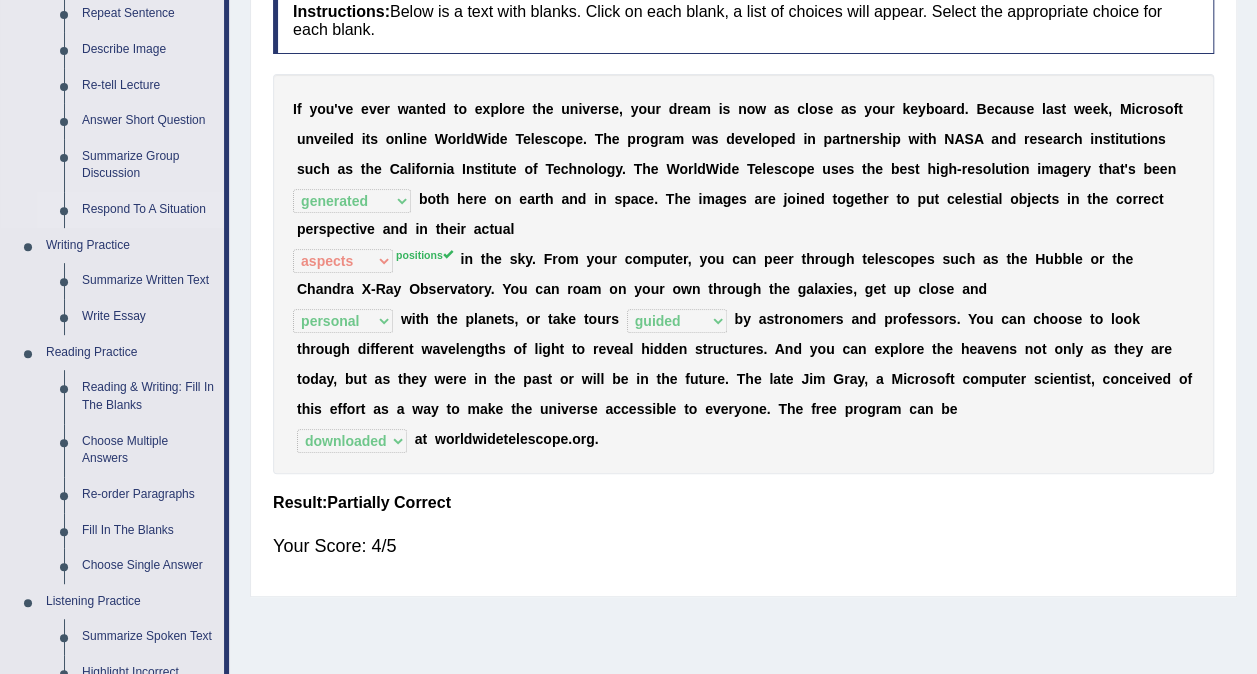 scroll, scrollTop: 300, scrollLeft: 0, axis: vertical 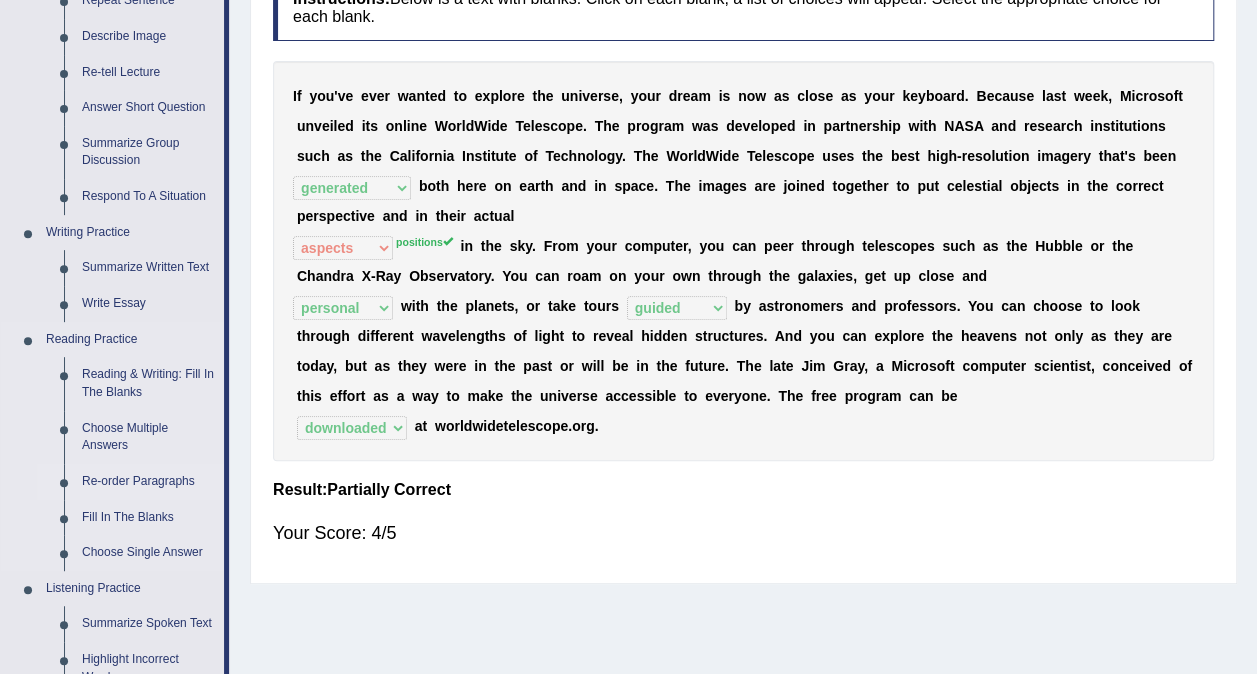 click on "Re-order Paragraphs" at bounding box center [148, 482] 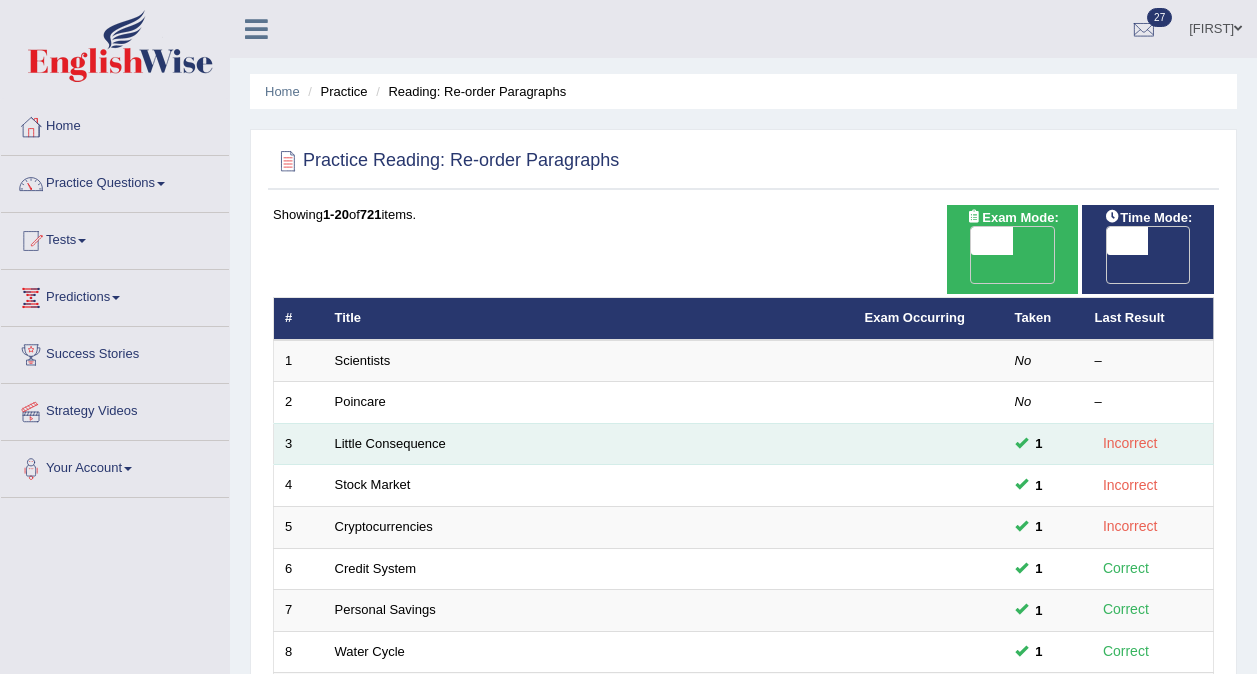 scroll, scrollTop: 0, scrollLeft: 0, axis: both 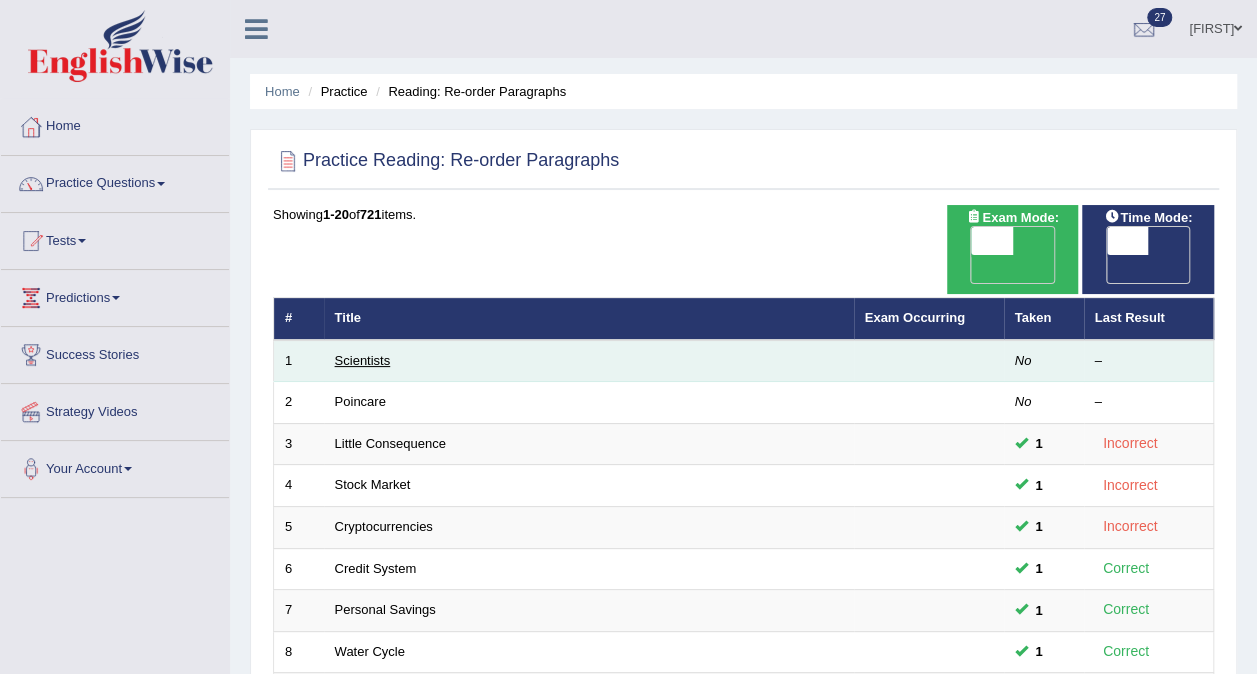 click on "Scientists" at bounding box center [363, 360] 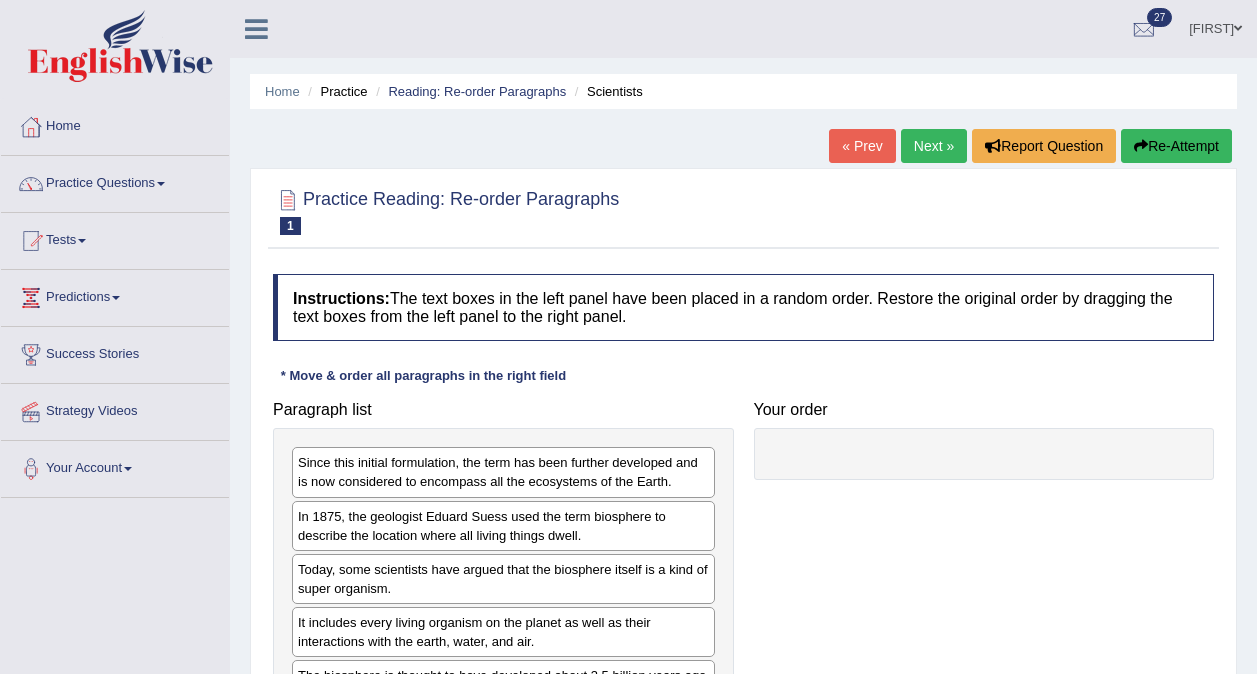 scroll, scrollTop: 0, scrollLeft: 0, axis: both 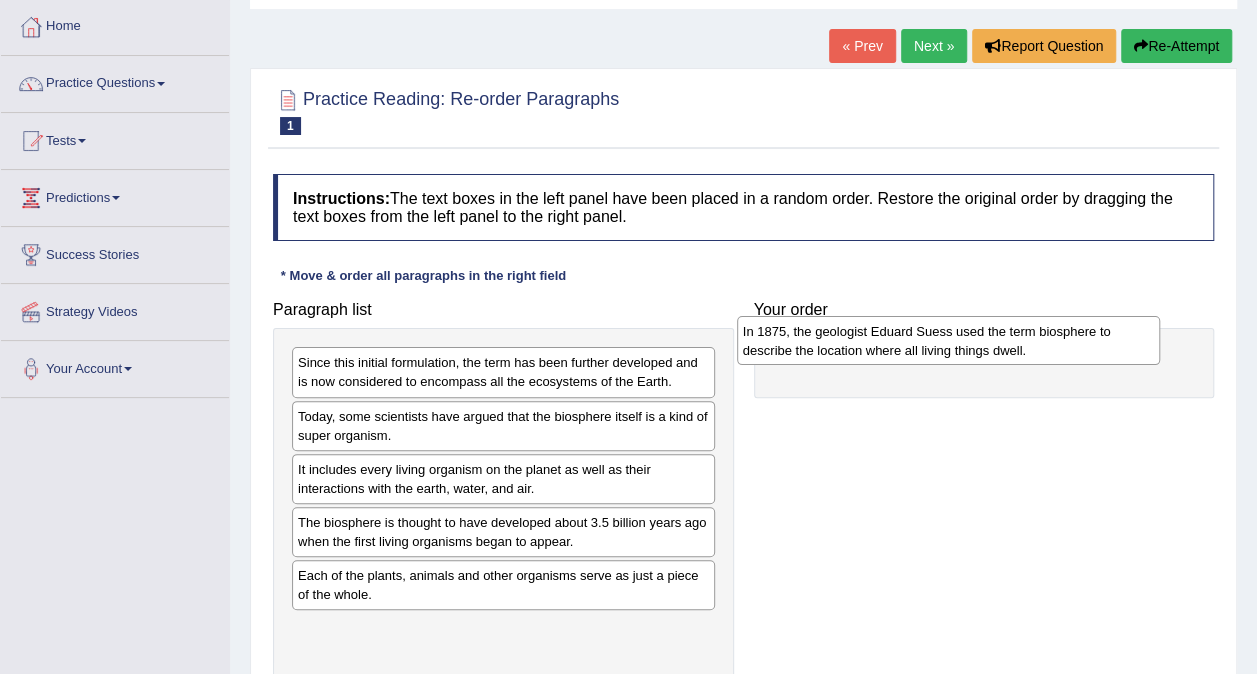 drag, startPoint x: 394, startPoint y: 432, endPoint x: 839, endPoint y: 348, distance: 452.8587 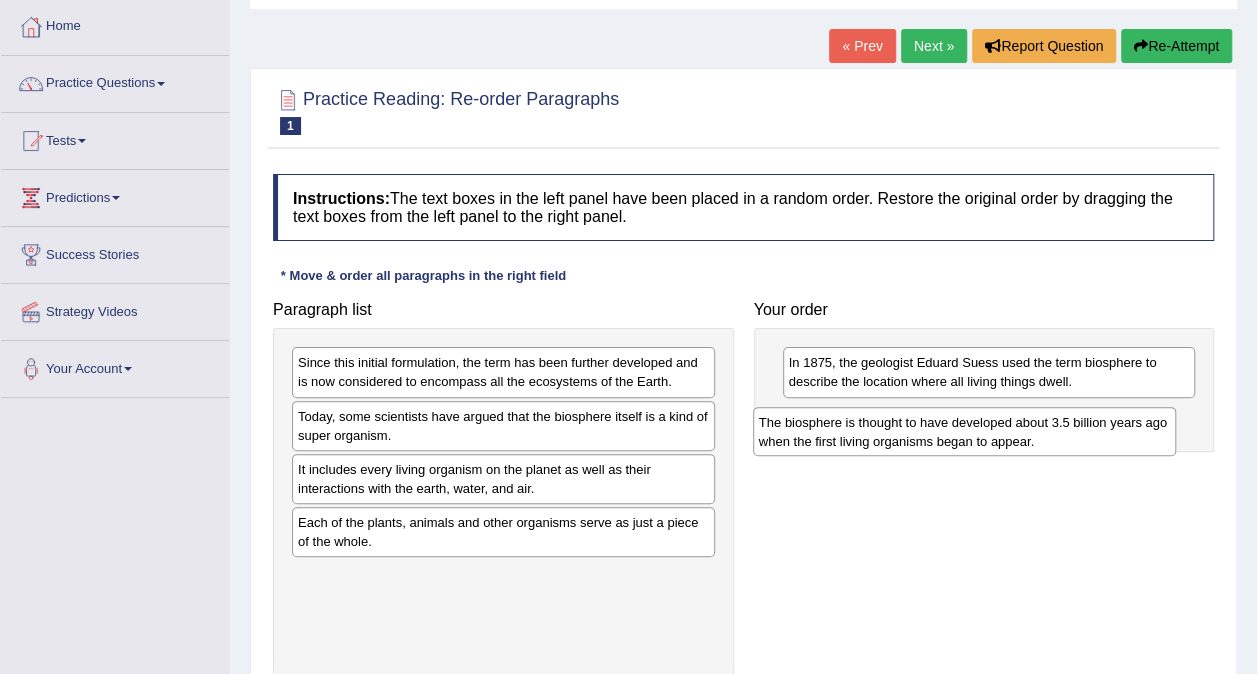 drag, startPoint x: 359, startPoint y: 534, endPoint x: 820, endPoint y: 436, distance: 471.3014 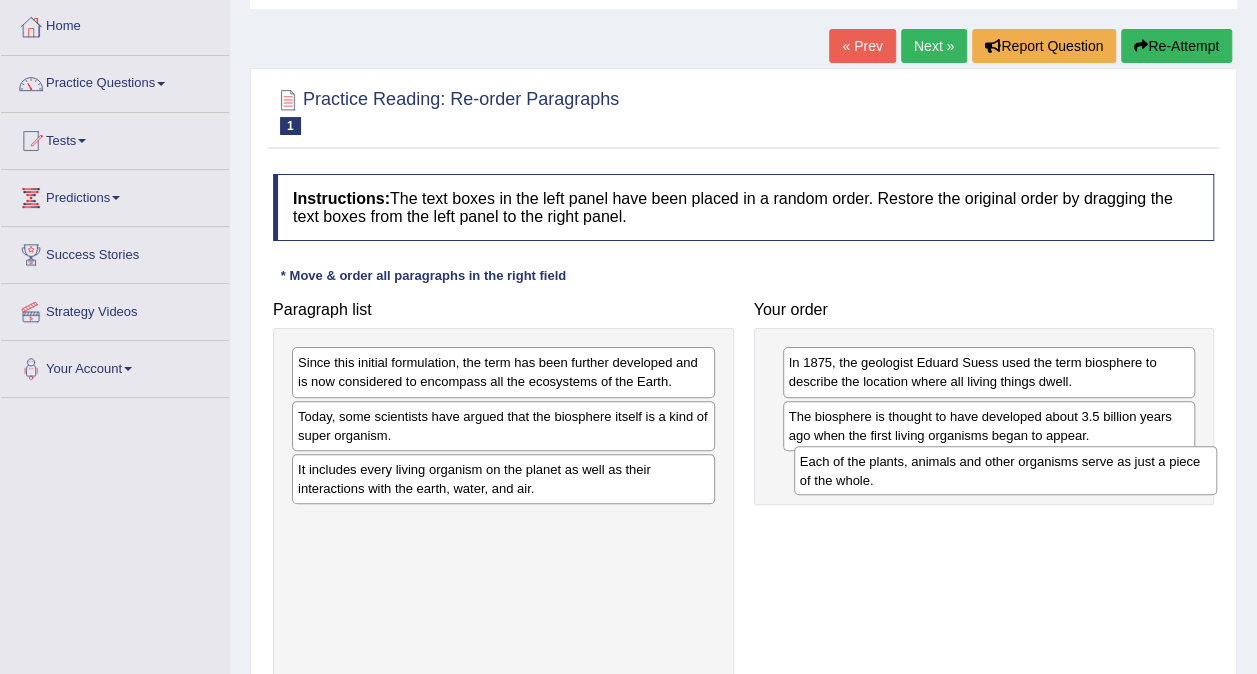 drag, startPoint x: 452, startPoint y: 530, endPoint x: 950, endPoint y: 470, distance: 501.60144 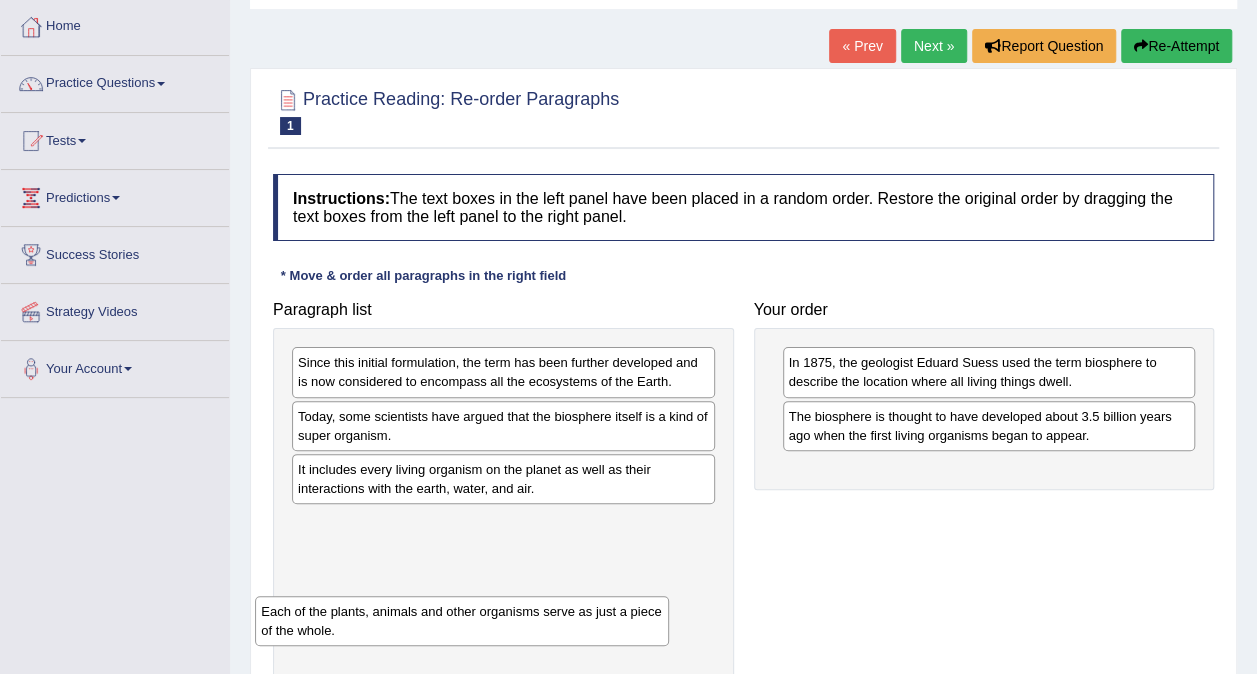 drag, startPoint x: 944, startPoint y: 481, endPoint x: 422, endPoint y: 610, distance: 537.7034 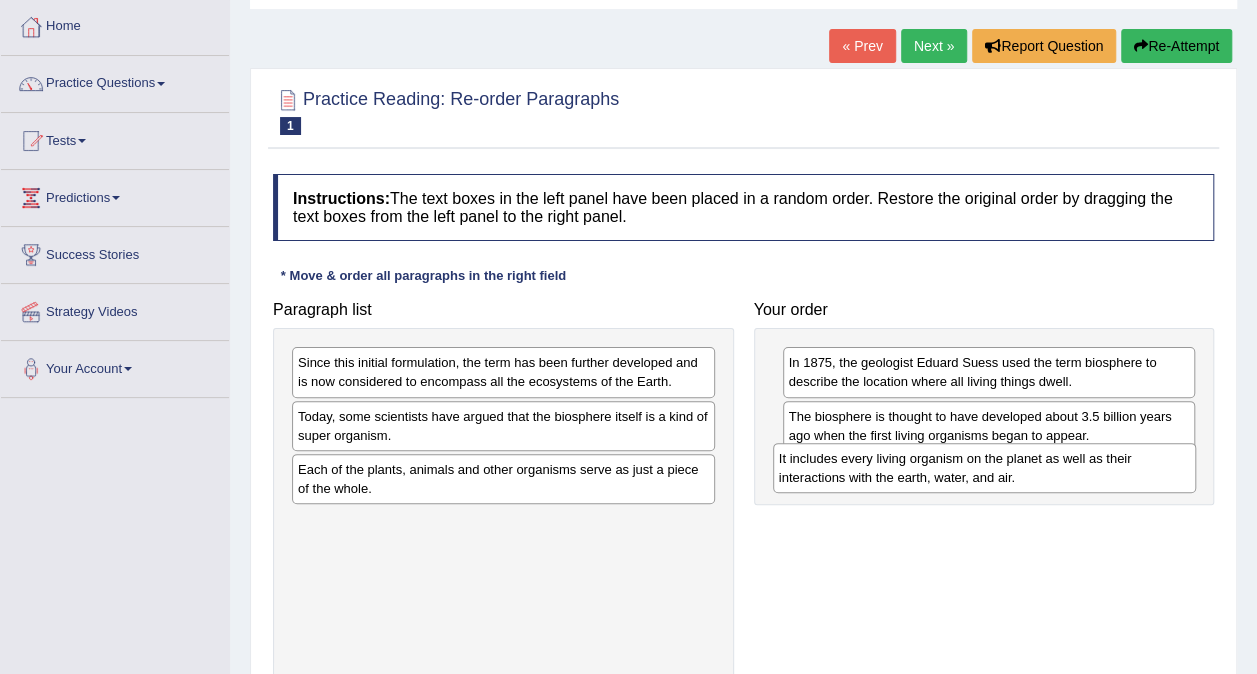 drag, startPoint x: 441, startPoint y: 478, endPoint x: 922, endPoint y: 469, distance: 481.0842 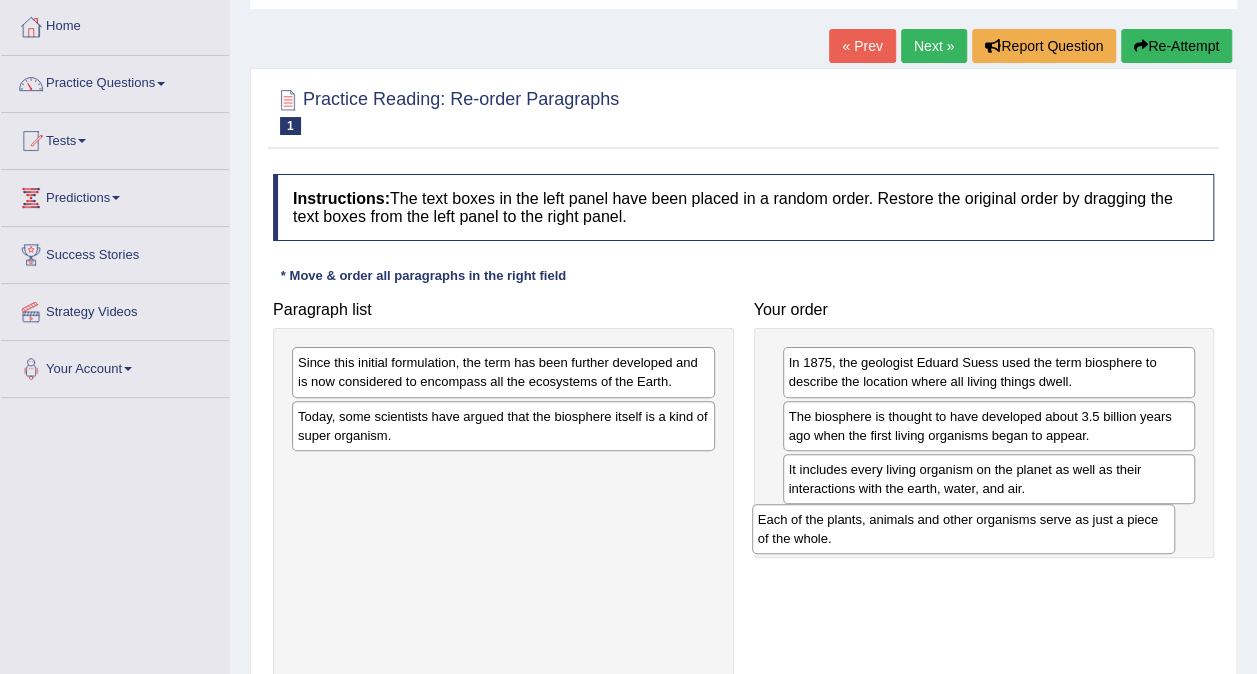 drag, startPoint x: 502, startPoint y: 480, endPoint x: 962, endPoint y: 531, distance: 462.81854 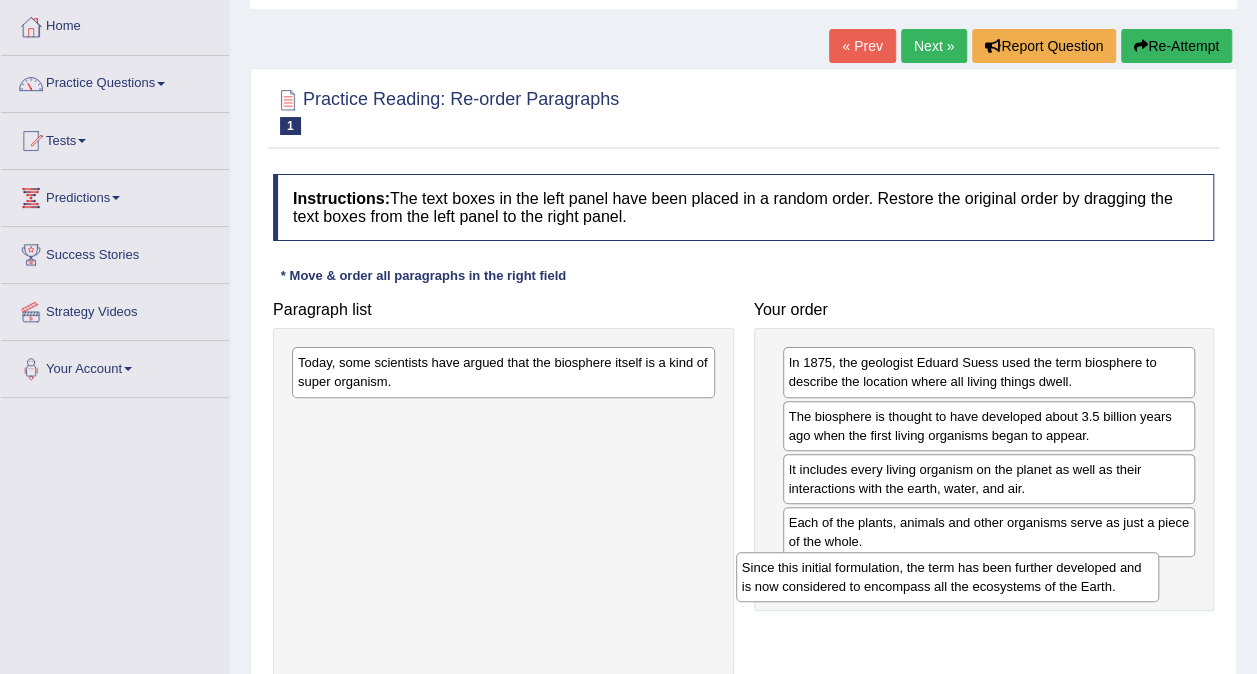 drag, startPoint x: 536, startPoint y: 427, endPoint x: 944, endPoint y: 576, distance: 434.35583 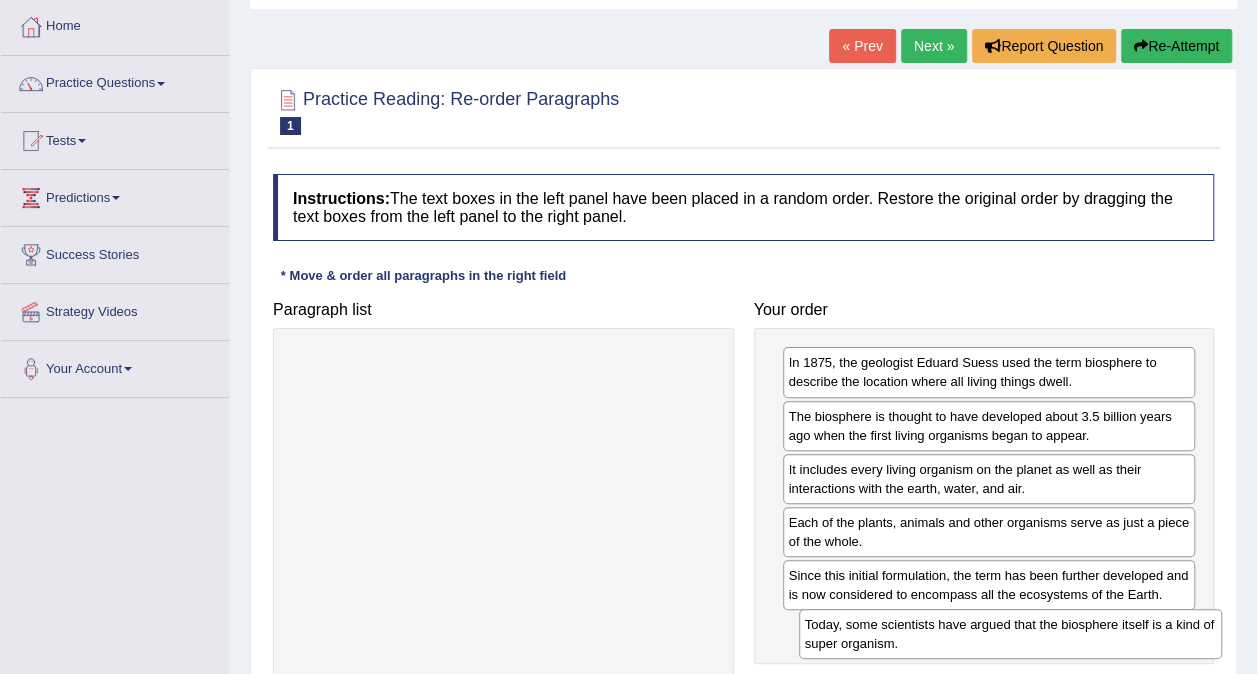 drag, startPoint x: 578, startPoint y: 368, endPoint x: 1085, endPoint y: 630, distance: 570.6952 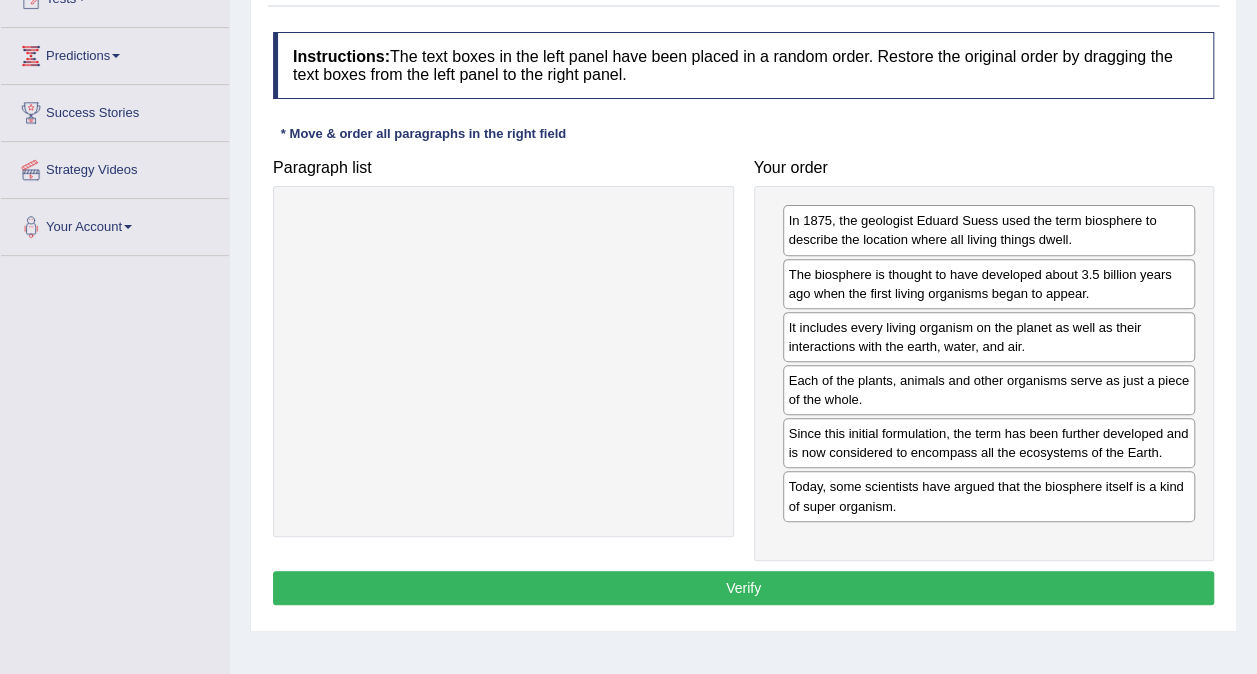 scroll, scrollTop: 300, scrollLeft: 0, axis: vertical 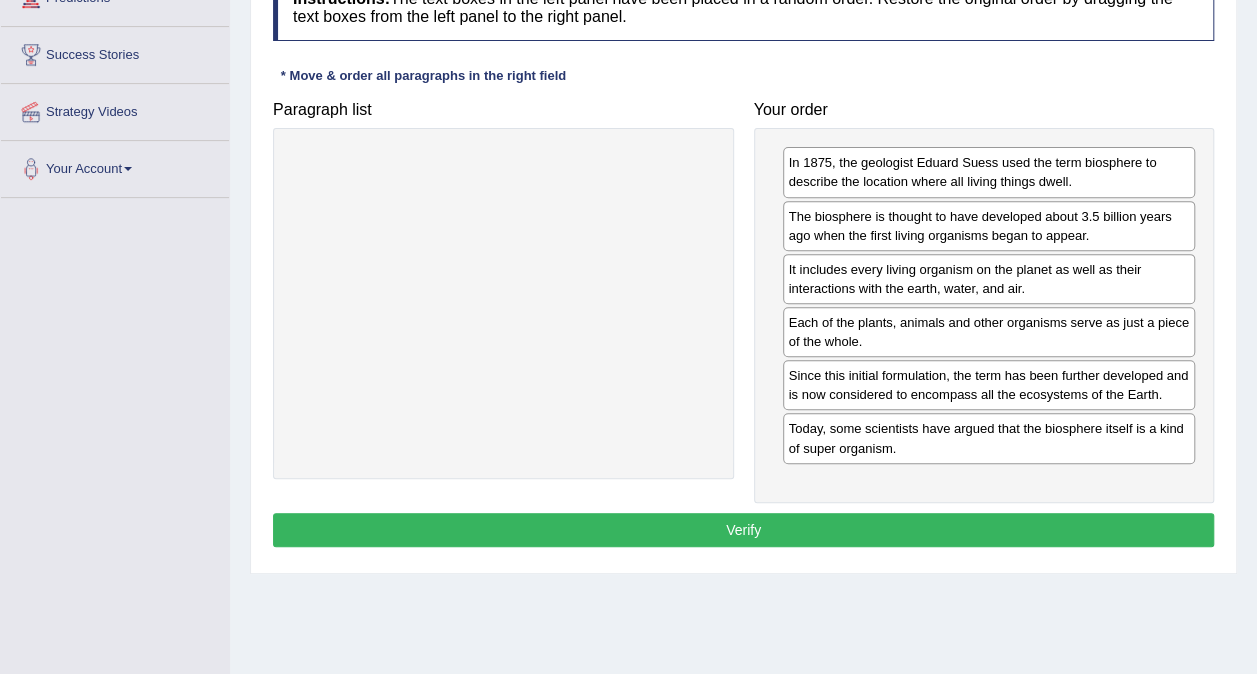 click on "Verify" at bounding box center (743, 530) 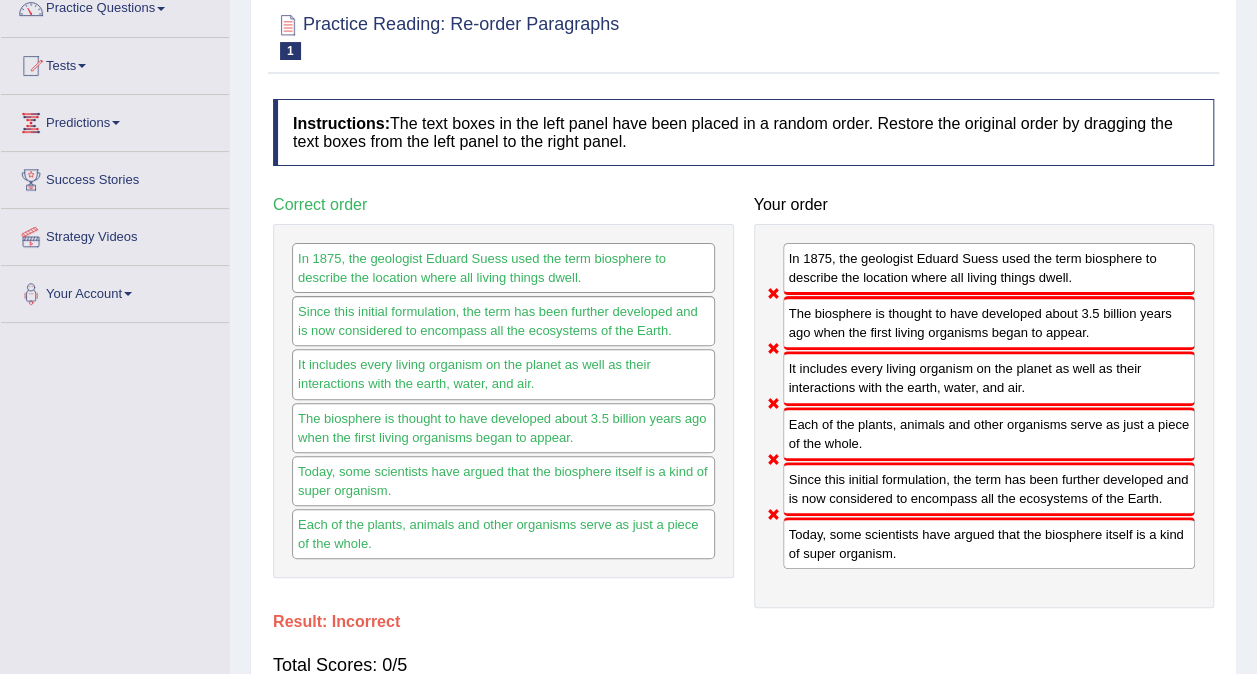 scroll, scrollTop: 0, scrollLeft: 0, axis: both 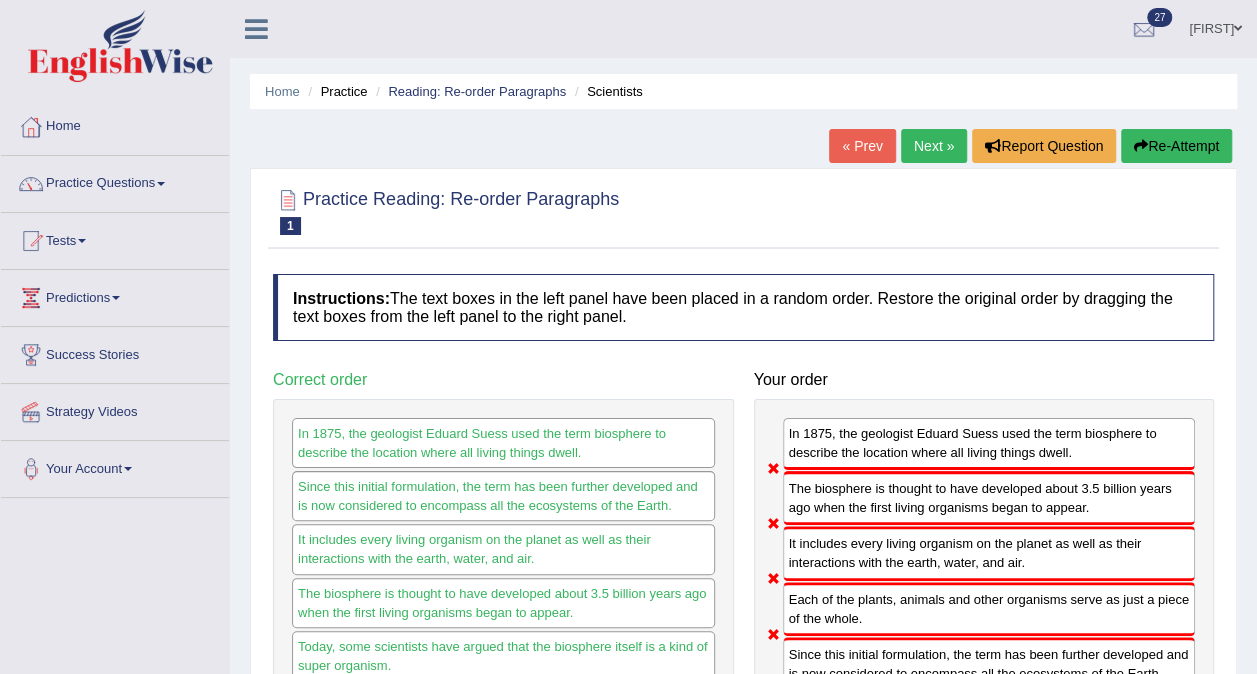 click on "Next »" at bounding box center (934, 146) 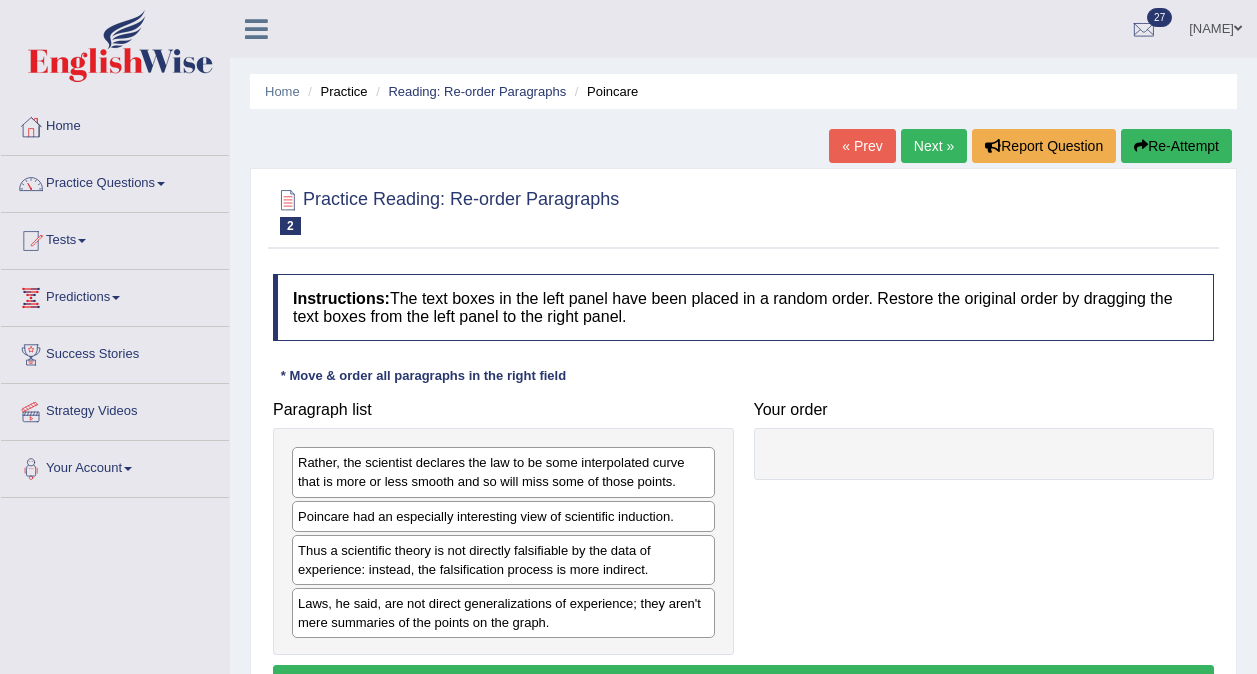scroll, scrollTop: 200, scrollLeft: 0, axis: vertical 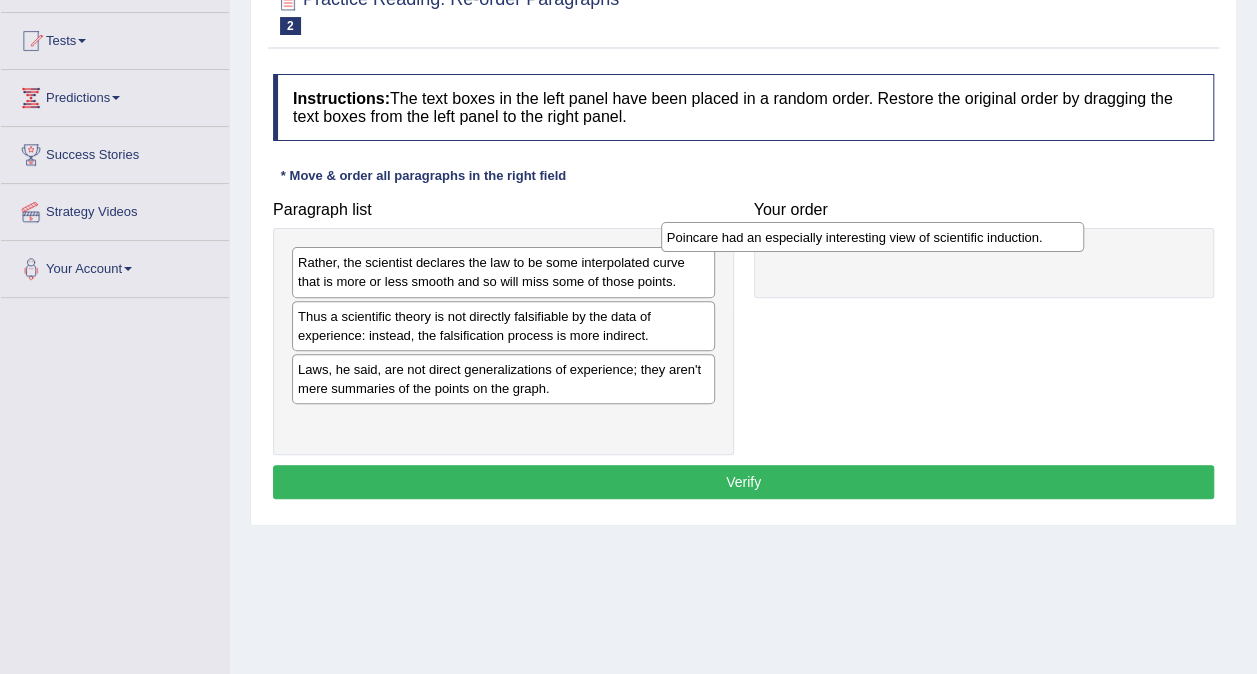 drag, startPoint x: 495, startPoint y: 320, endPoint x: 866, endPoint y: 241, distance: 379.3178 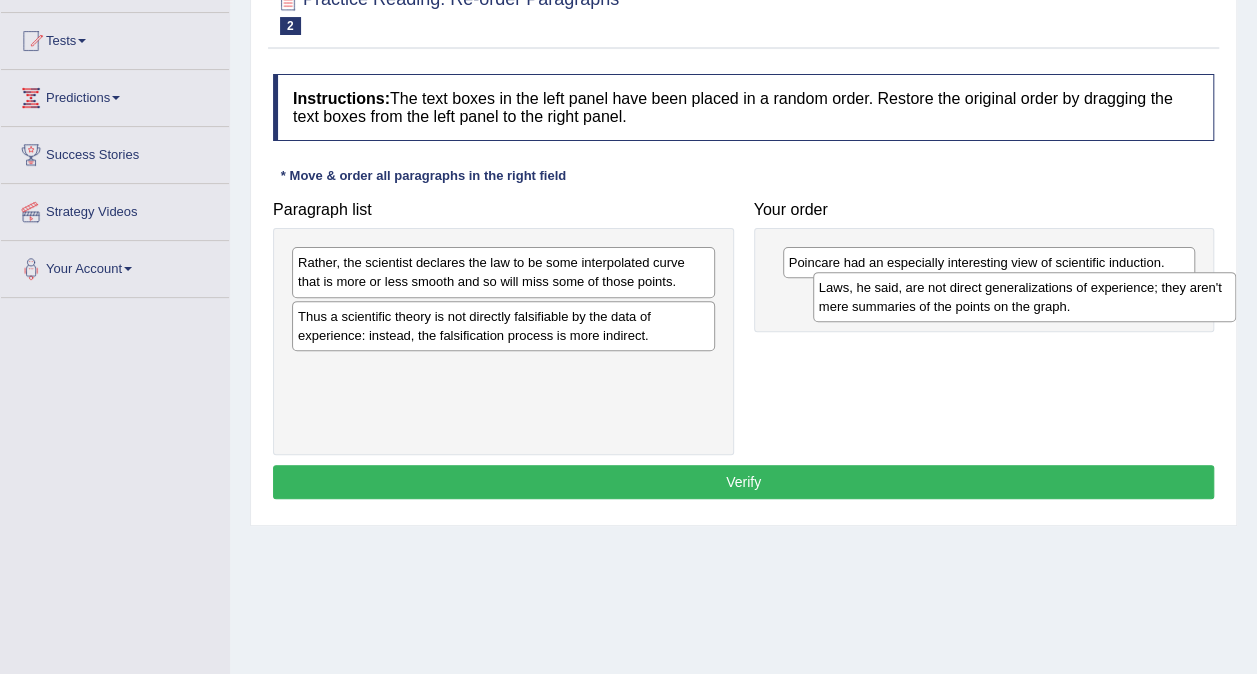 drag, startPoint x: 409, startPoint y: 386, endPoint x: 926, endPoint y: 304, distance: 523.4625 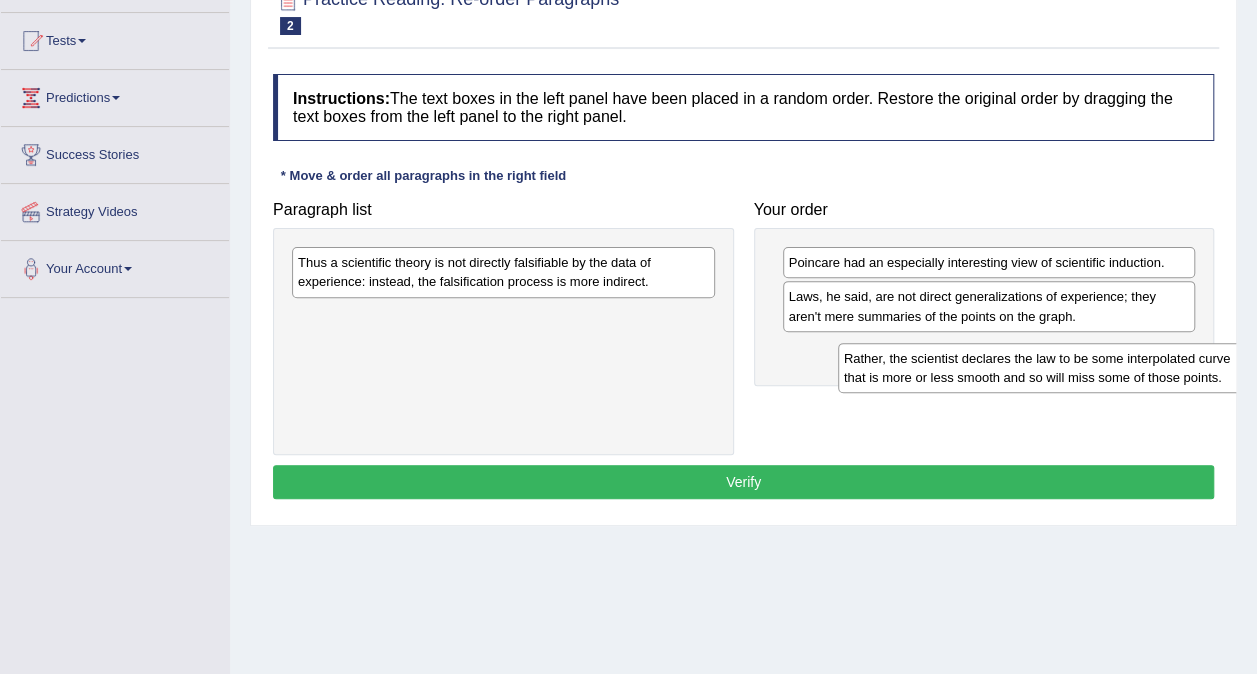 drag, startPoint x: 464, startPoint y: 262, endPoint x: 1002, endPoint y: 347, distance: 544.6733 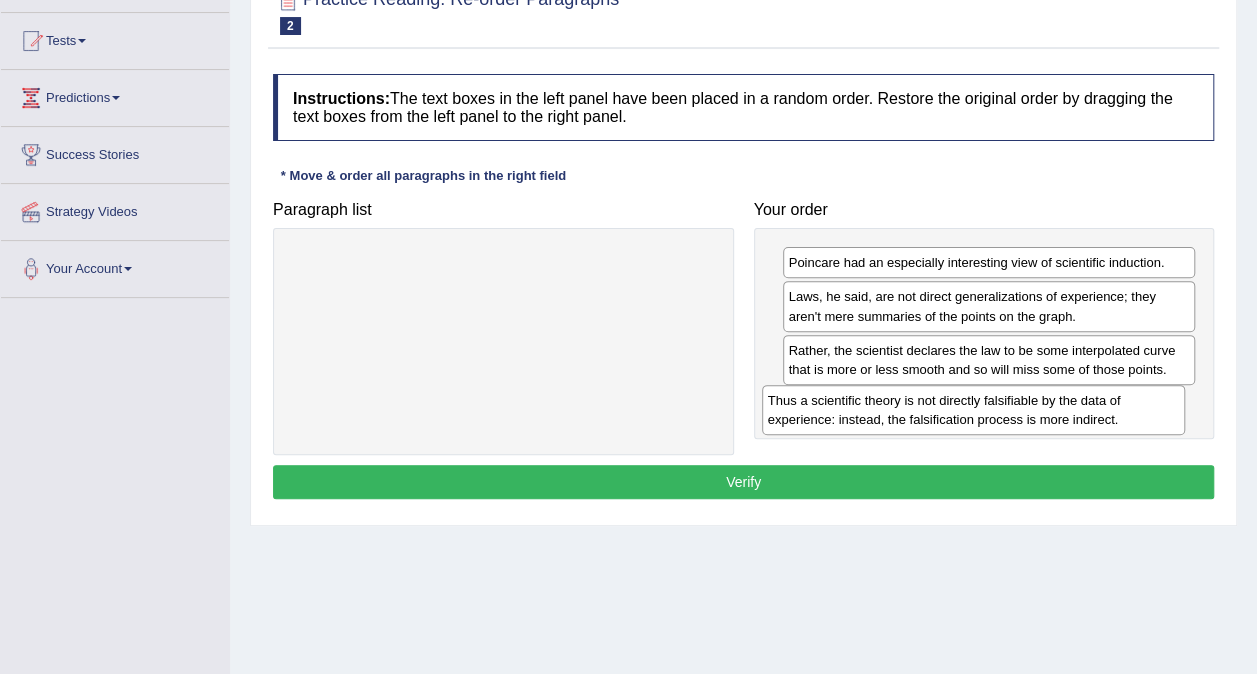 drag, startPoint x: 643, startPoint y: 282, endPoint x: 1113, endPoint y: 420, distance: 489.8408 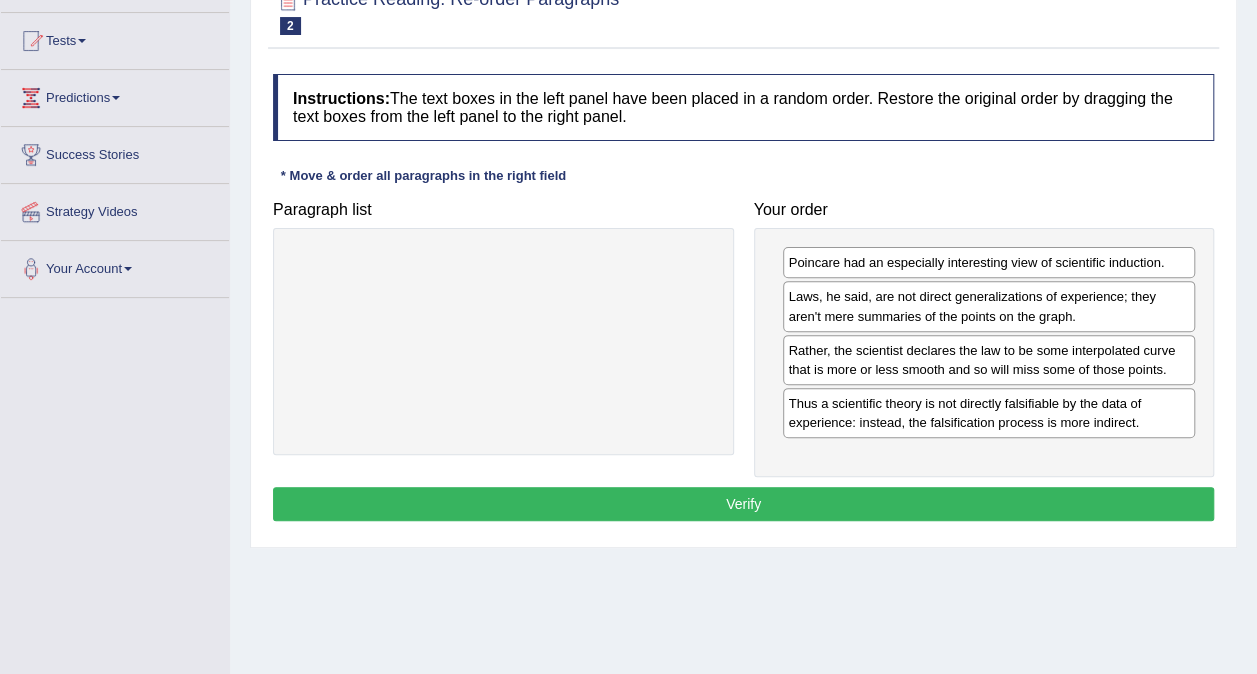 click on "Verify" at bounding box center (743, 504) 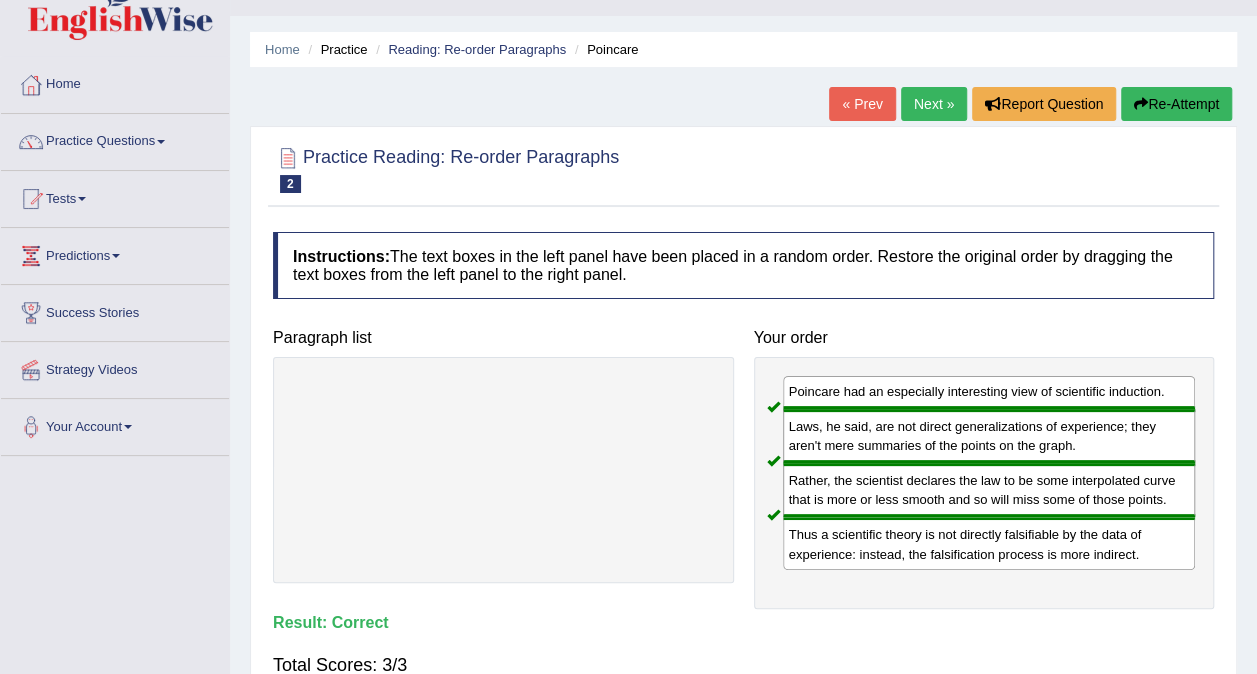 scroll, scrollTop: 0, scrollLeft: 0, axis: both 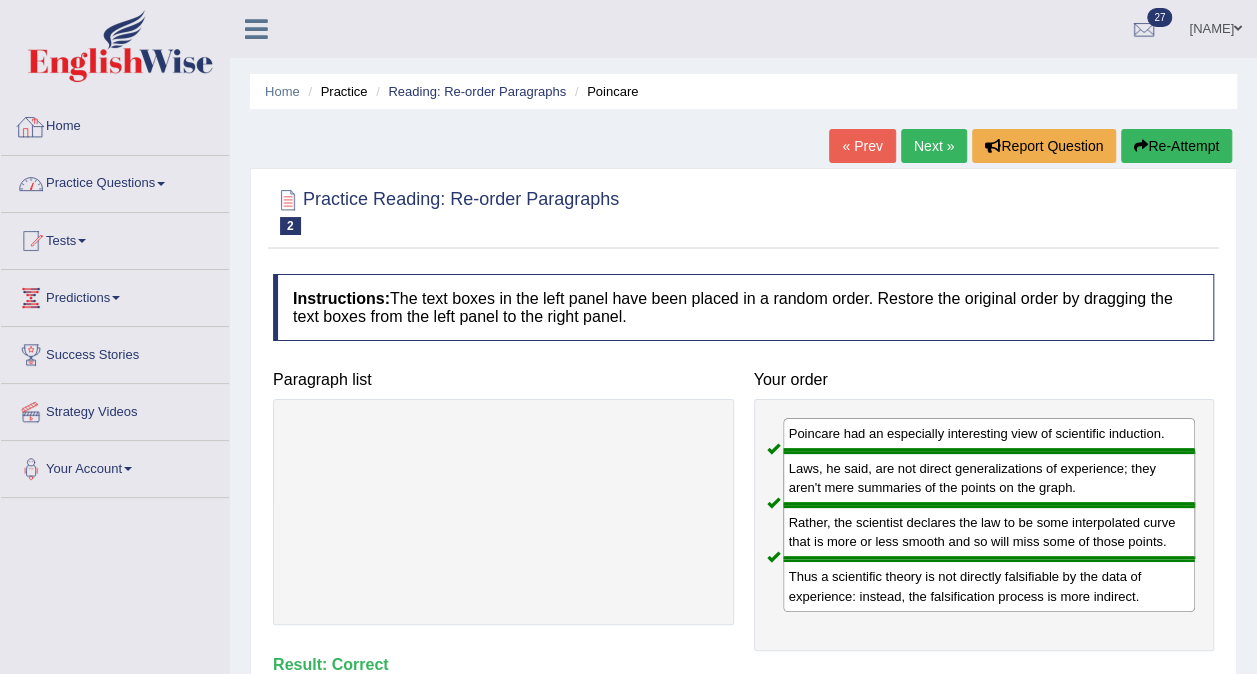 click on "Practice Questions" at bounding box center [115, 181] 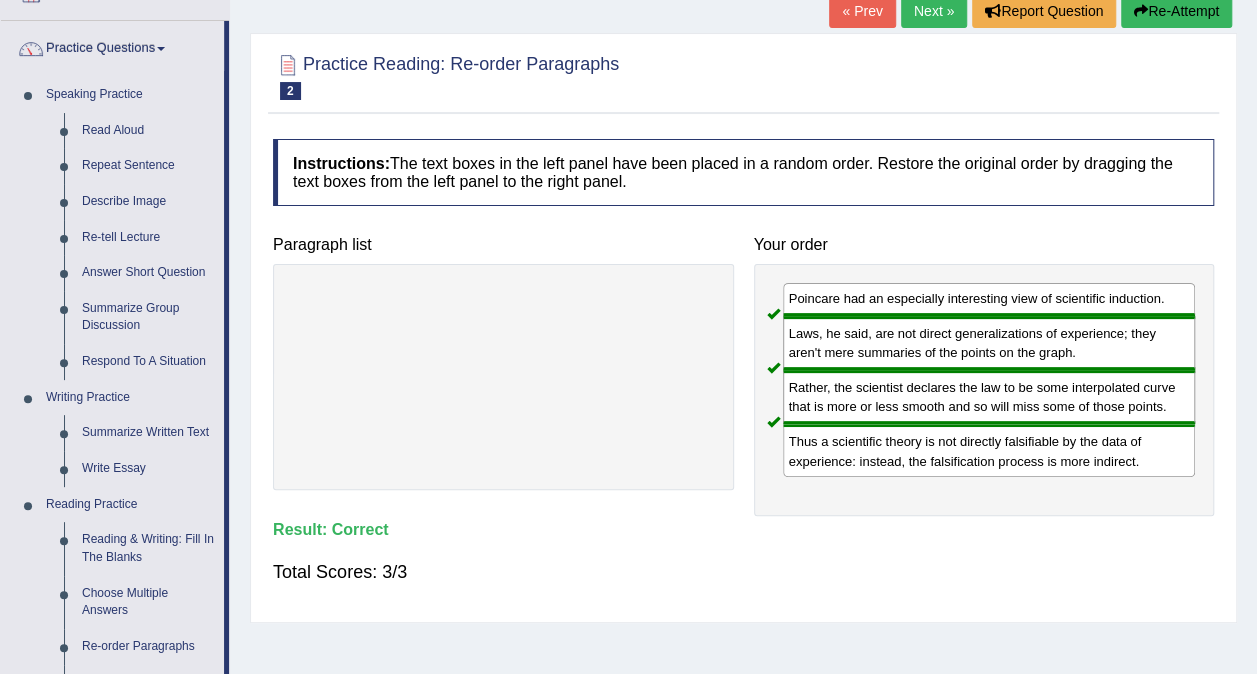 scroll, scrollTop: 100, scrollLeft: 0, axis: vertical 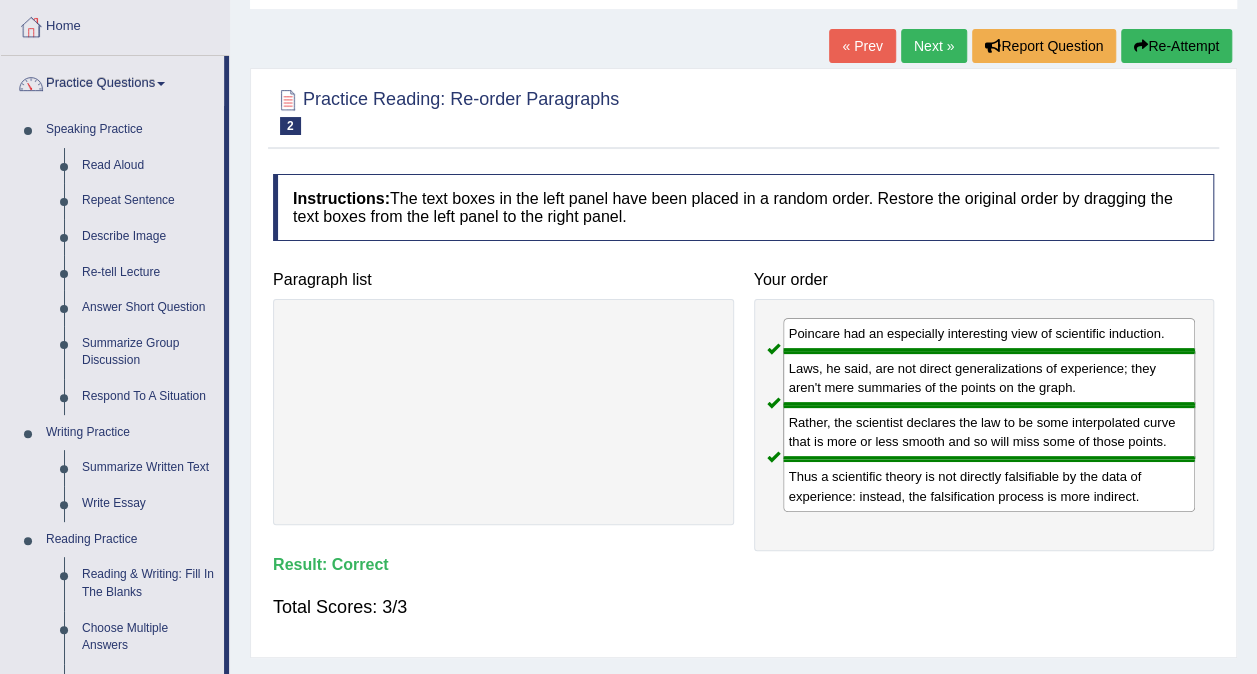 click on "Next »" at bounding box center [934, 46] 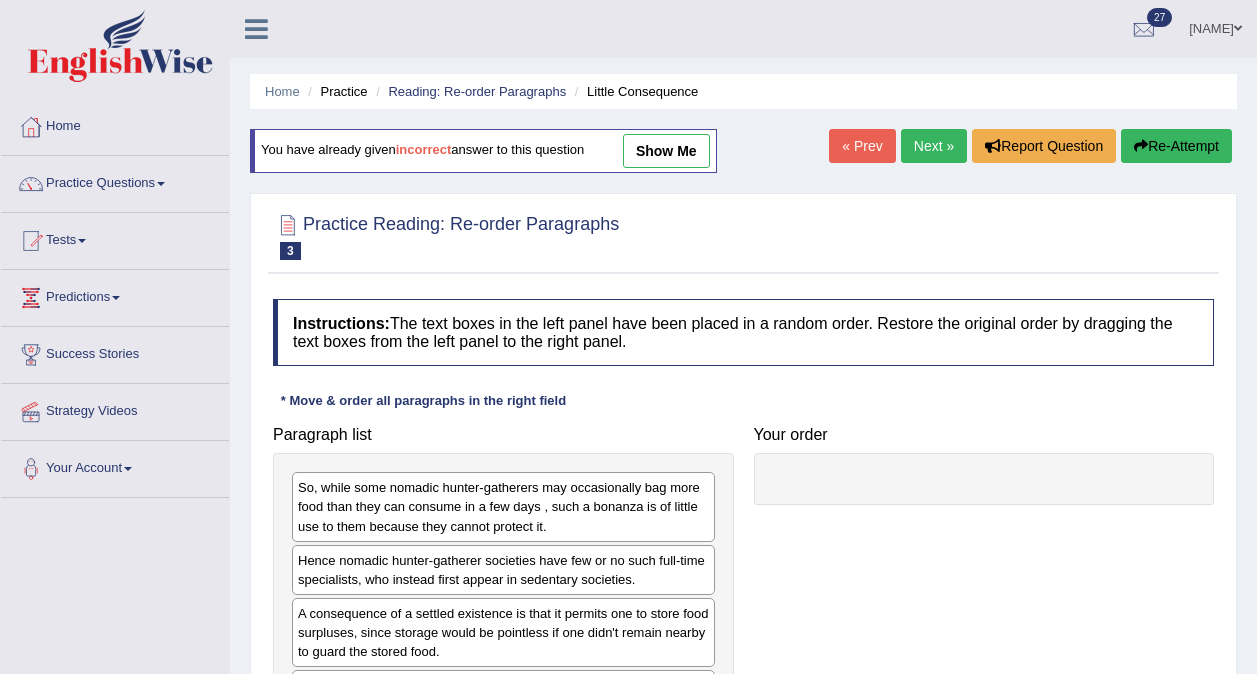 scroll, scrollTop: 0, scrollLeft: 0, axis: both 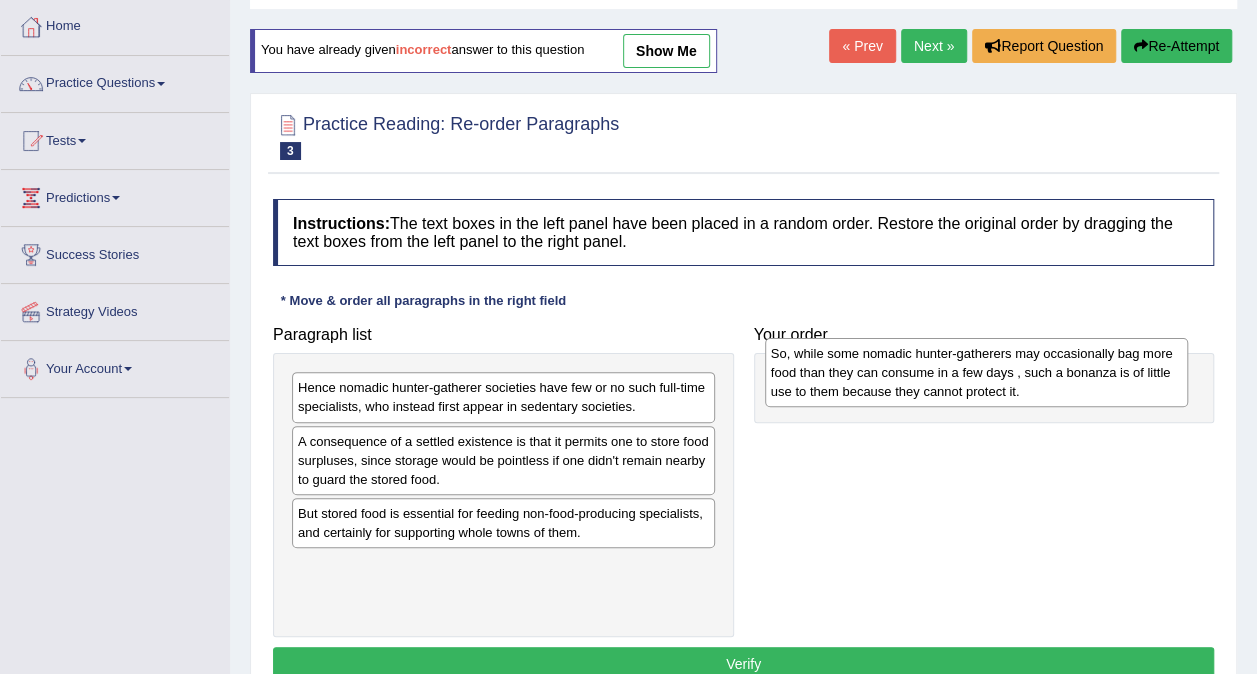 drag, startPoint x: 665, startPoint y: 408, endPoint x: 1138, endPoint y: 374, distance: 474.2204 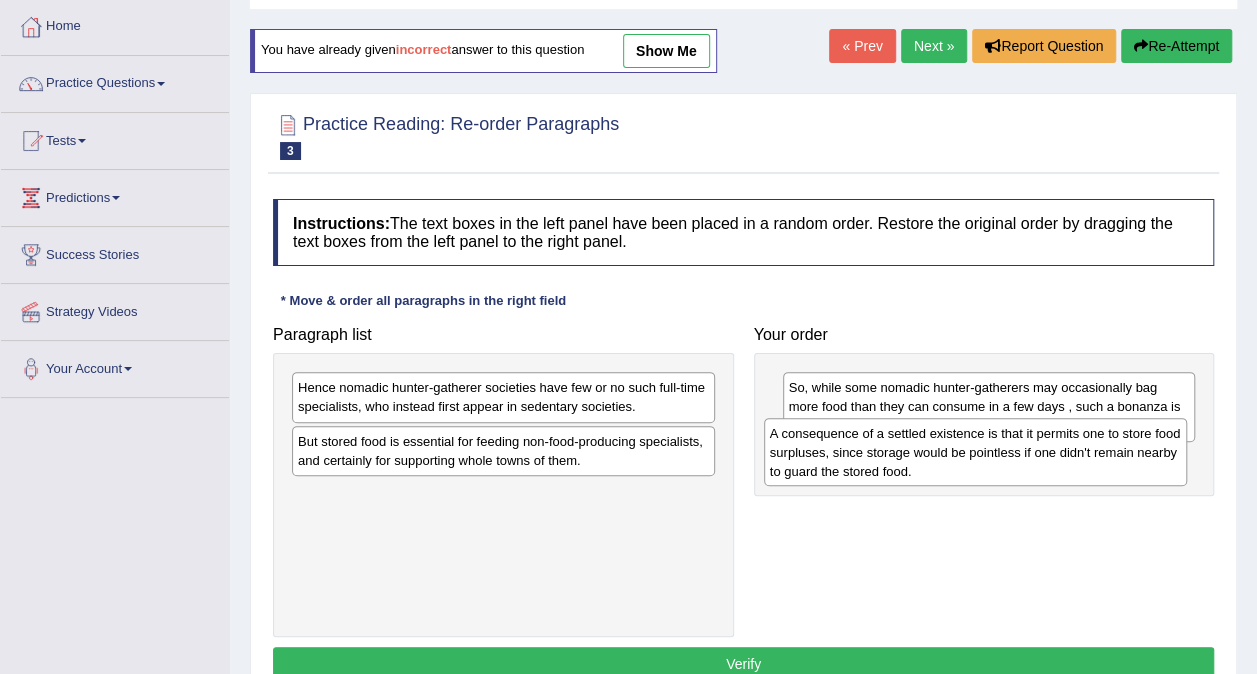 drag, startPoint x: 552, startPoint y: 467, endPoint x: 1030, endPoint y: 462, distance: 478.02615 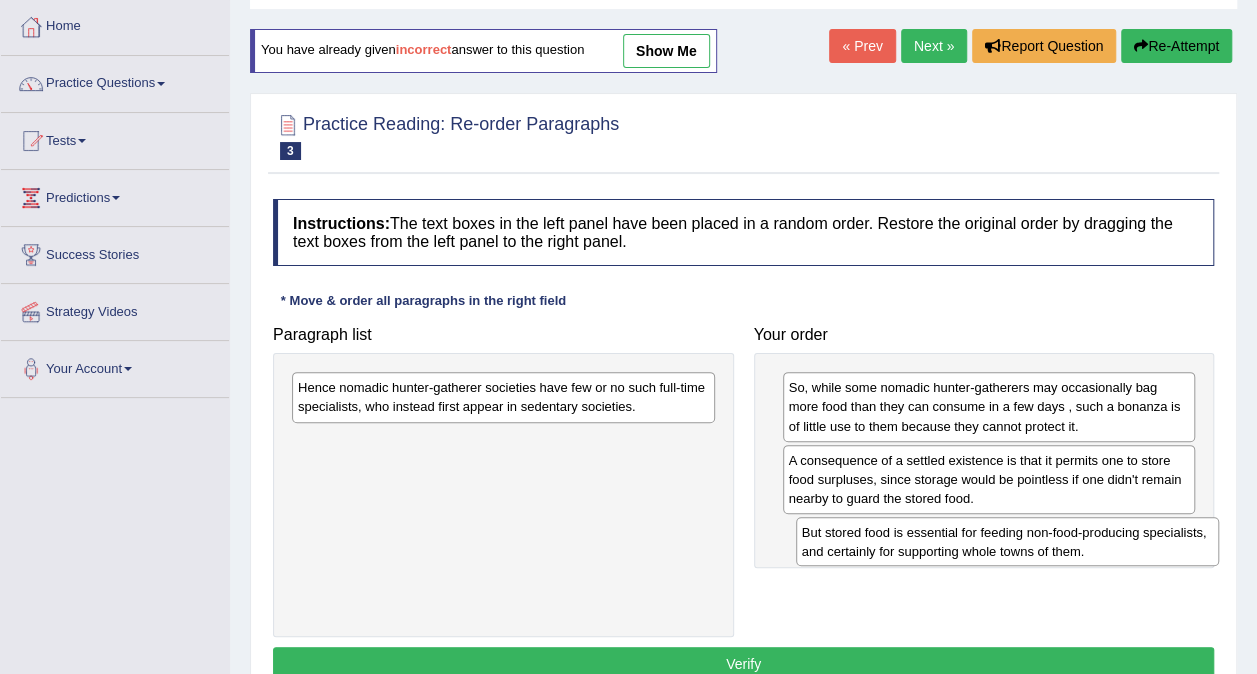 drag, startPoint x: 551, startPoint y: 452, endPoint x: 1054, endPoint y: 543, distance: 511.16534 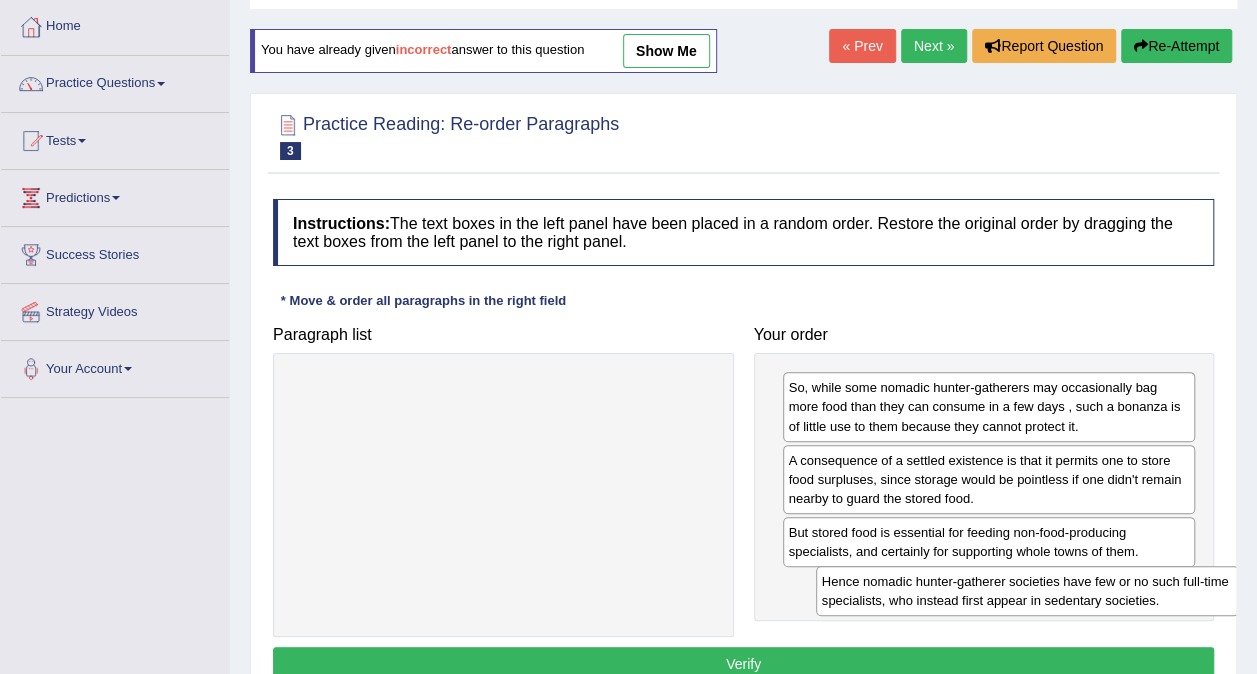 drag, startPoint x: 606, startPoint y: 399, endPoint x: 1126, endPoint y: 594, distance: 555.3602 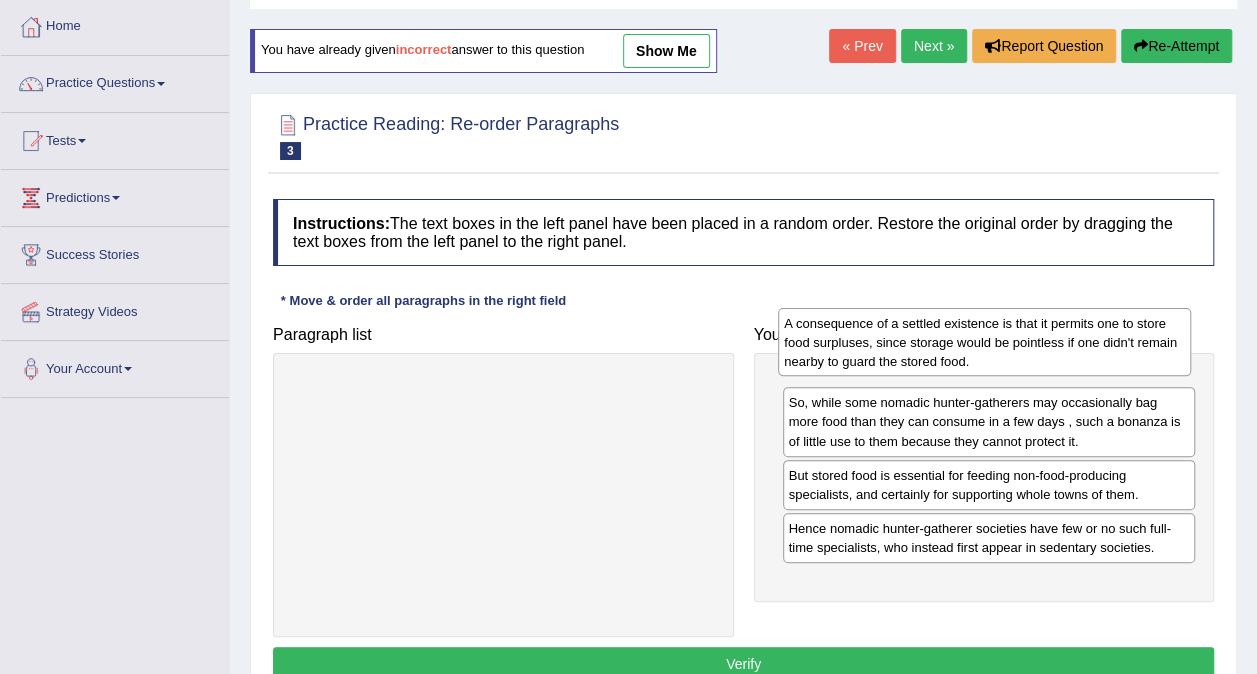 drag, startPoint x: 876, startPoint y: 486, endPoint x: 872, endPoint y: 350, distance: 136.0588 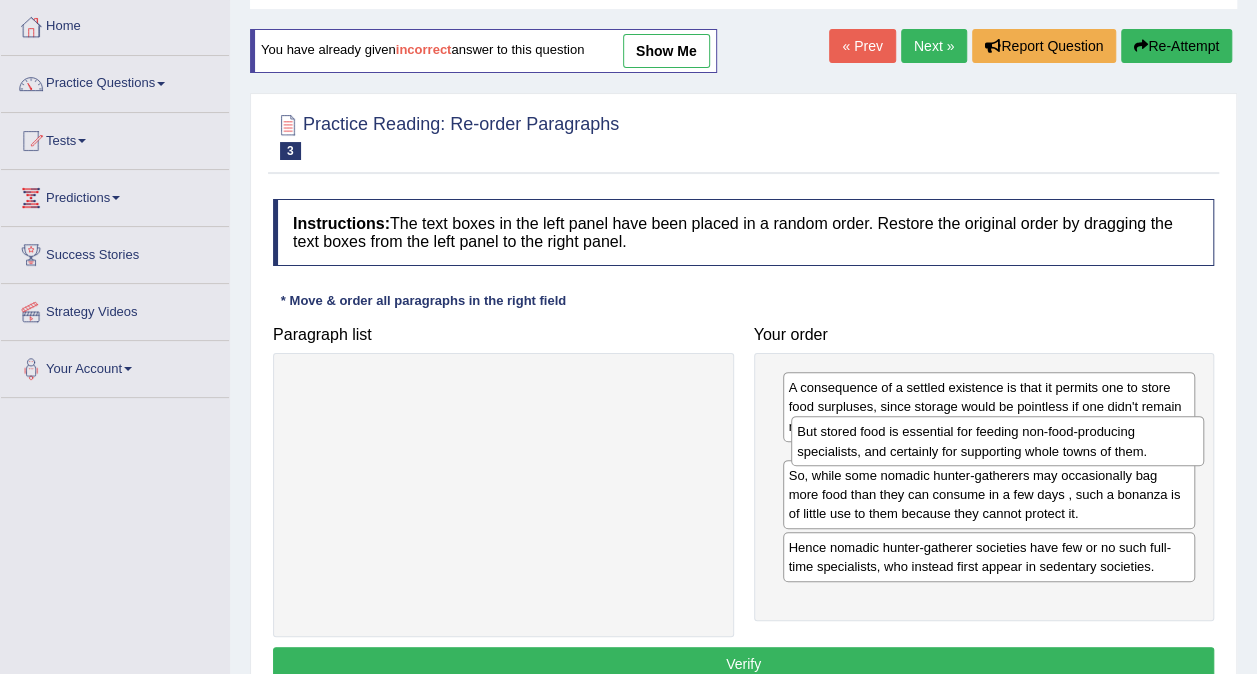 drag, startPoint x: 886, startPoint y: 543, endPoint x: 895, endPoint y: 444, distance: 99.40825 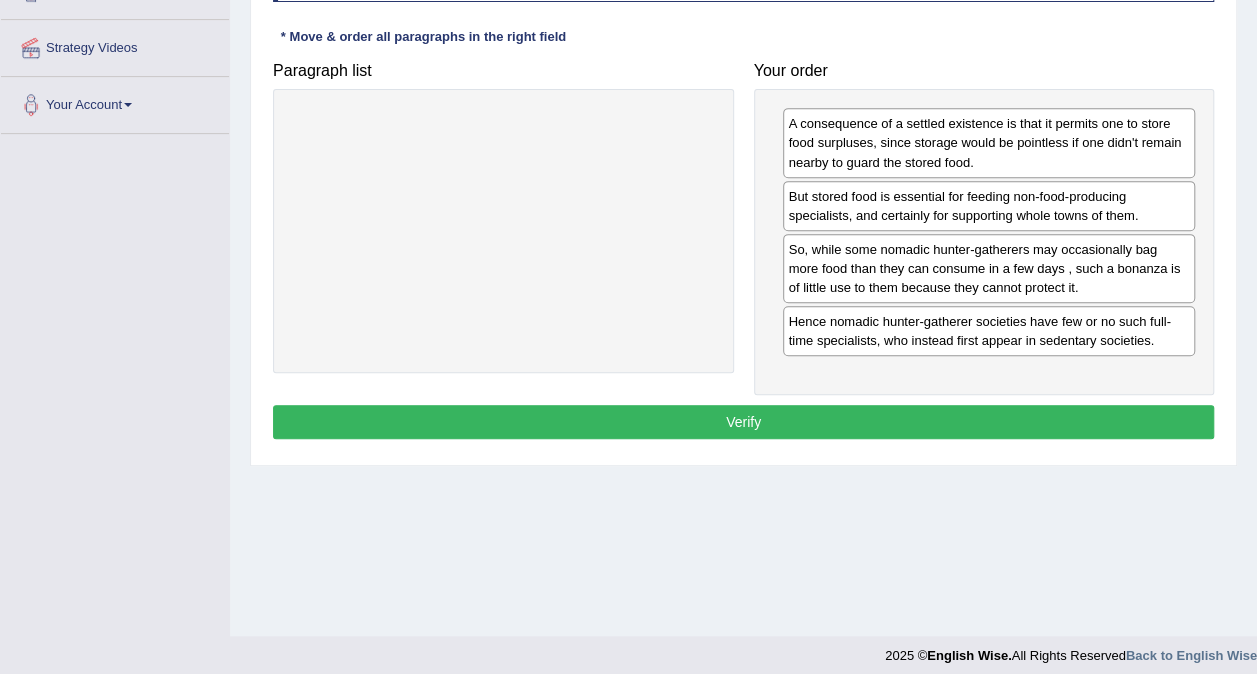 scroll, scrollTop: 376, scrollLeft: 0, axis: vertical 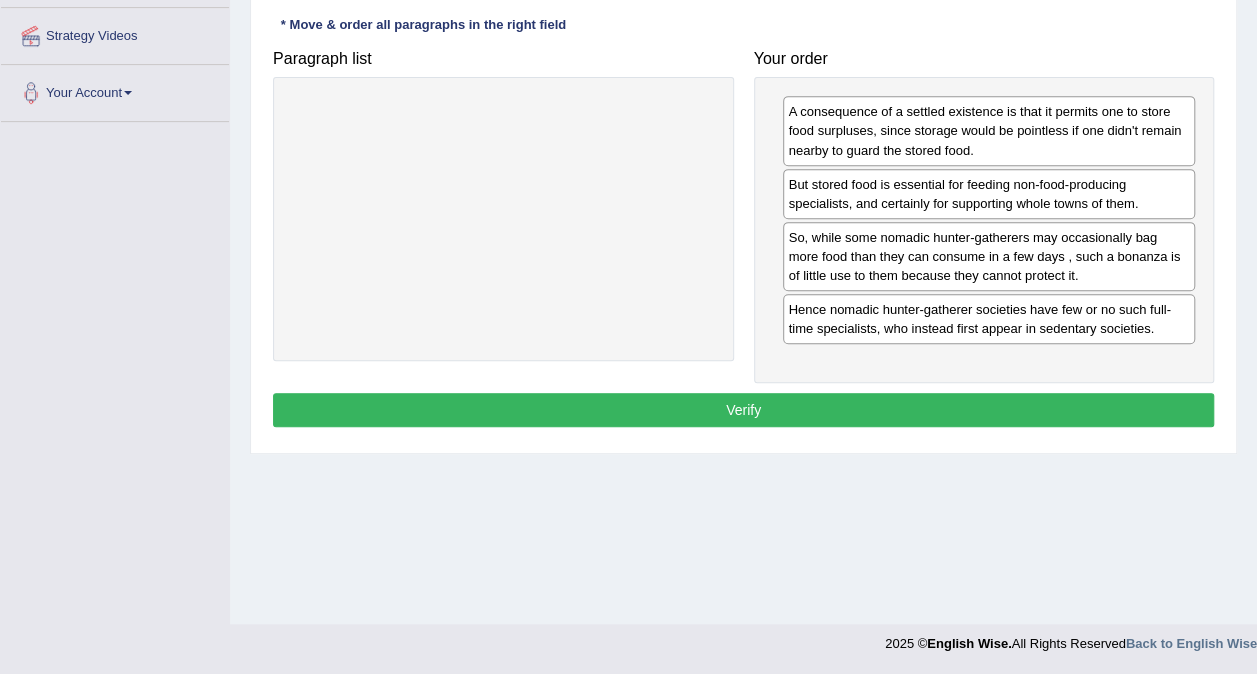 click on "Verify" at bounding box center [743, 410] 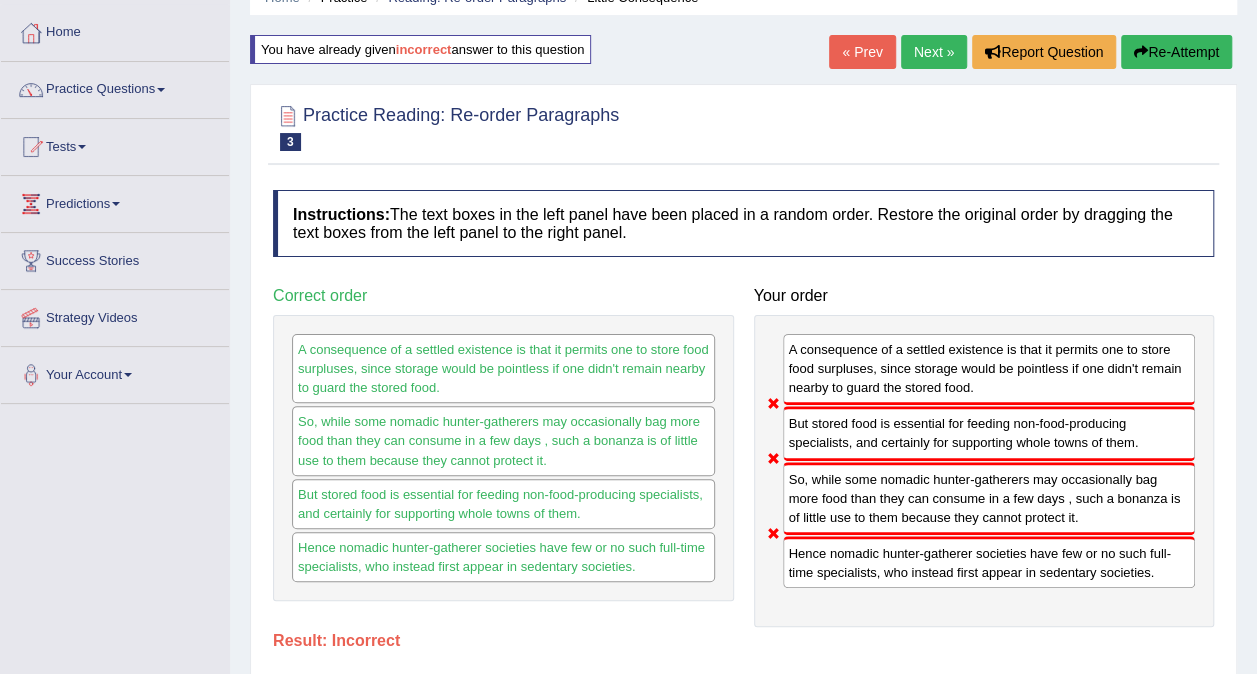 scroll, scrollTop: 0, scrollLeft: 0, axis: both 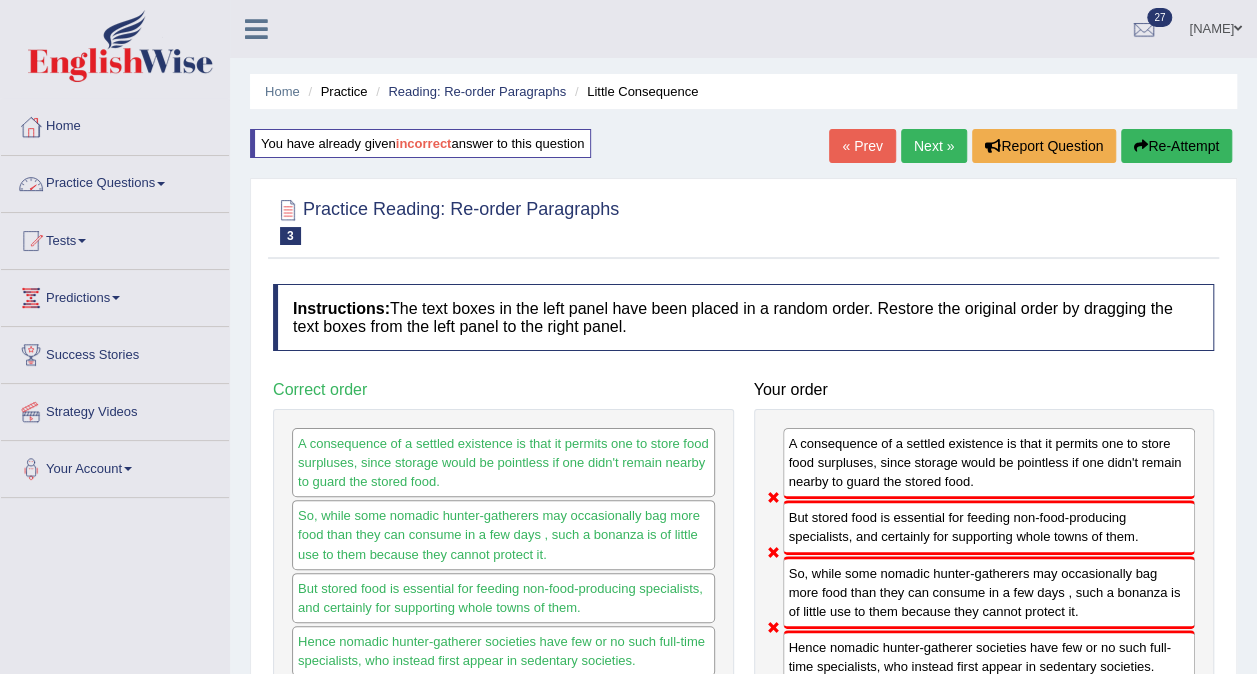 click on "Practice Questions" at bounding box center (115, 181) 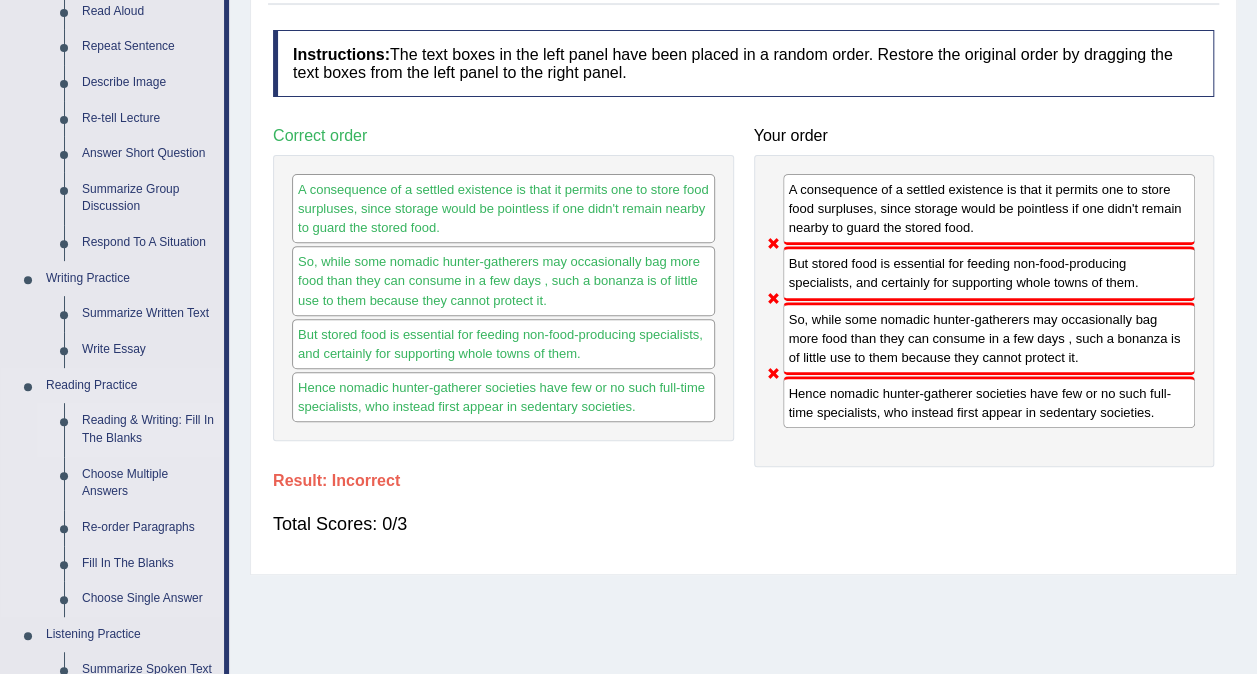 scroll, scrollTop: 300, scrollLeft: 0, axis: vertical 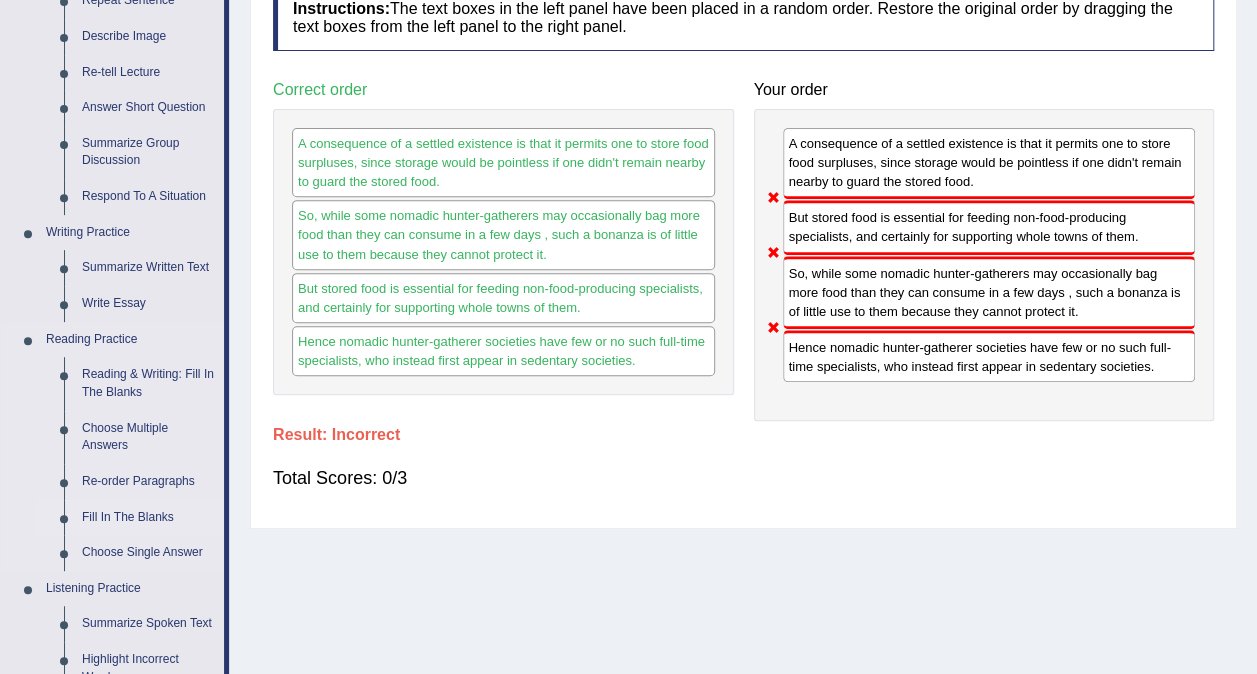 click on "Fill In The Blanks" at bounding box center [148, 518] 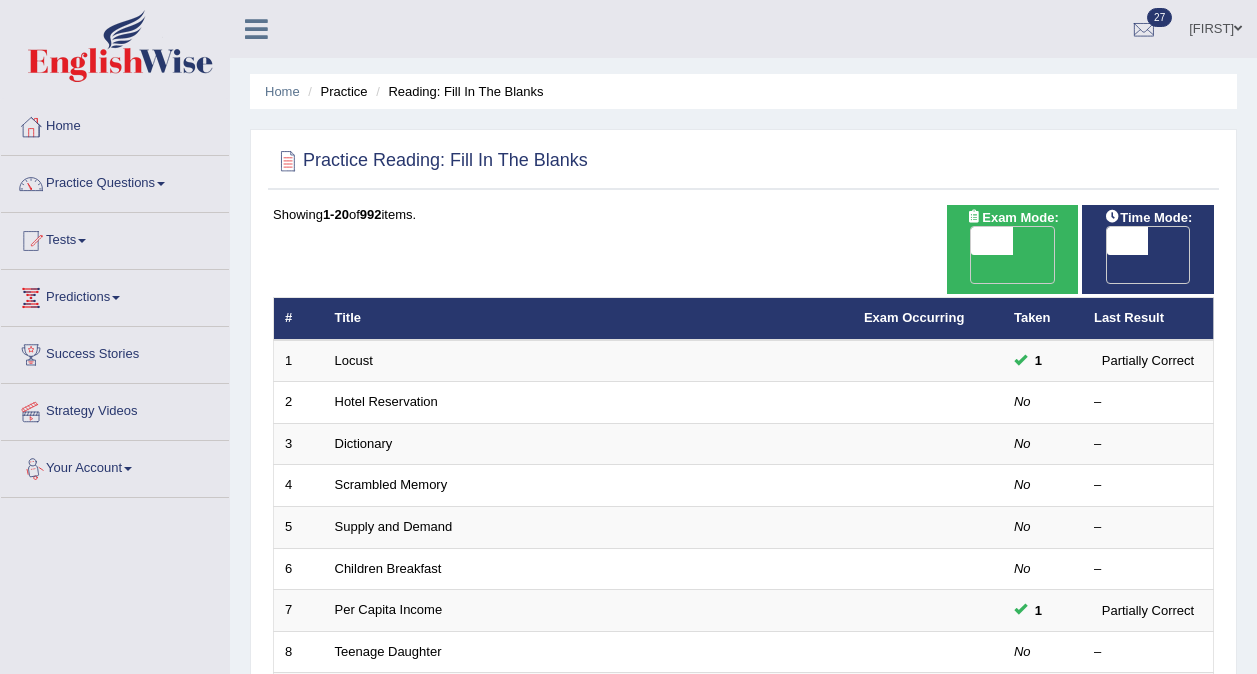 scroll, scrollTop: 0, scrollLeft: 0, axis: both 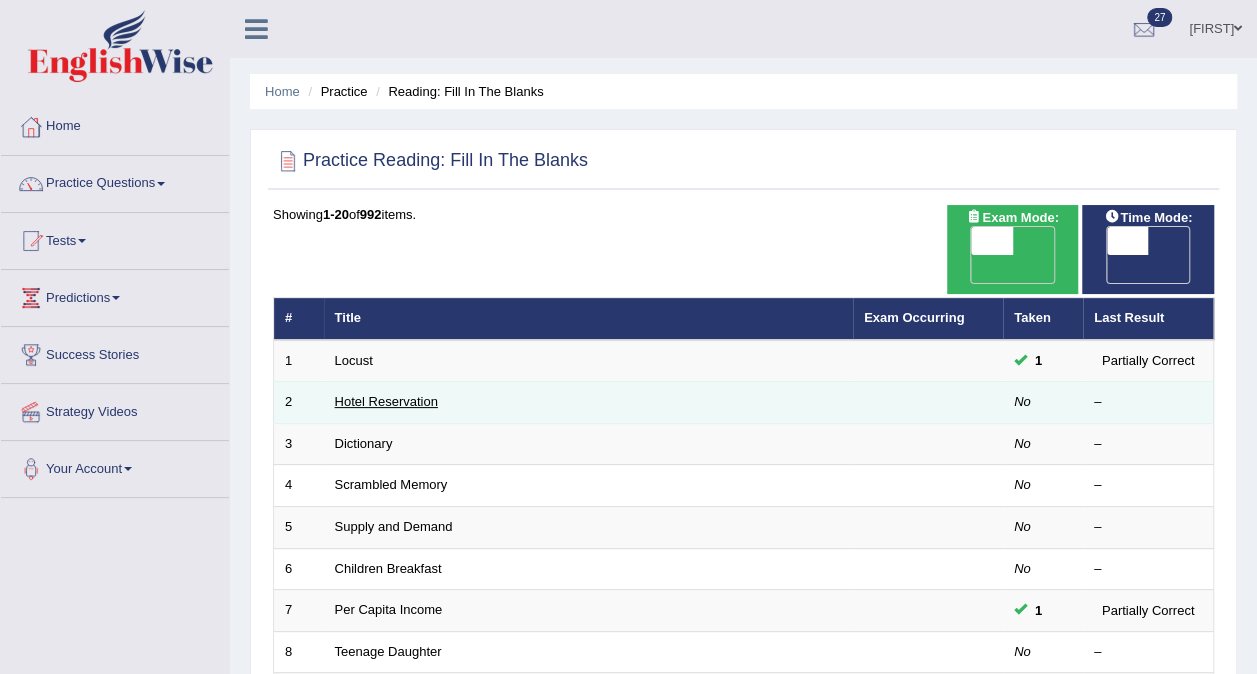 click on "Hotel Reservation" at bounding box center [386, 401] 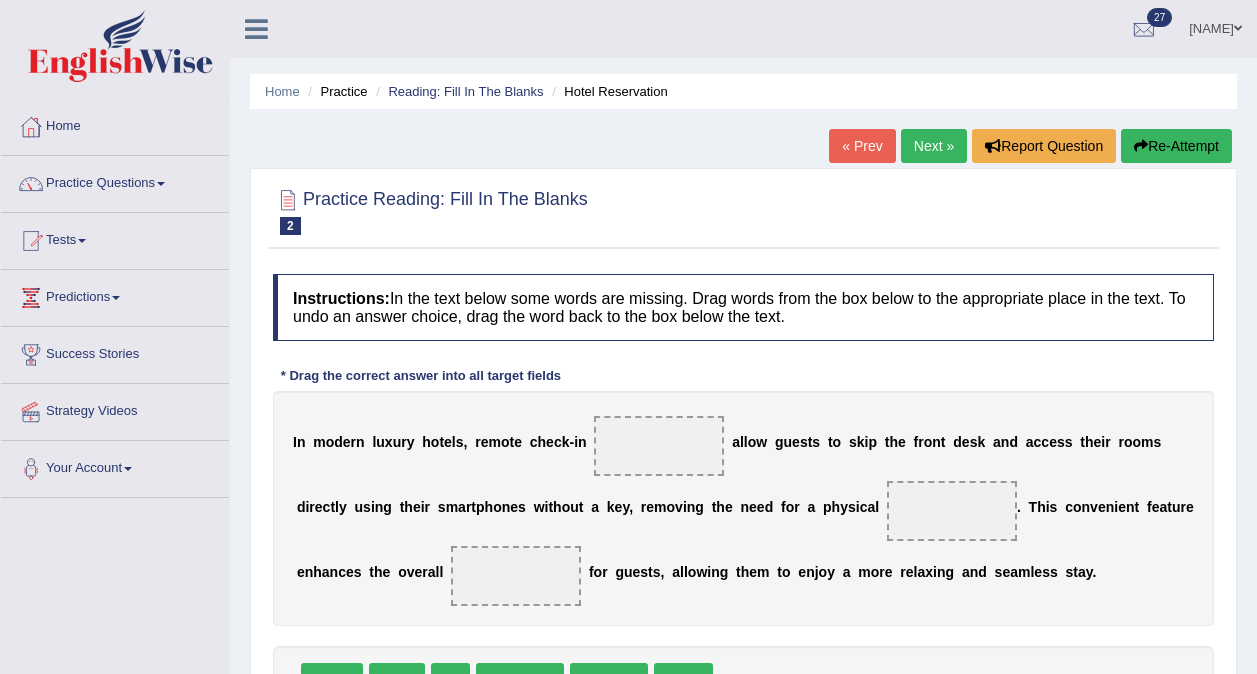 scroll, scrollTop: 0, scrollLeft: 0, axis: both 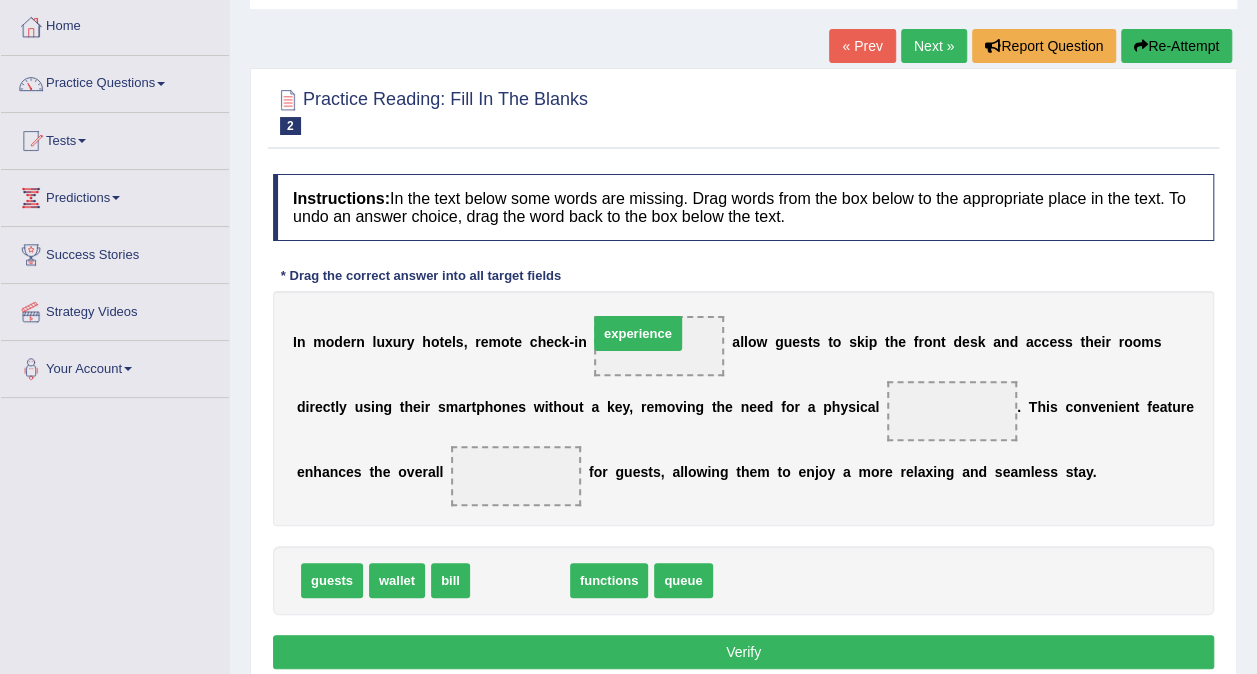 drag, startPoint x: 506, startPoint y: 581, endPoint x: 624, endPoint y: 334, distance: 273.73892 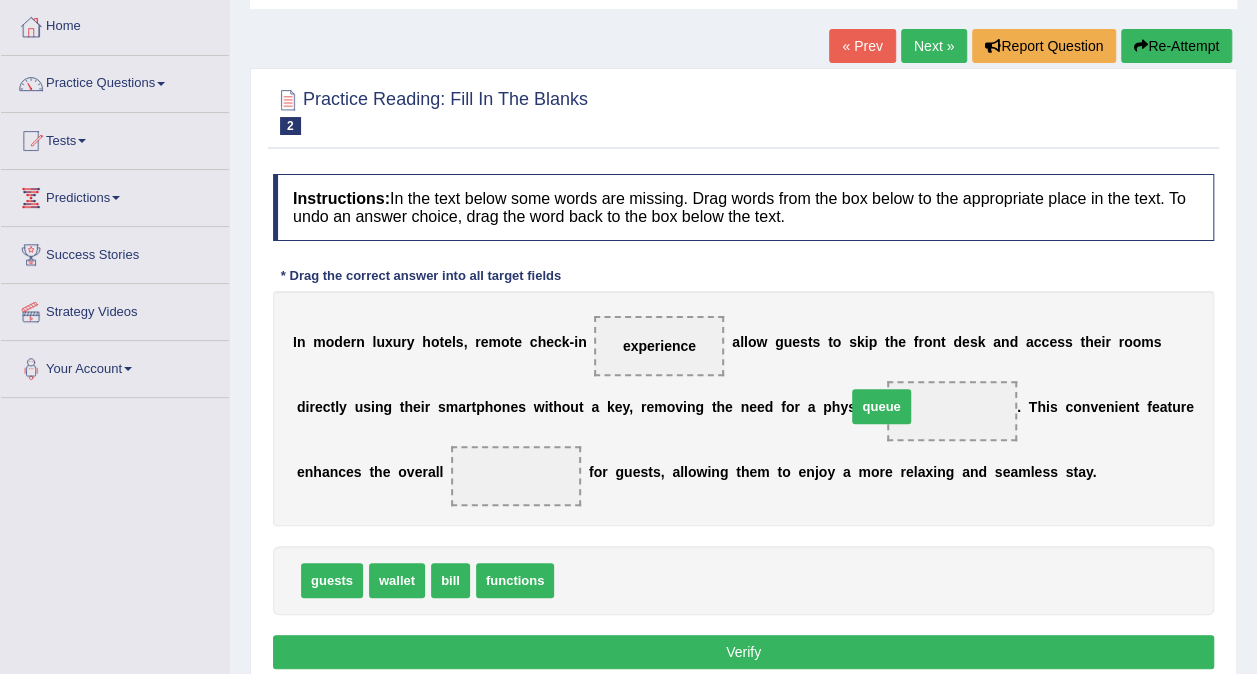 drag, startPoint x: 580, startPoint y: 580, endPoint x: 872, endPoint y: 406, distance: 339.91174 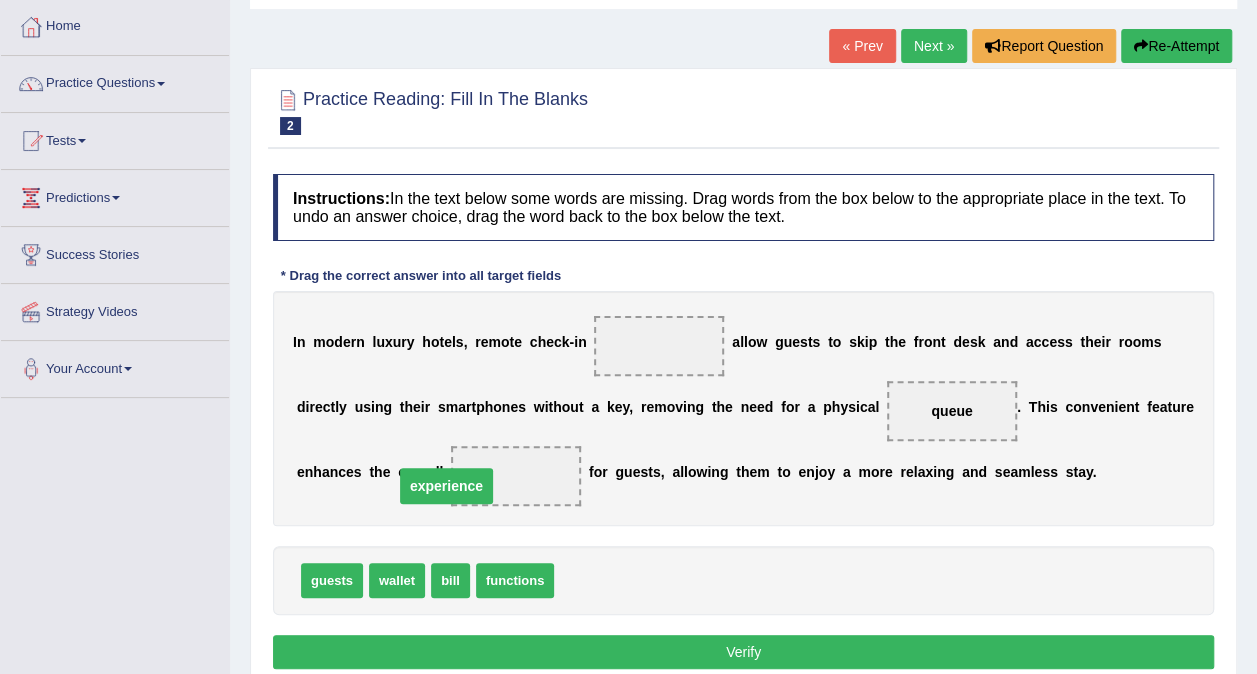 drag, startPoint x: 641, startPoint y: 346, endPoint x: 425, endPoint y: 486, distance: 257.4024 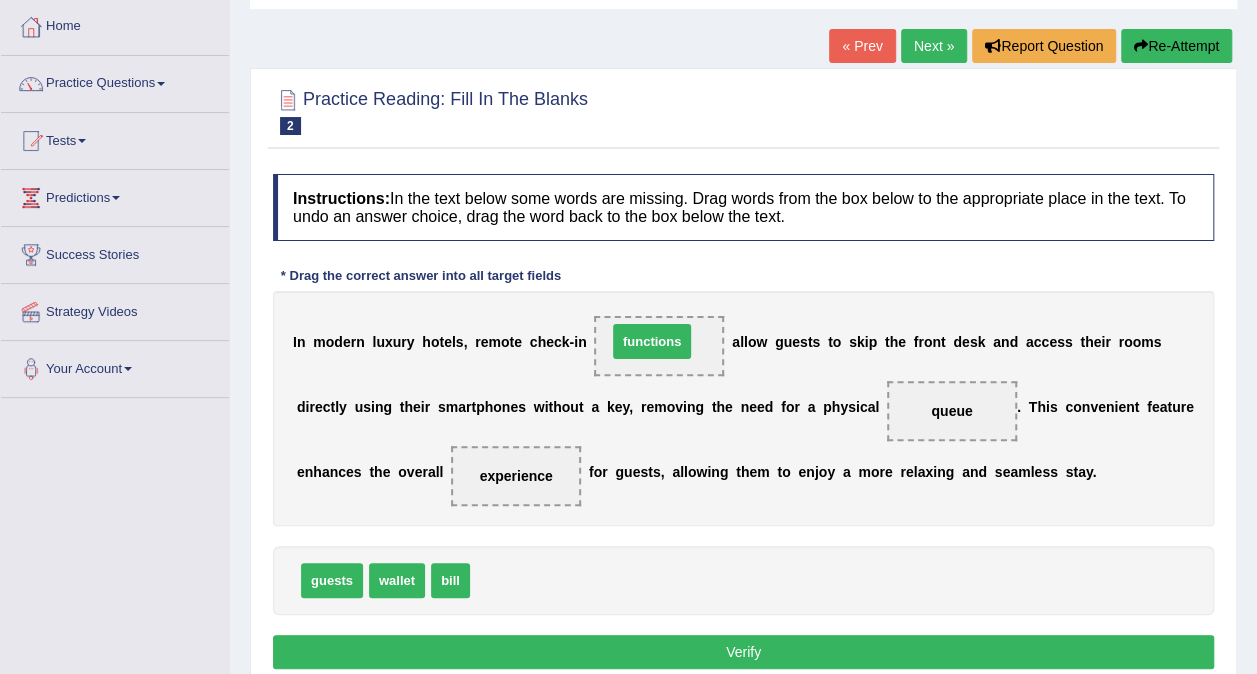 drag, startPoint x: 516, startPoint y: 572, endPoint x: 653, endPoint y: 333, distance: 275.48138 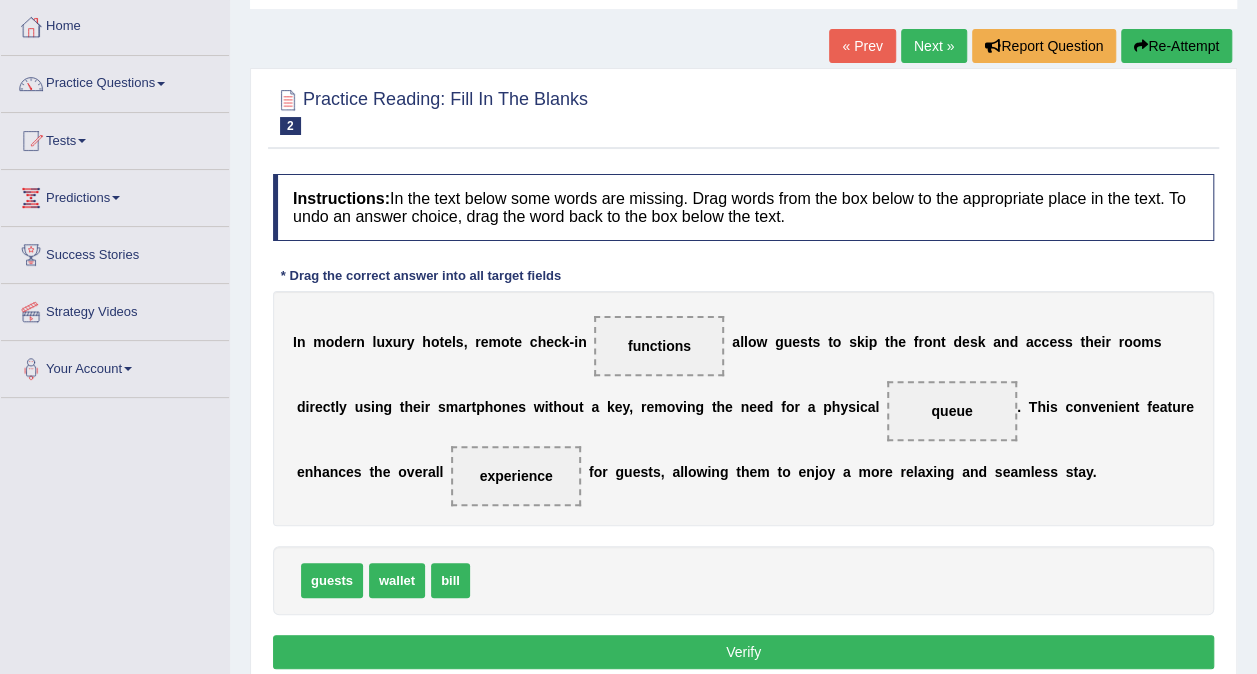 click on "Verify" at bounding box center (743, 652) 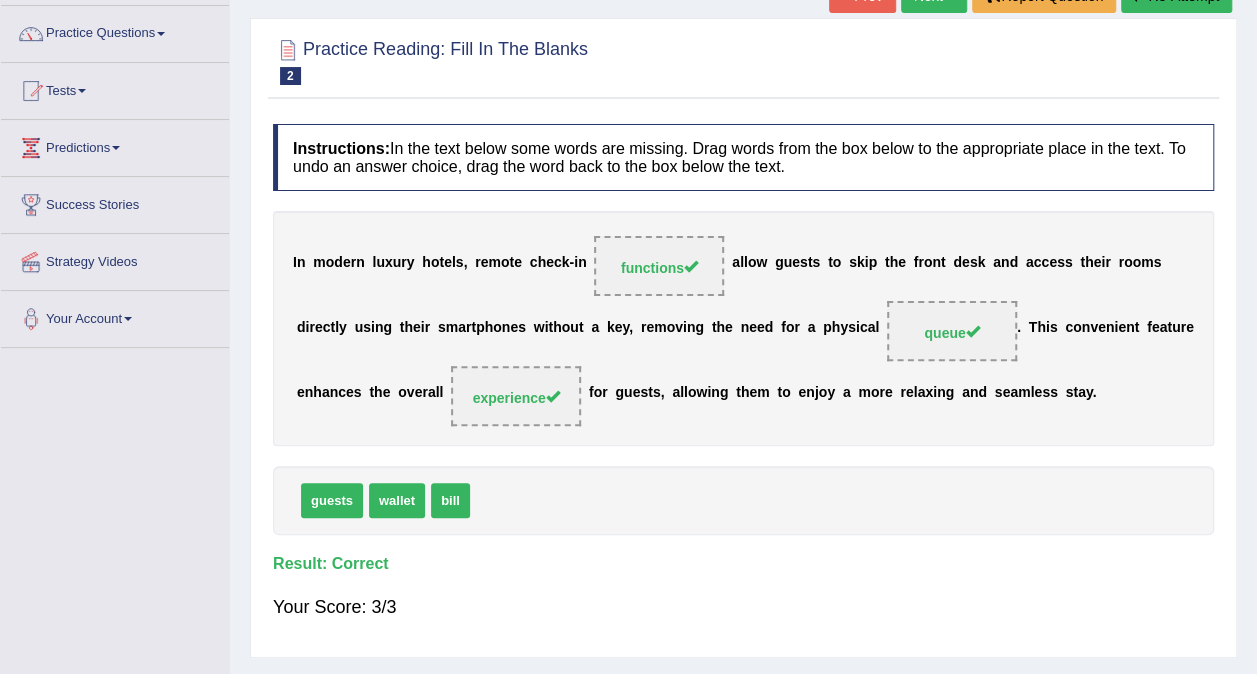 scroll, scrollTop: 0, scrollLeft: 0, axis: both 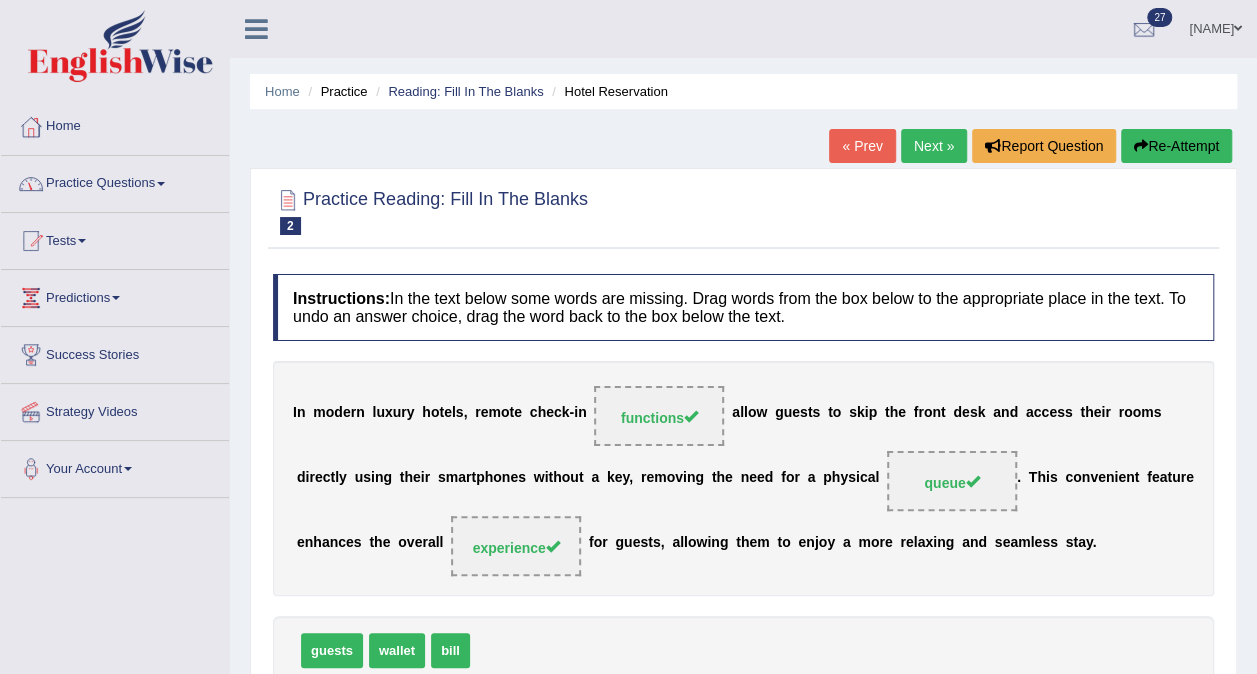 click on "Next »" at bounding box center (934, 146) 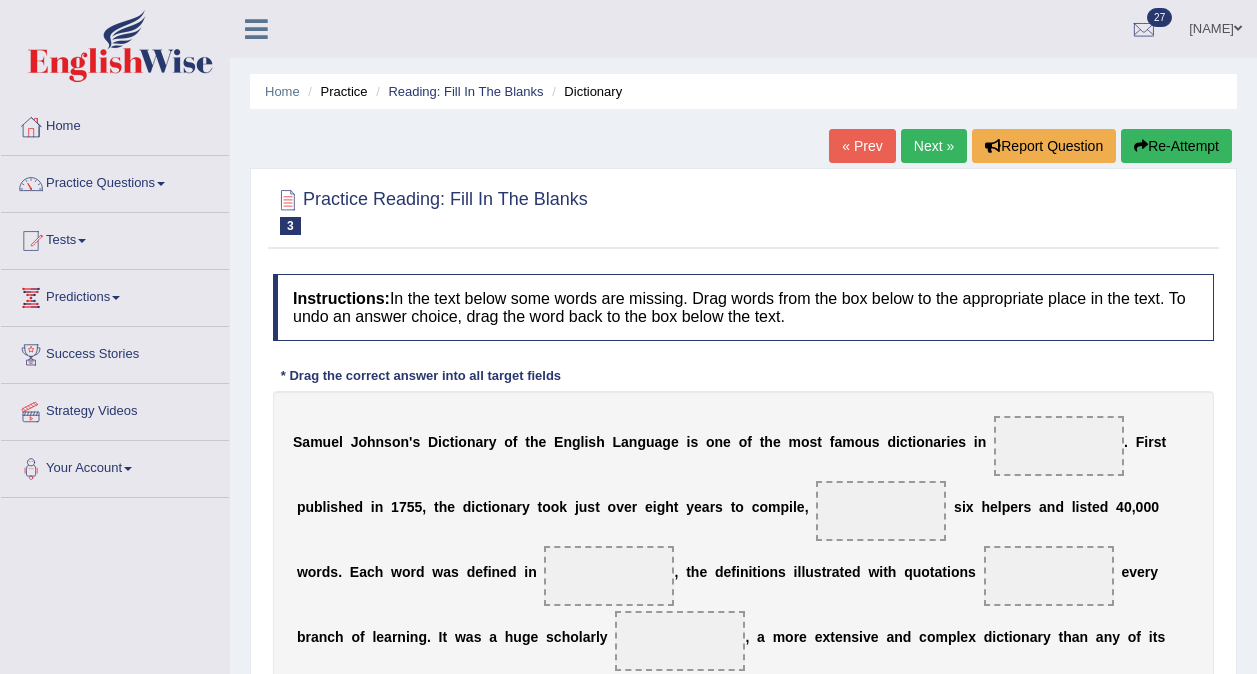 scroll, scrollTop: 0, scrollLeft: 0, axis: both 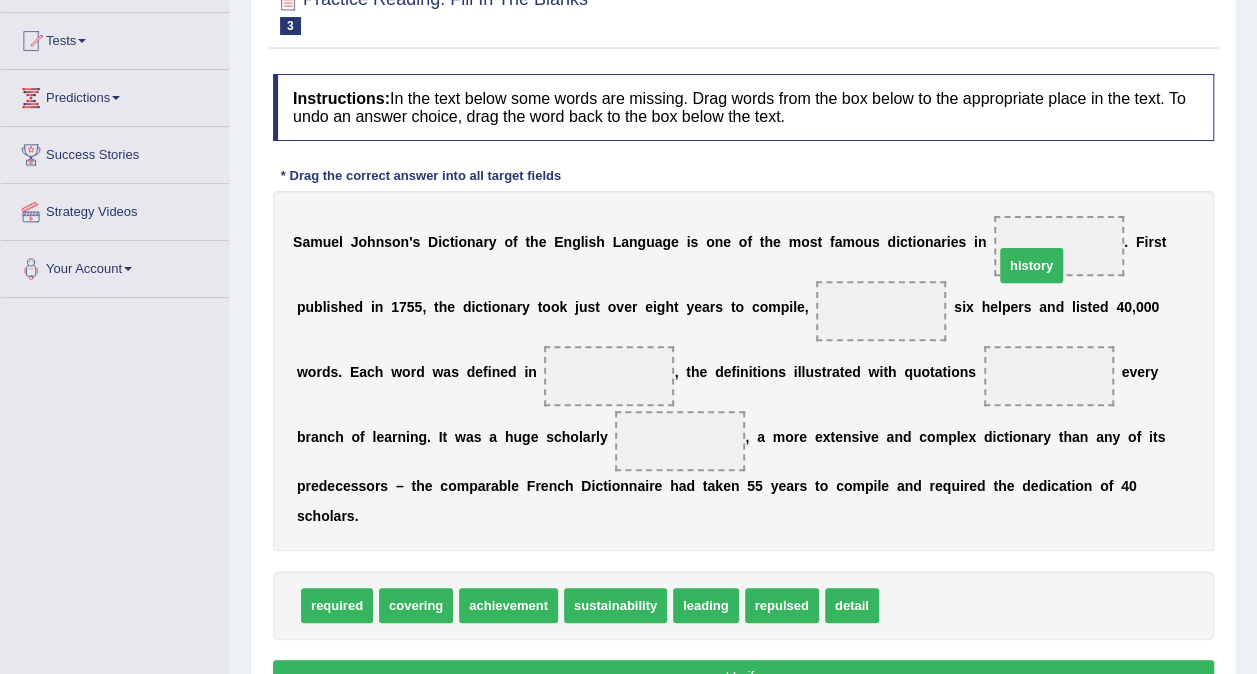 drag, startPoint x: 882, startPoint y: 580, endPoint x: 997, endPoint y: 240, distance: 358.922 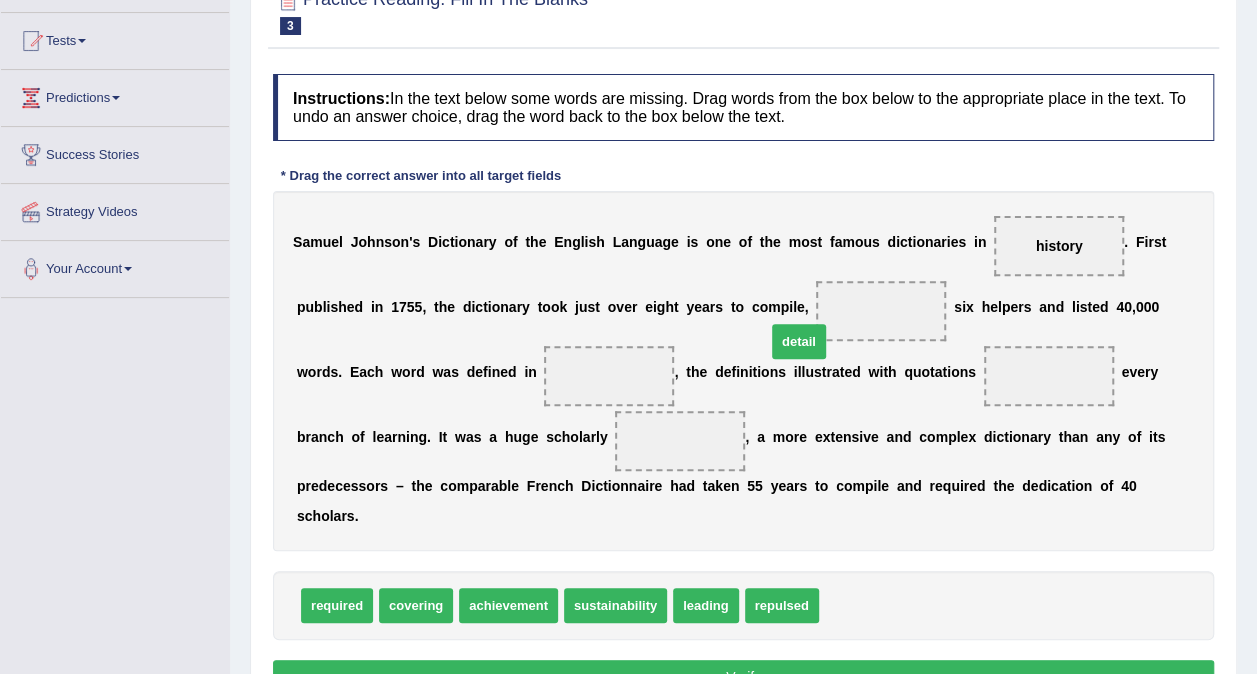 drag, startPoint x: 820, startPoint y: 578, endPoint x: 767, endPoint y: 314, distance: 269.26752 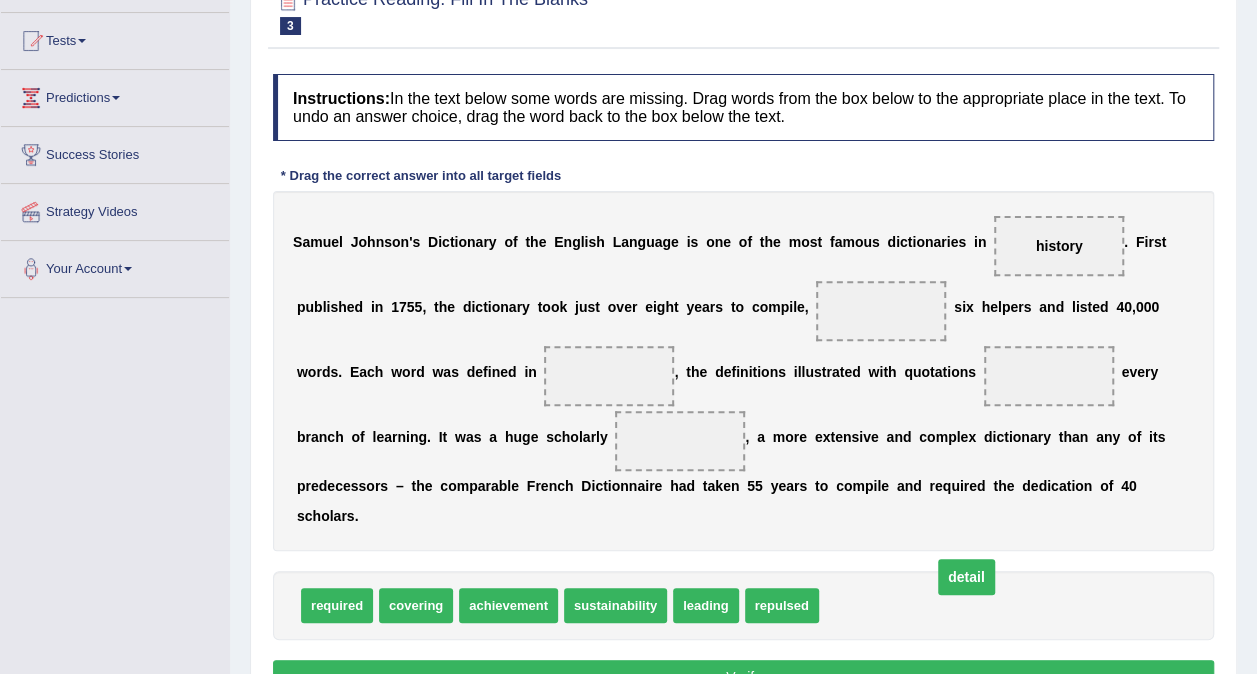 drag, startPoint x: 776, startPoint y: 304, endPoint x: 866, endPoint y: 564, distance: 275.13632 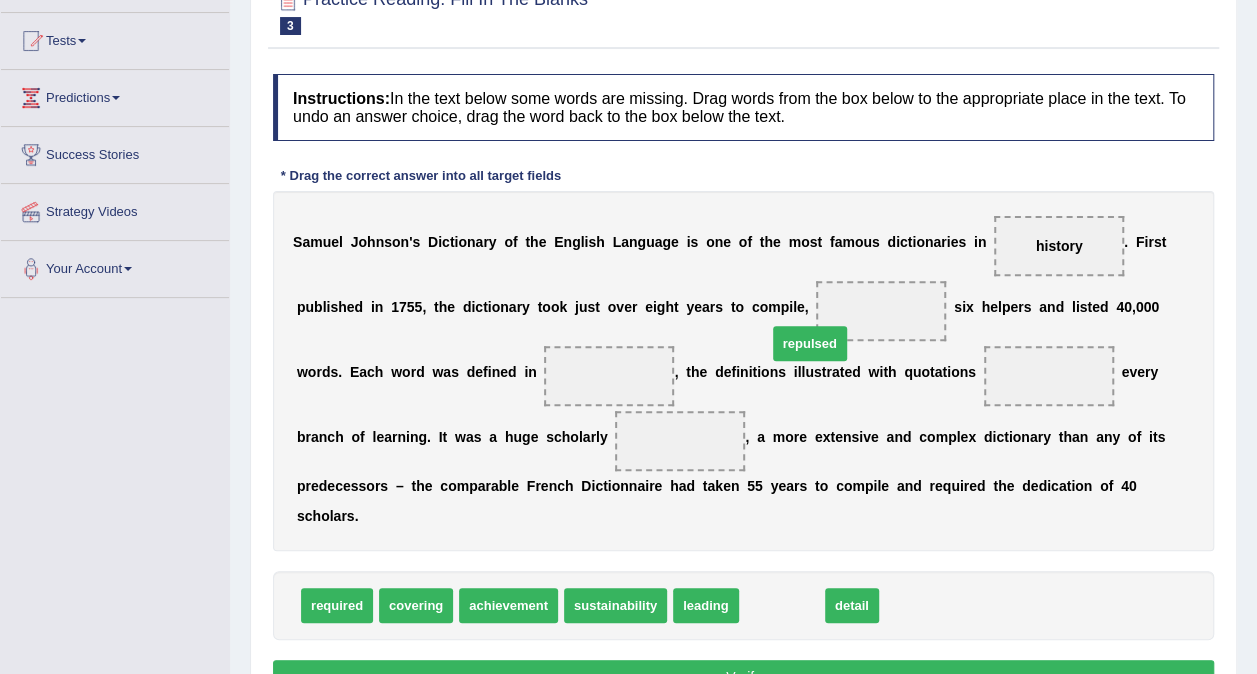 drag, startPoint x: 762, startPoint y: 576, endPoint x: 790, endPoint y: 314, distance: 263.49194 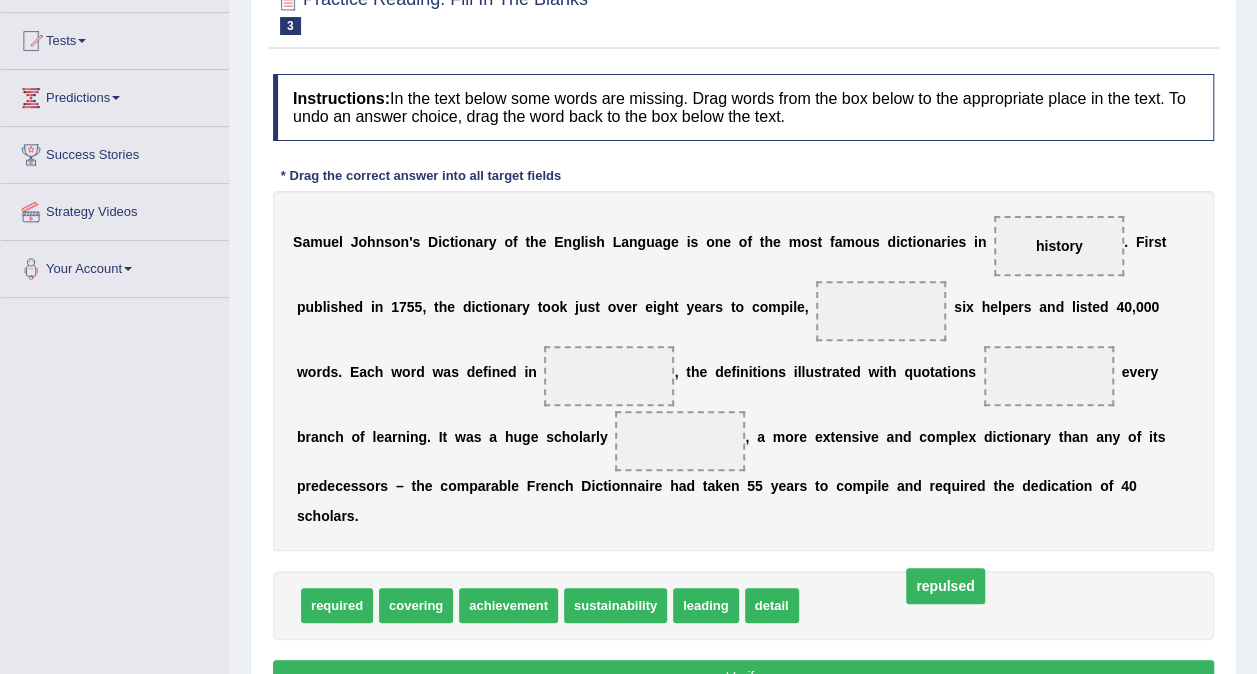 drag, startPoint x: 798, startPoint y: 312, endPoint x: 862, endPoint y: 584, distance: 279.42798 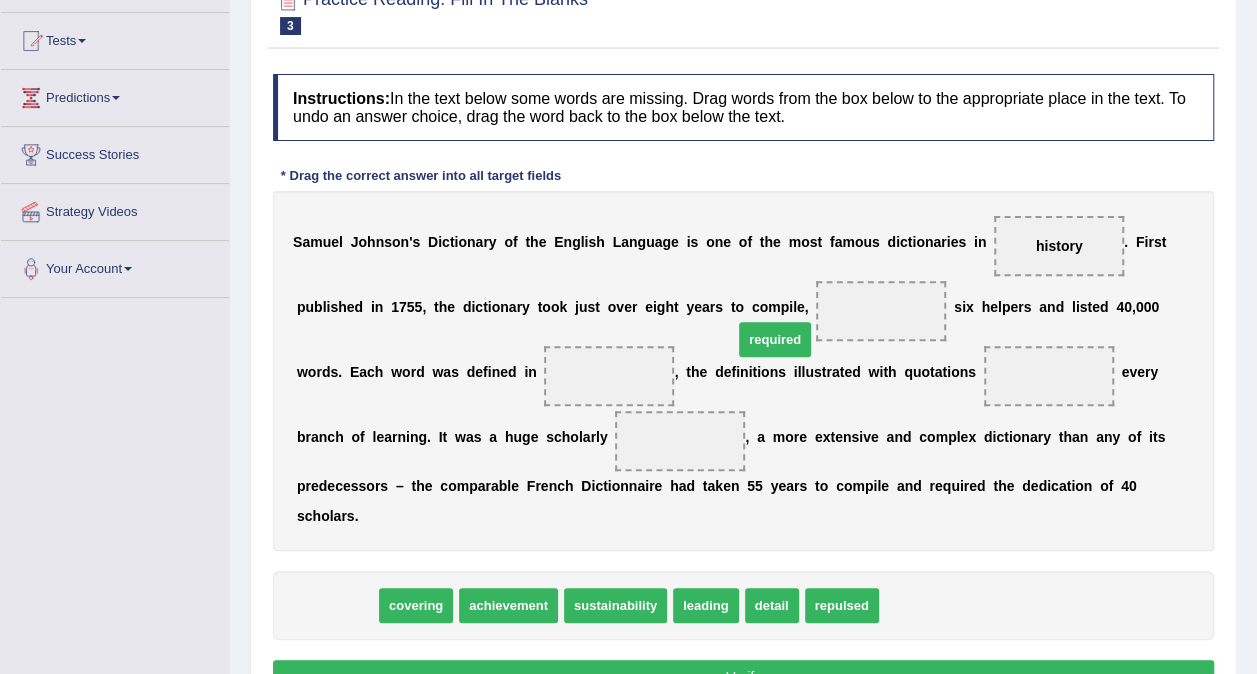 drag, startPoint x: 337, startPoint y: 574, endPoint x: 775, endPoint y: 308, distance: 512.4451 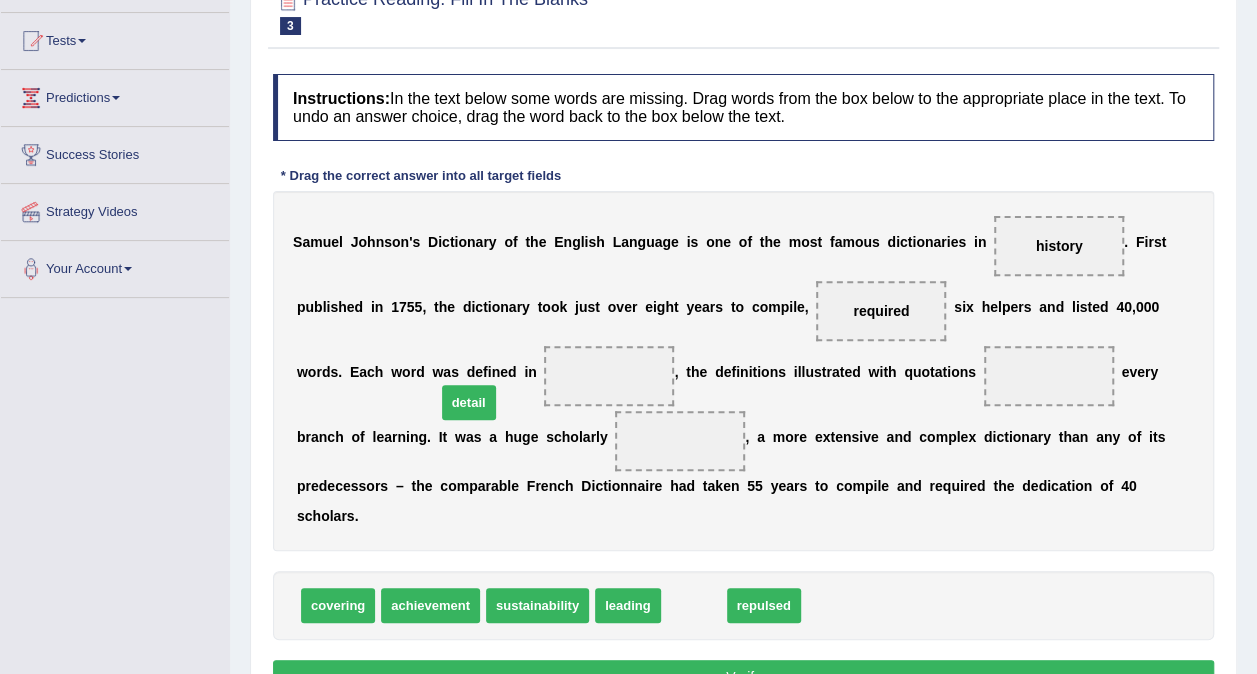 drag, startPoint x: 675, startPoint y: 569, endPoint x: 450, endPoint y: 366, distance: 303.04126 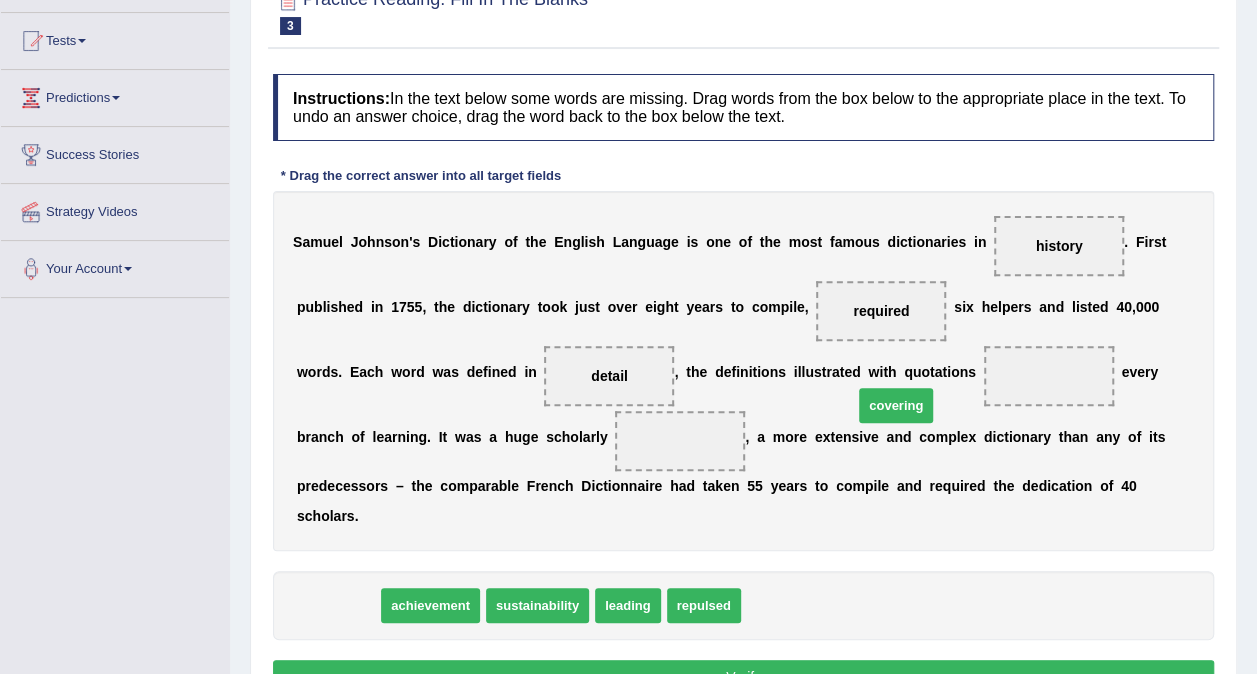 drag, startPoint x: 342, startPoint y: 574, endPoint x: 900, endPoint y: 374, distance: 592.75964 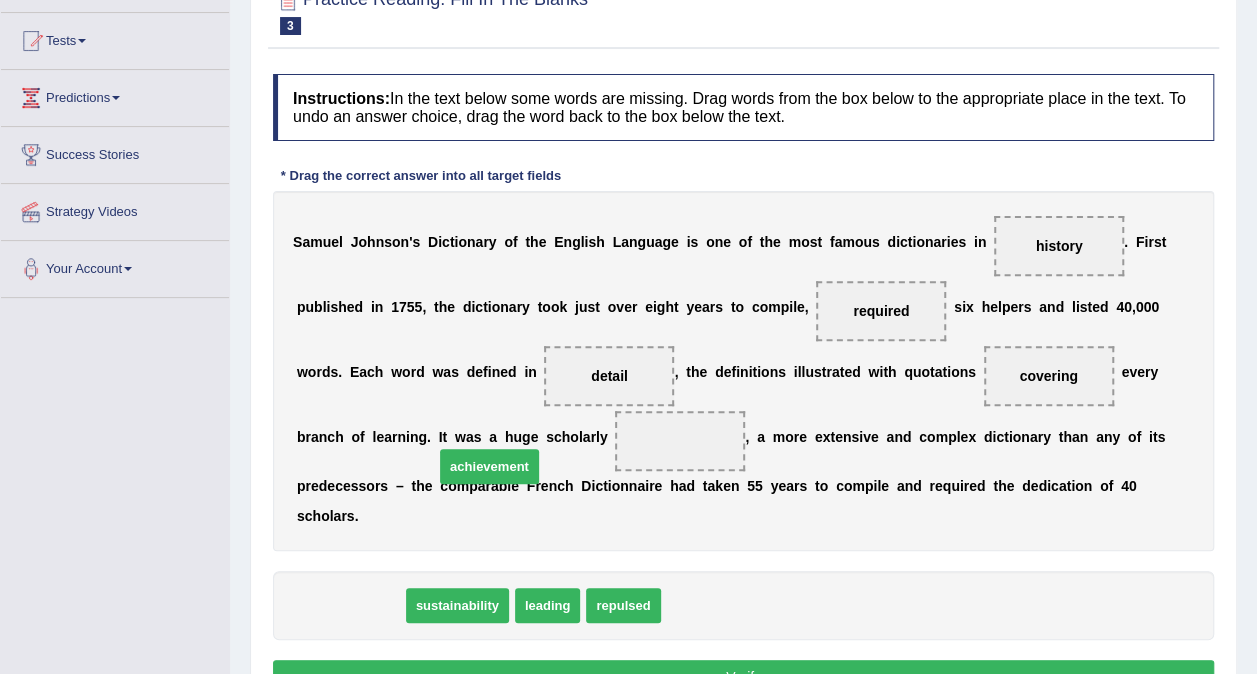 drag, startPoint x: 349, startPoint y: 563, endPoint x: 488, endPoint y: 424, distance: 196.57568 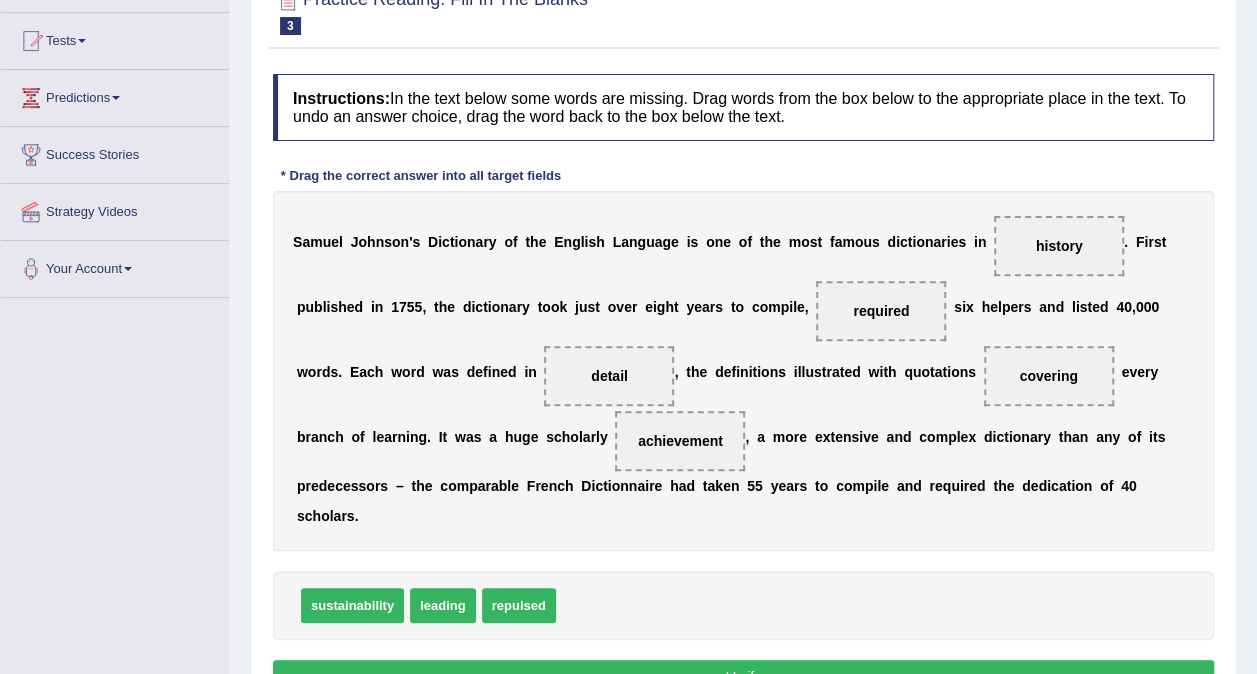 click on "Verify" at bounding box center [743, 677] 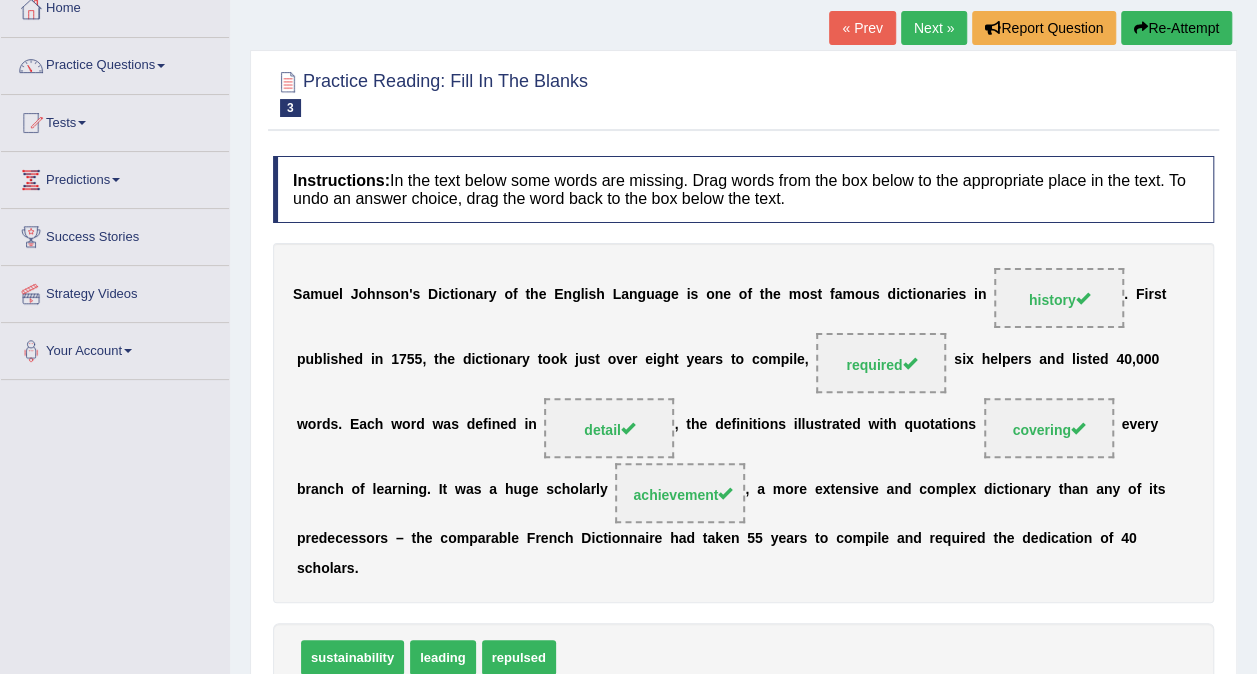 scroll, scrollTop: 0, scrollLeft: 0, axis: both 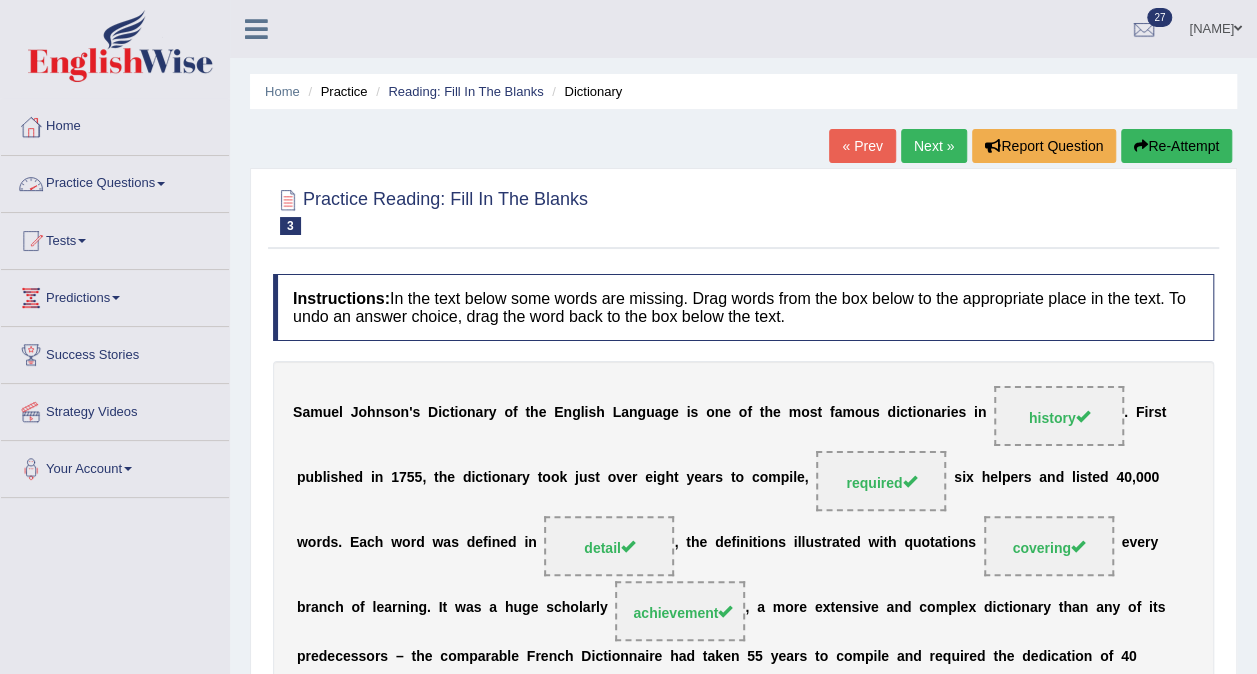click at bounding box center (161, 184) 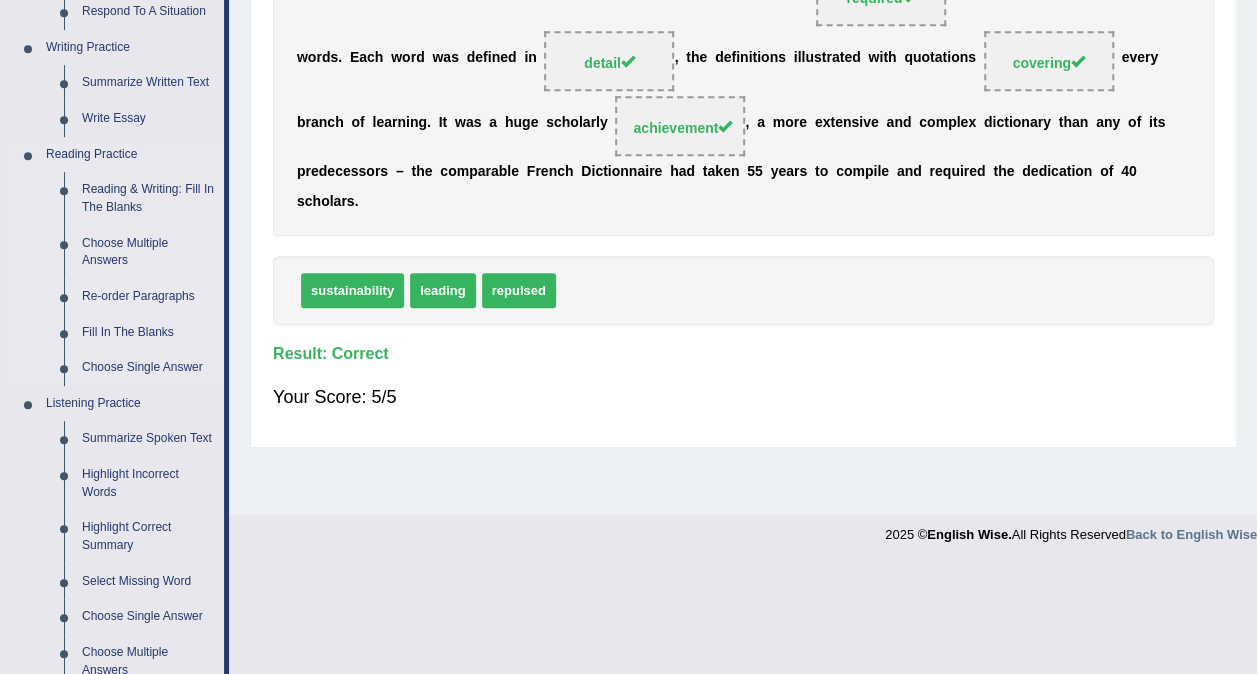 scroll, scrollTop: 600, scrollLeft: 0, axis: vertical 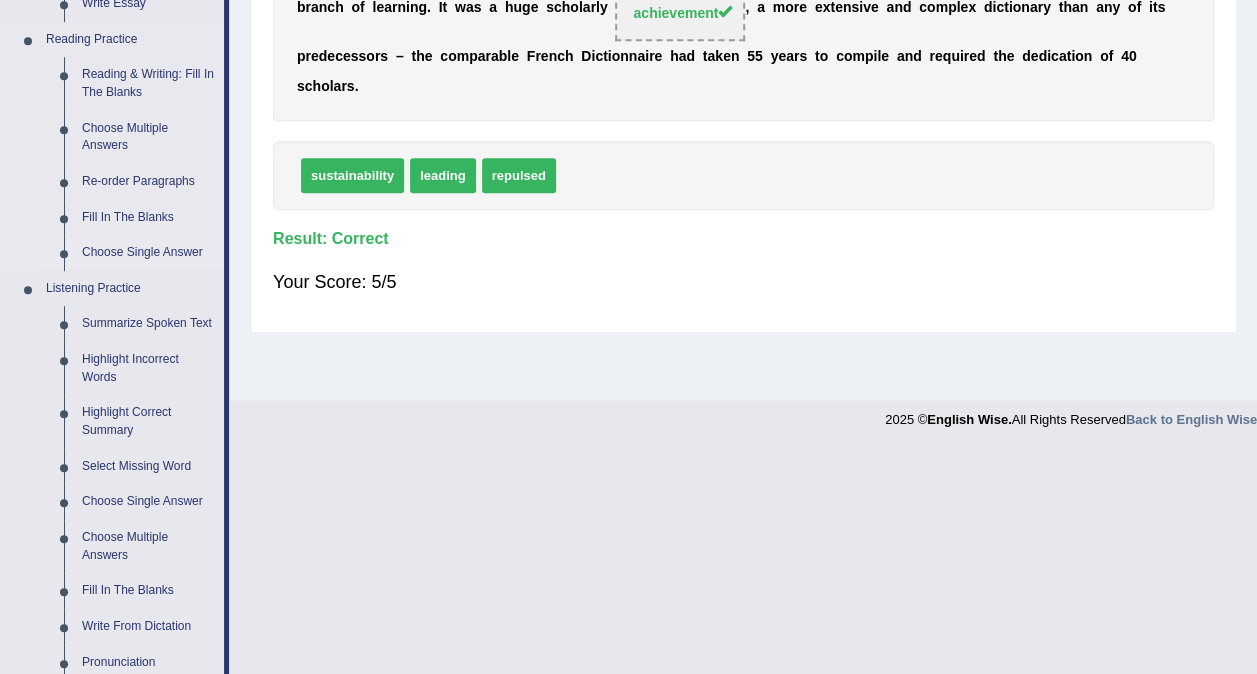 click on "Choose Single Answer" at bounding box center (148, 253) 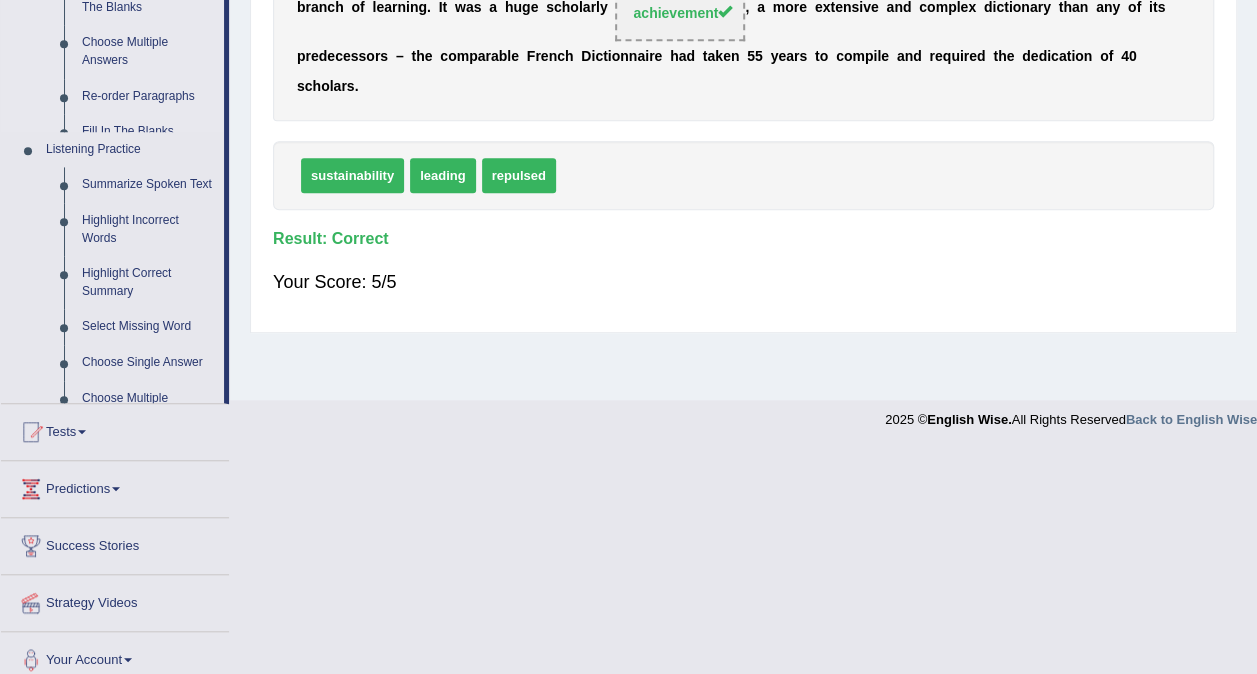 scroll, scrollTop: 376, scrollLeft: 0, axis: vertical 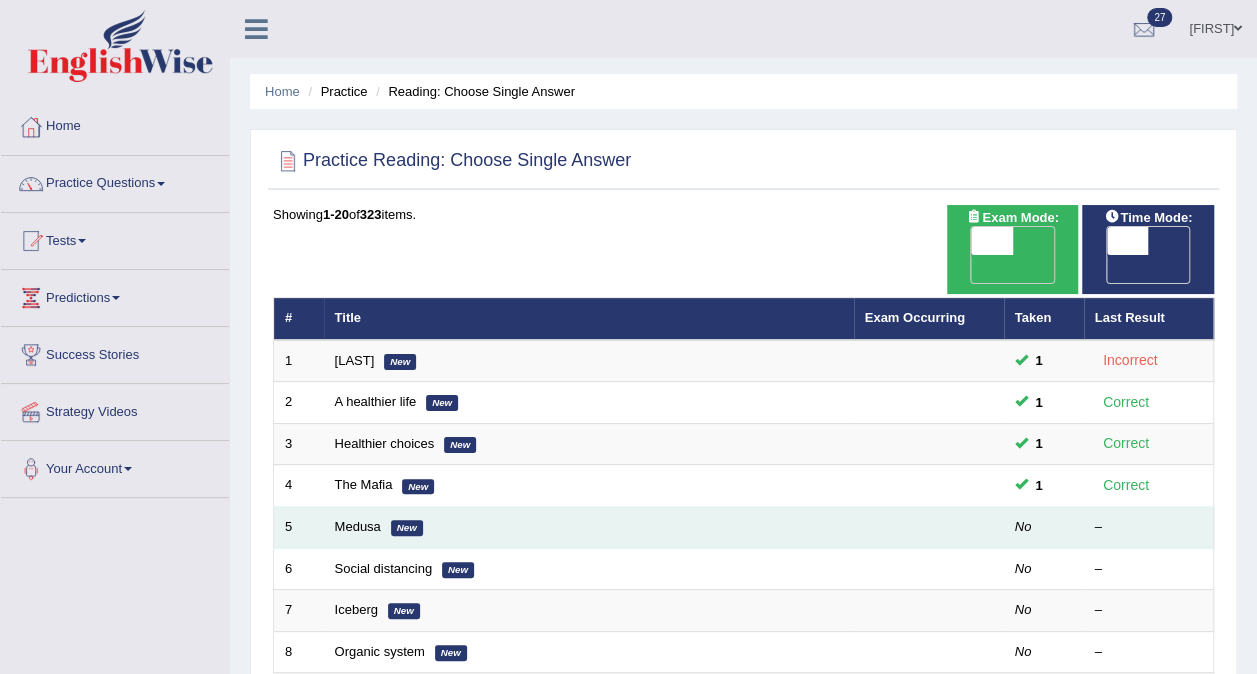 click on "New" at bounding box center [407, 528] 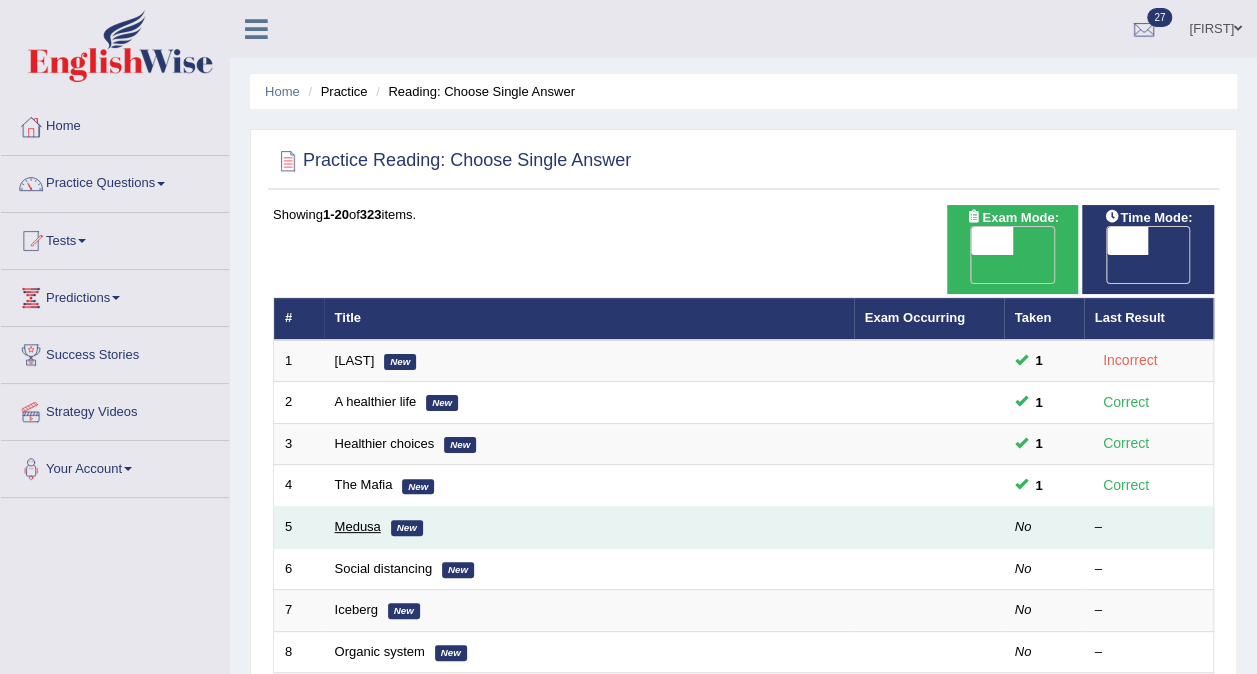 click on "Medusa" at bounding box center [358, 526] 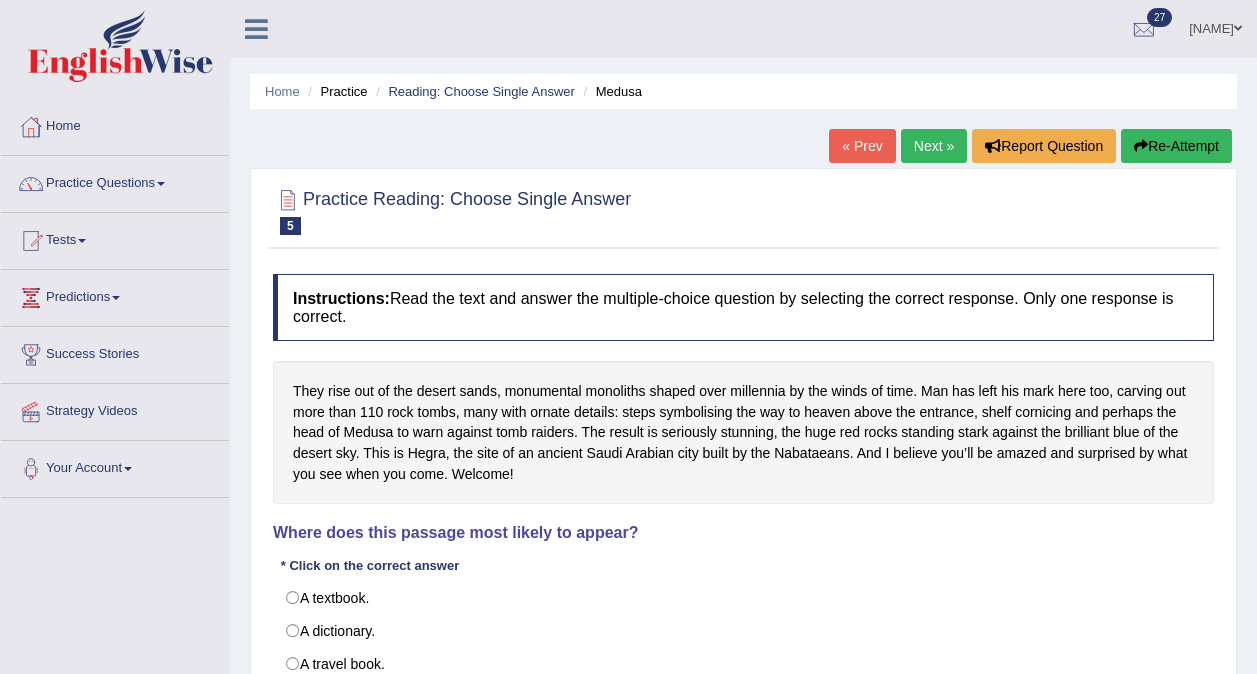 scroll, scrollTop: 0, scrollLeft: 0, axis: both 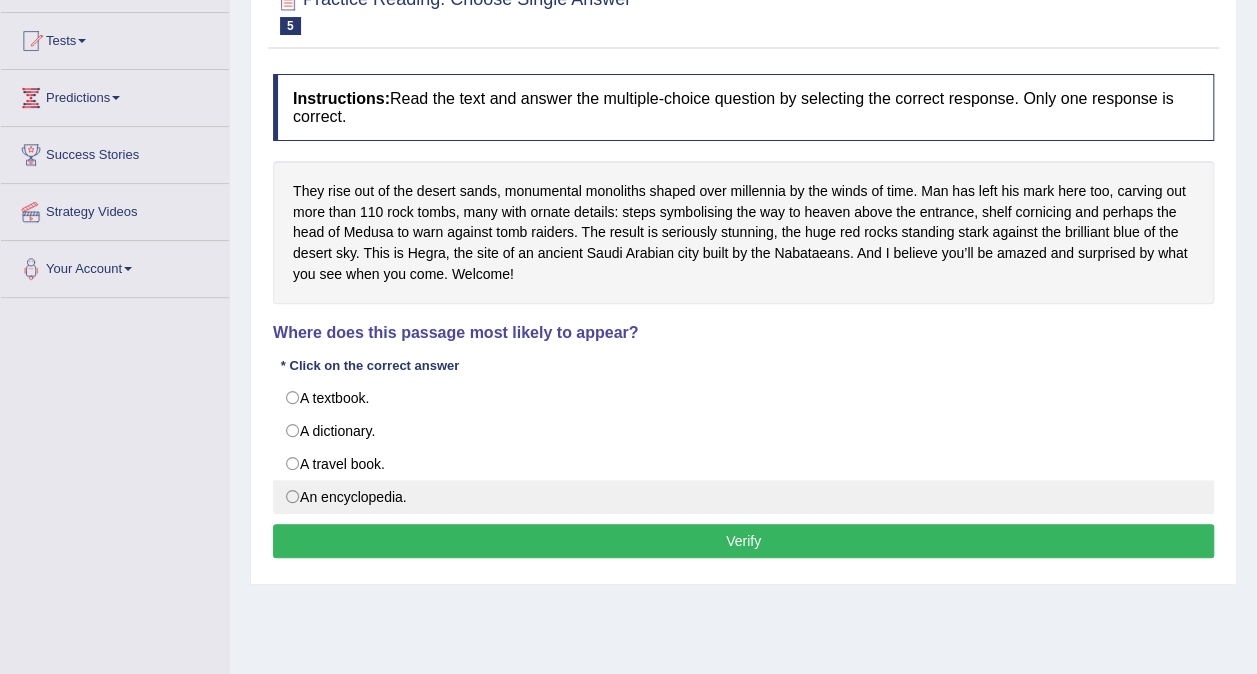 click on "An encyclopedia." at bounding box center [743, 497] 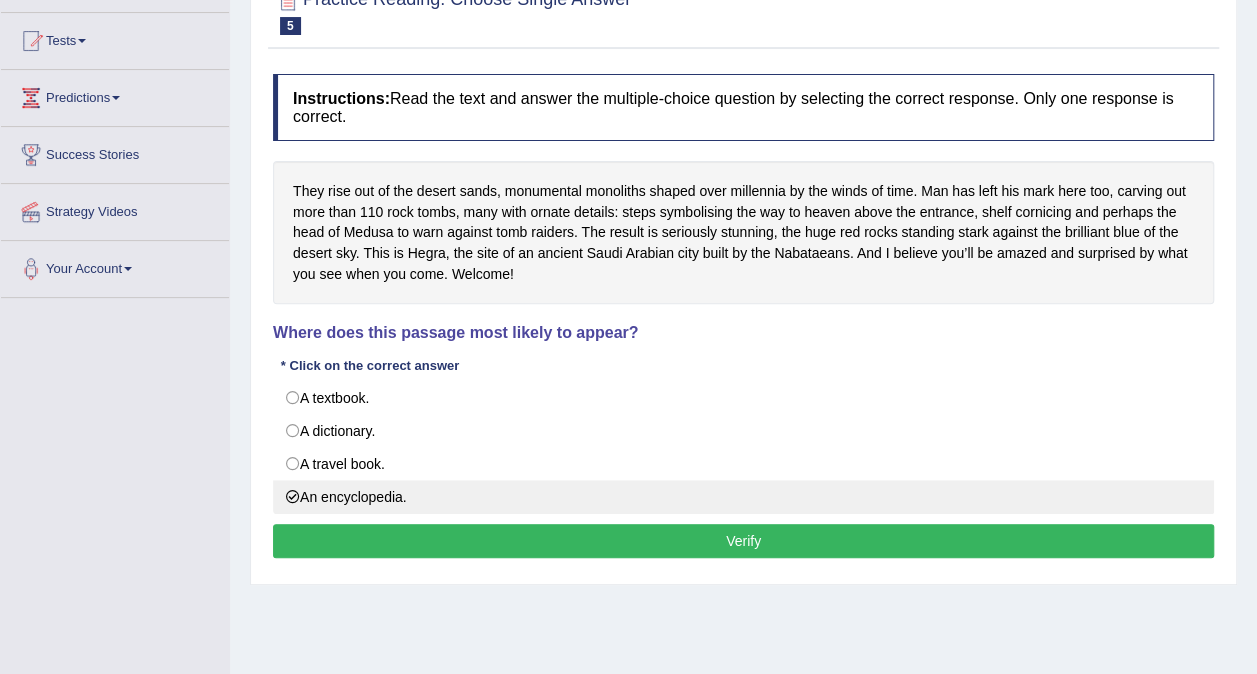 click on "An encyclopedia." at bounding box center [743, 497] 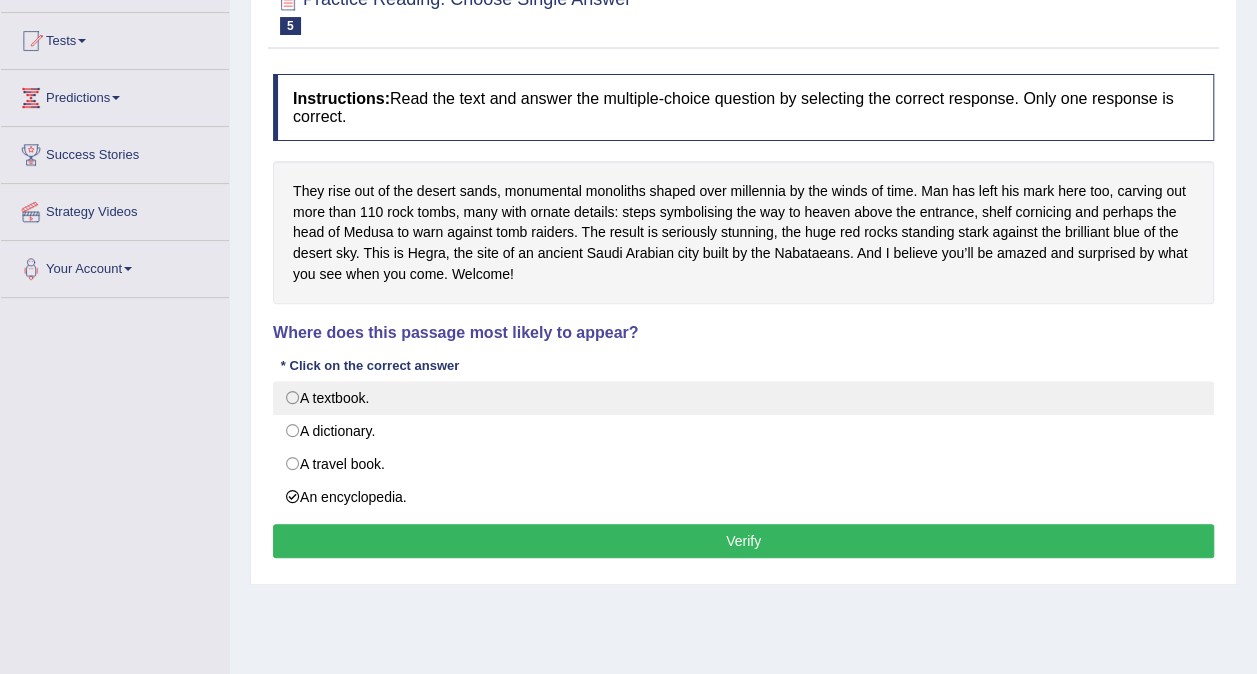 click on "A textbook." at bounding box center [743, 398] 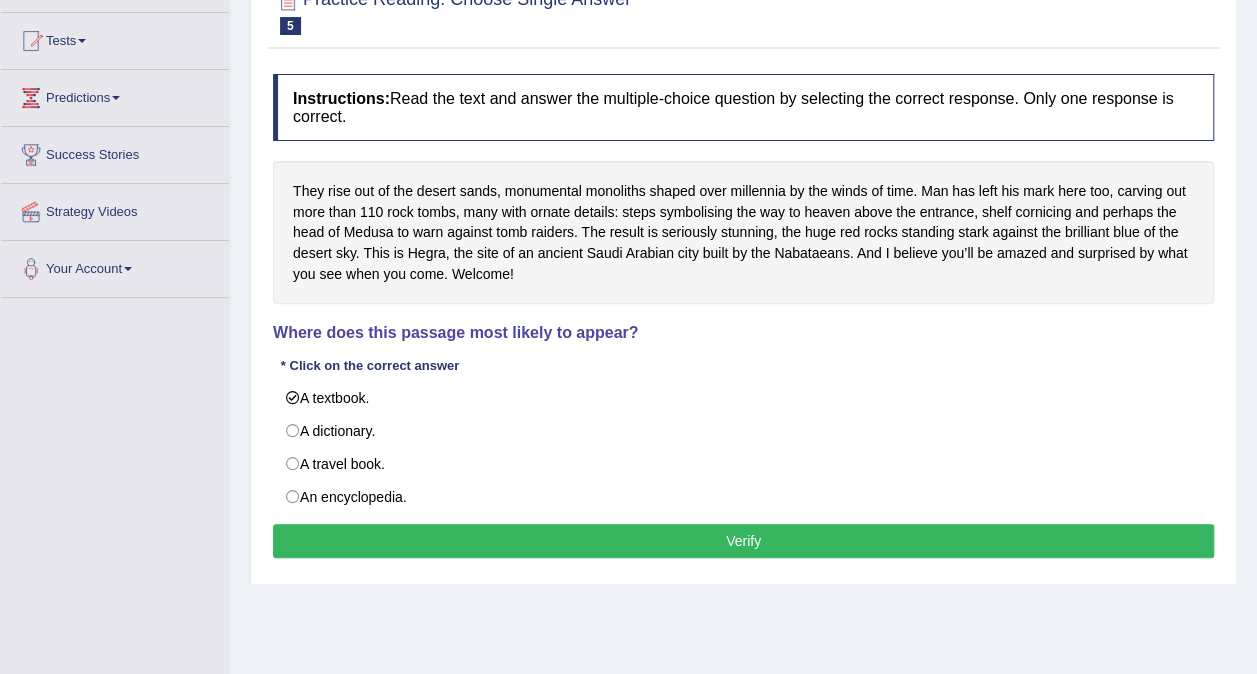 click on "Verify" at bounding box center [743, 541] 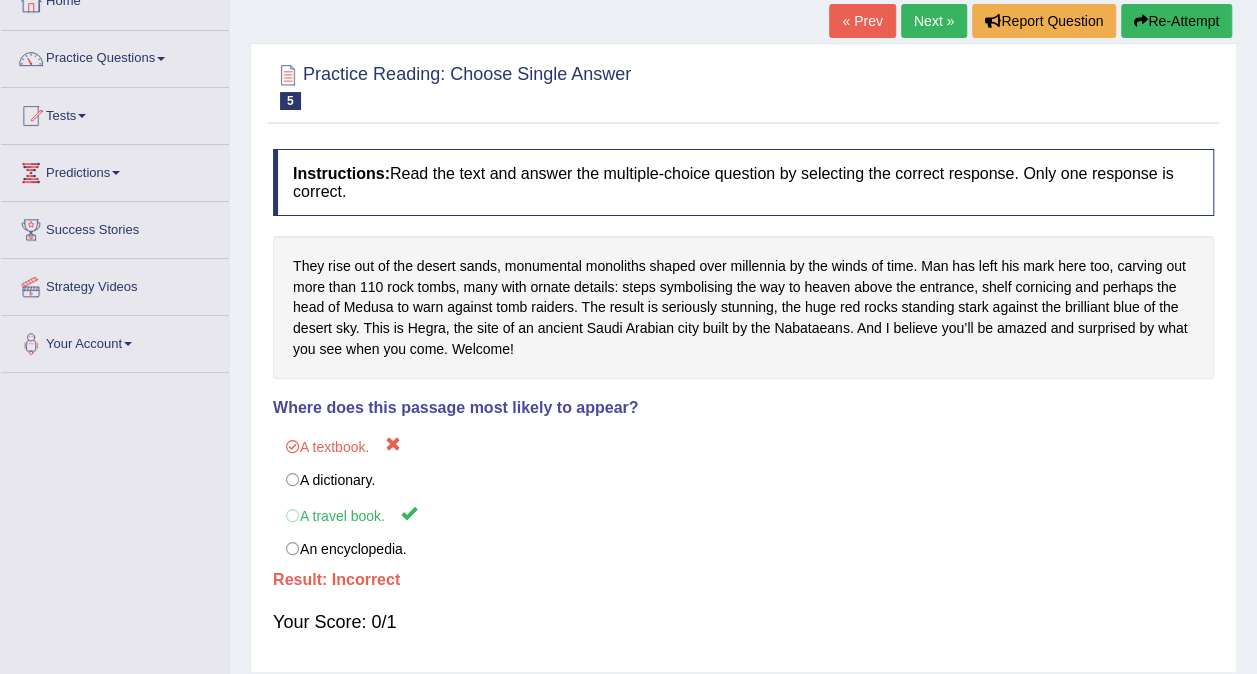 scroll, scrollTop: 0, scrollLeft: 0, axis: both 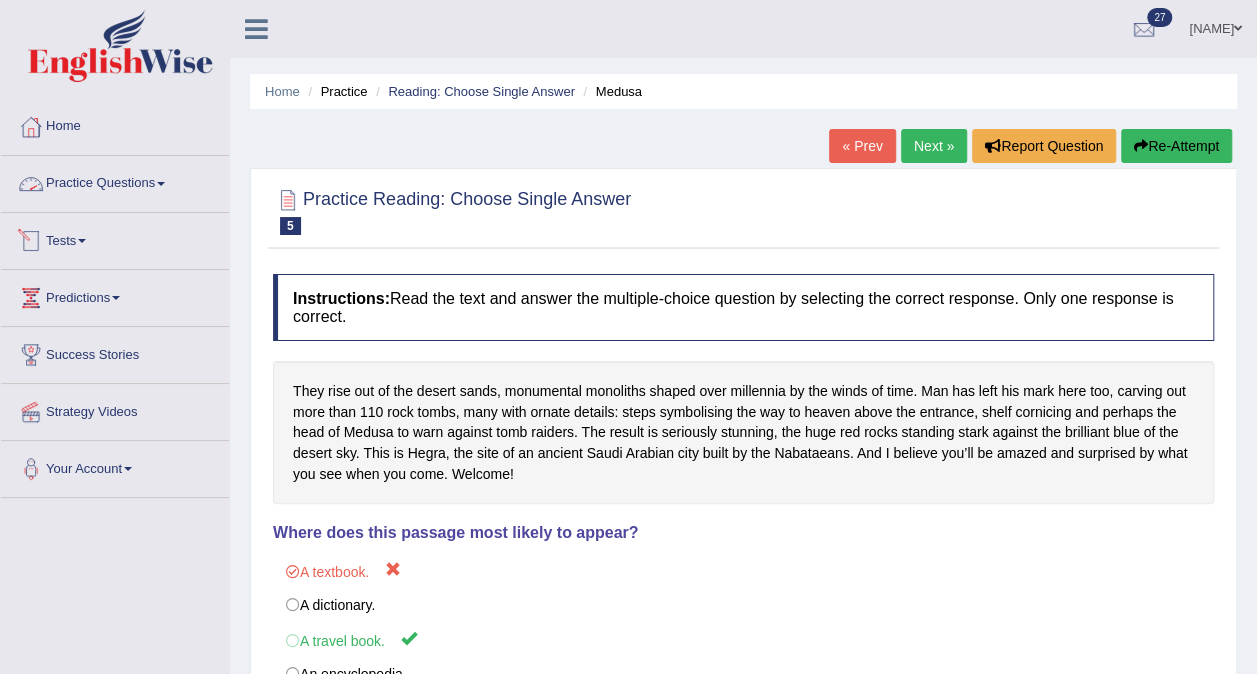 click on "Practice Questions" at bounding box center [115, 181] 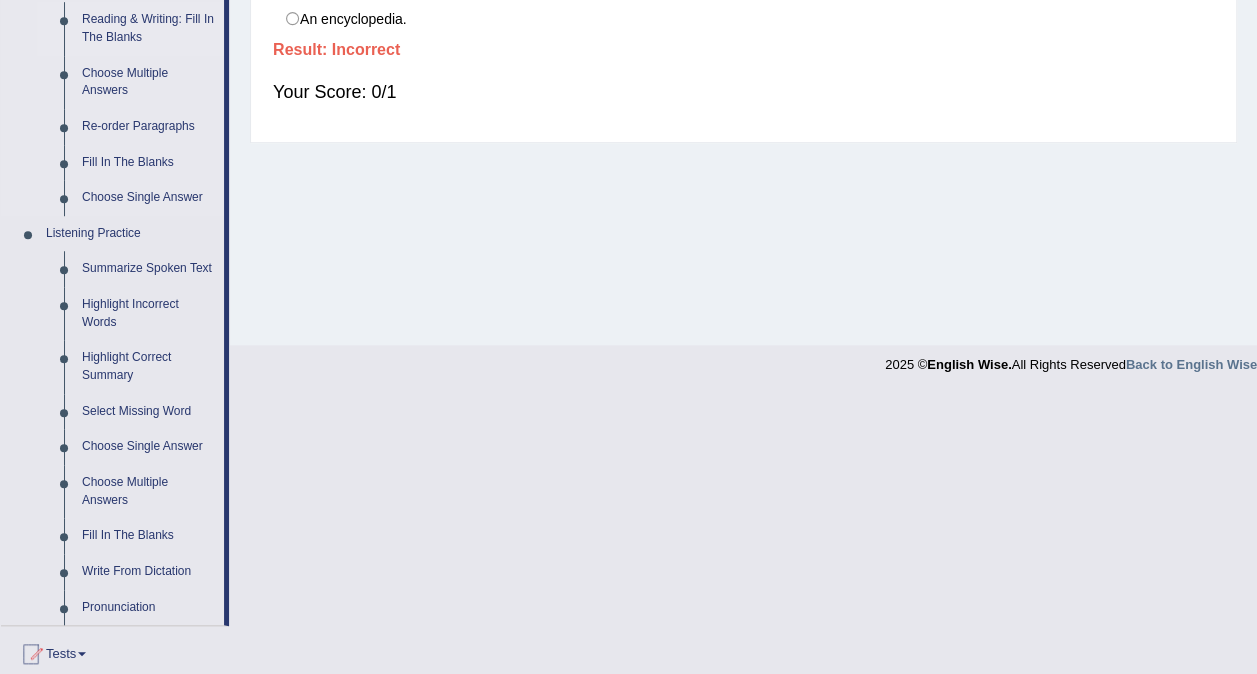 scroll, scrollTop: 700, scrollLeft: 0, axis: vertical 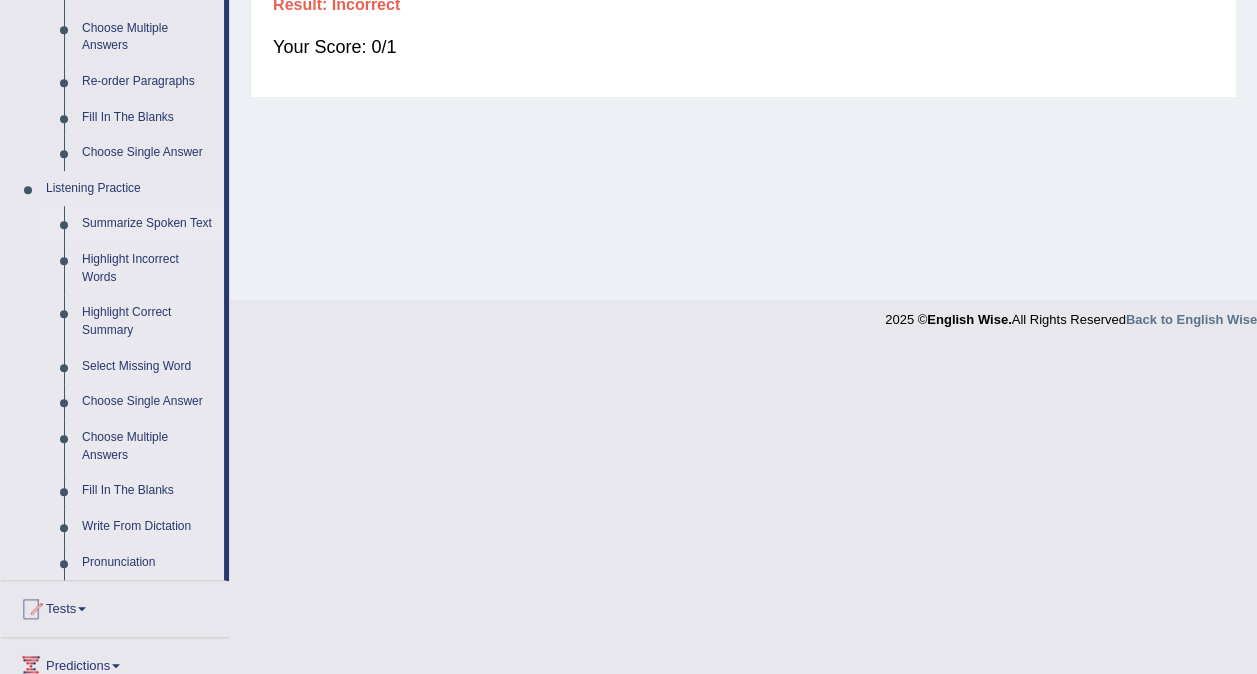 click on "Summarize Spoken Text" at bounding box center (148, 224) 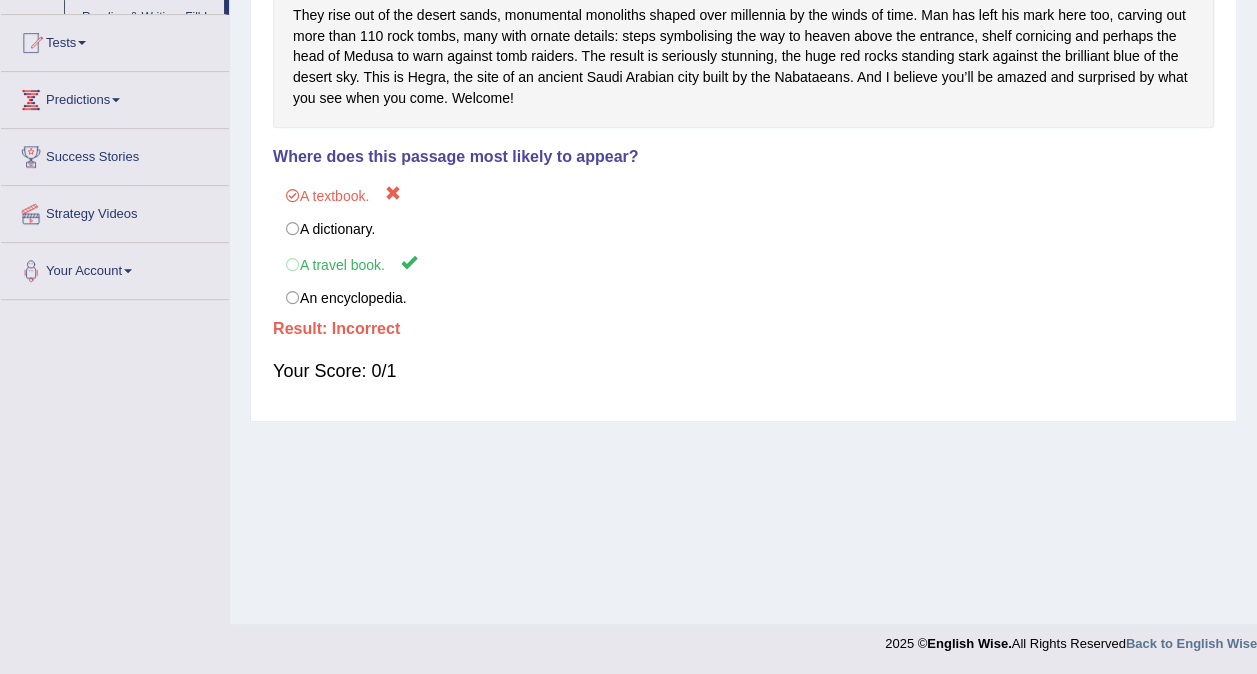 scroll, scrollTop: 300, scrollLeft: 0, axis: vertical 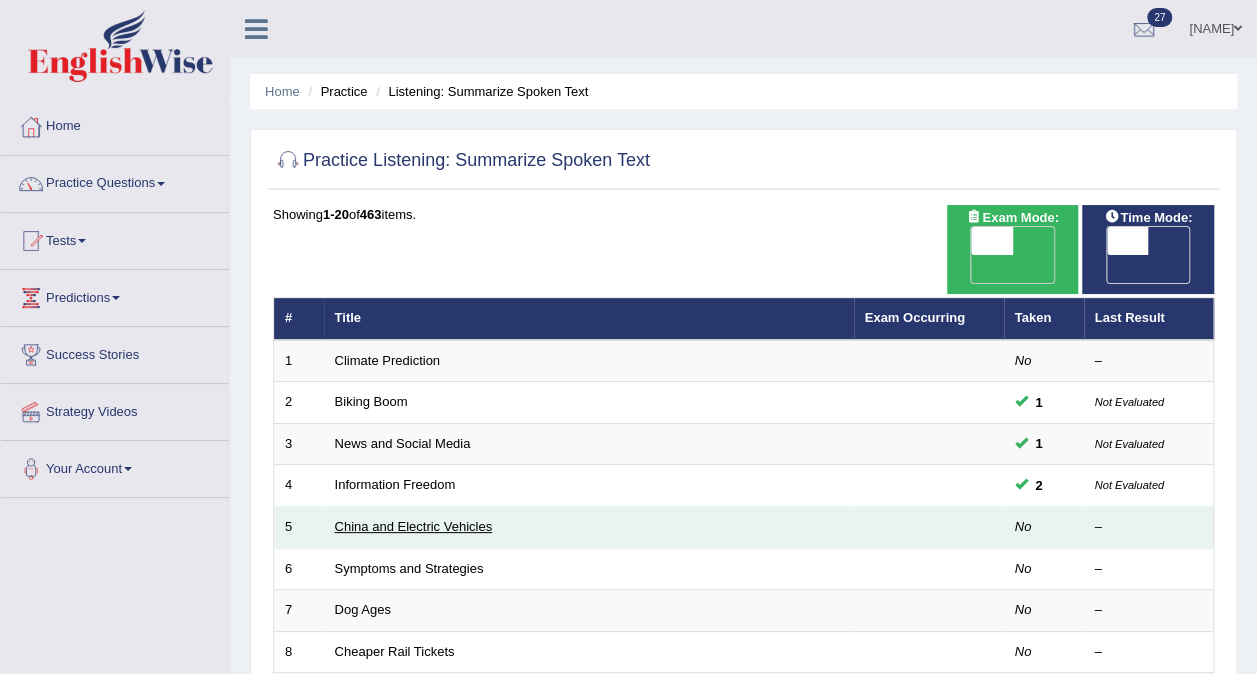 click on "China and Electric Vehicles" at bounding box center (414, 526) 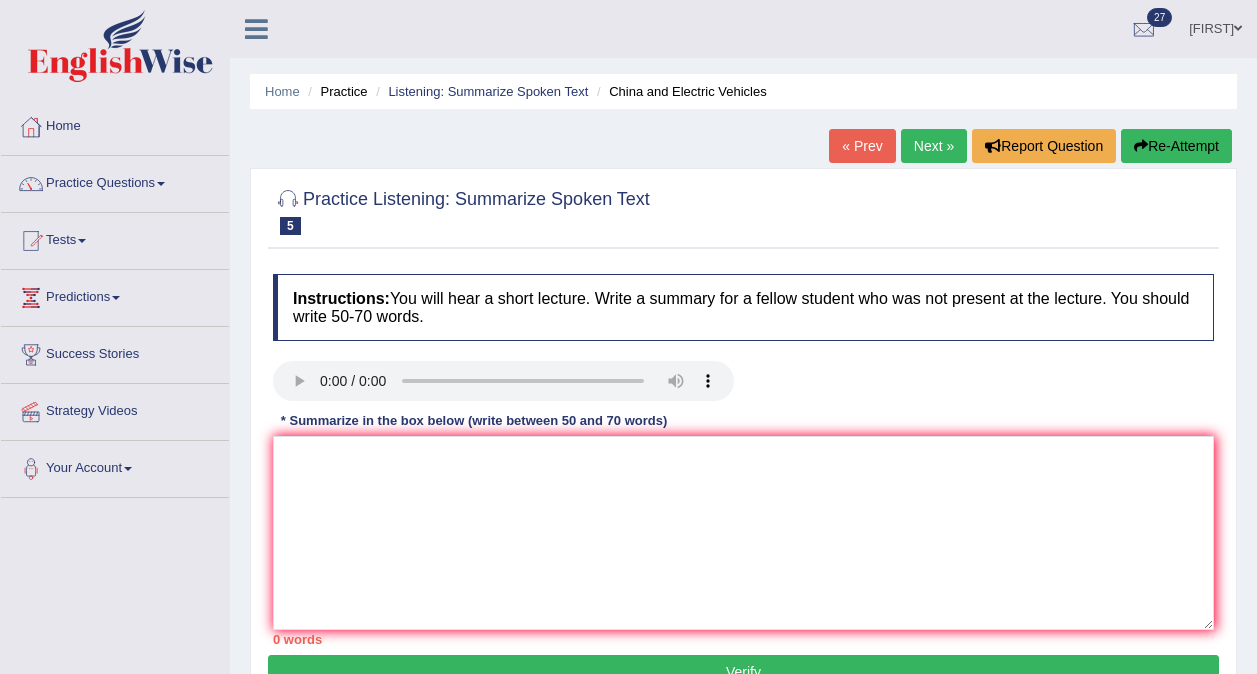 scroll, scrollTop: 0, scrollLeft: 0, axis: both 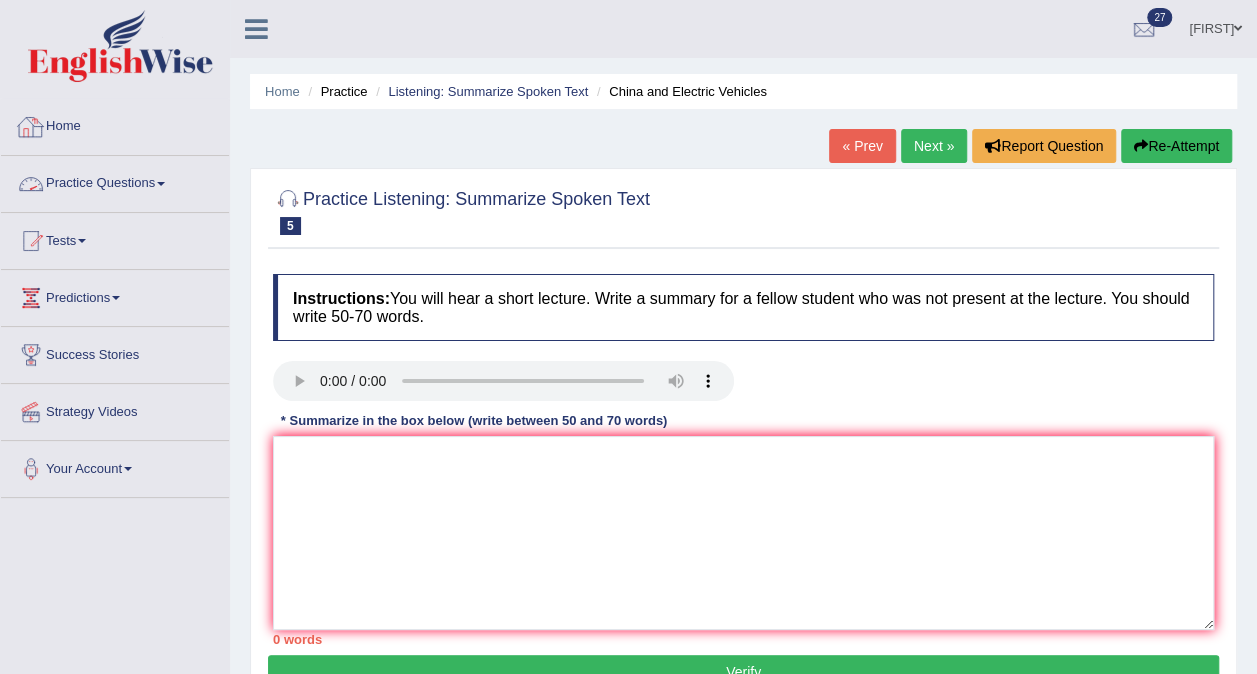 click on "Practice Questions" at bounding box center [115, 181] 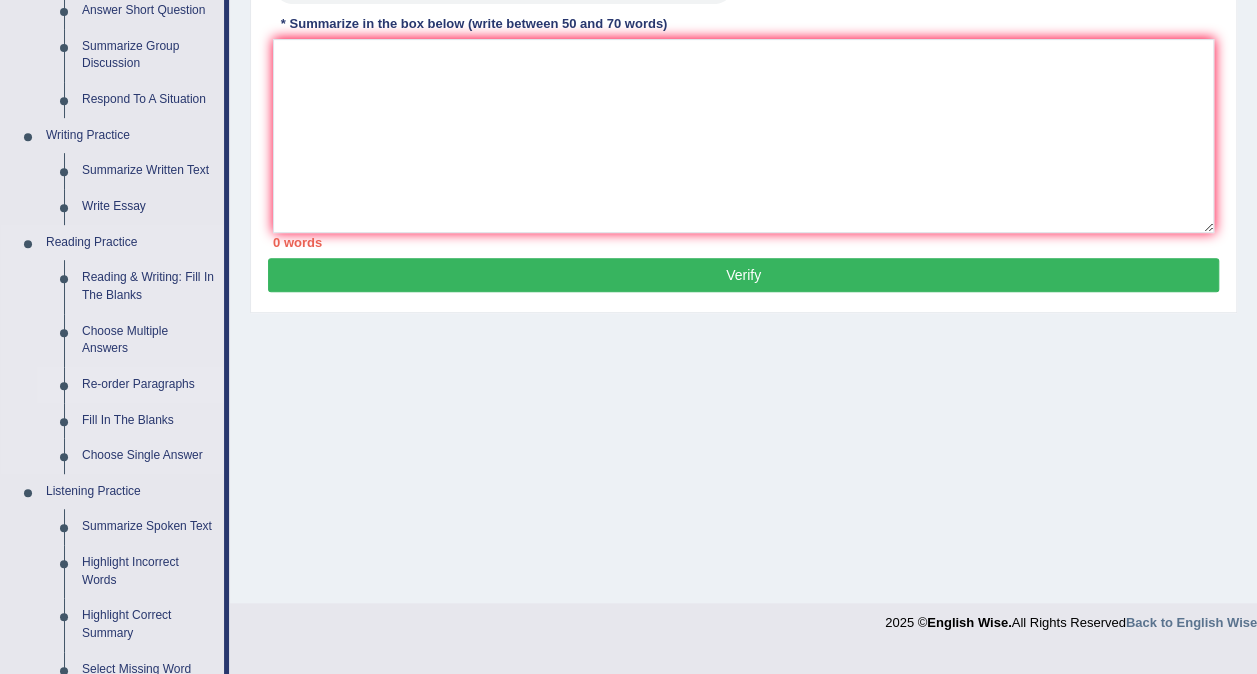 scroll, scrollTop: 600, scrollLeft: 0, axis: vertical 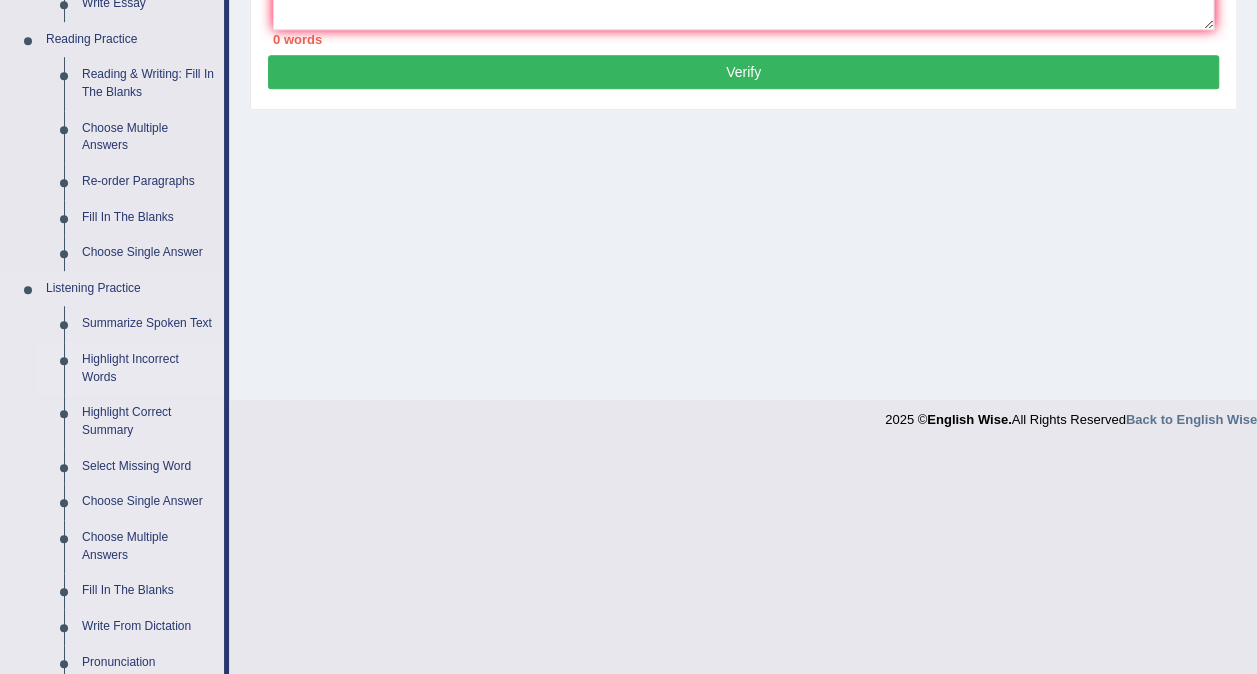 click on "Highlight Incorrect Words" at bounding box center (148, 368) 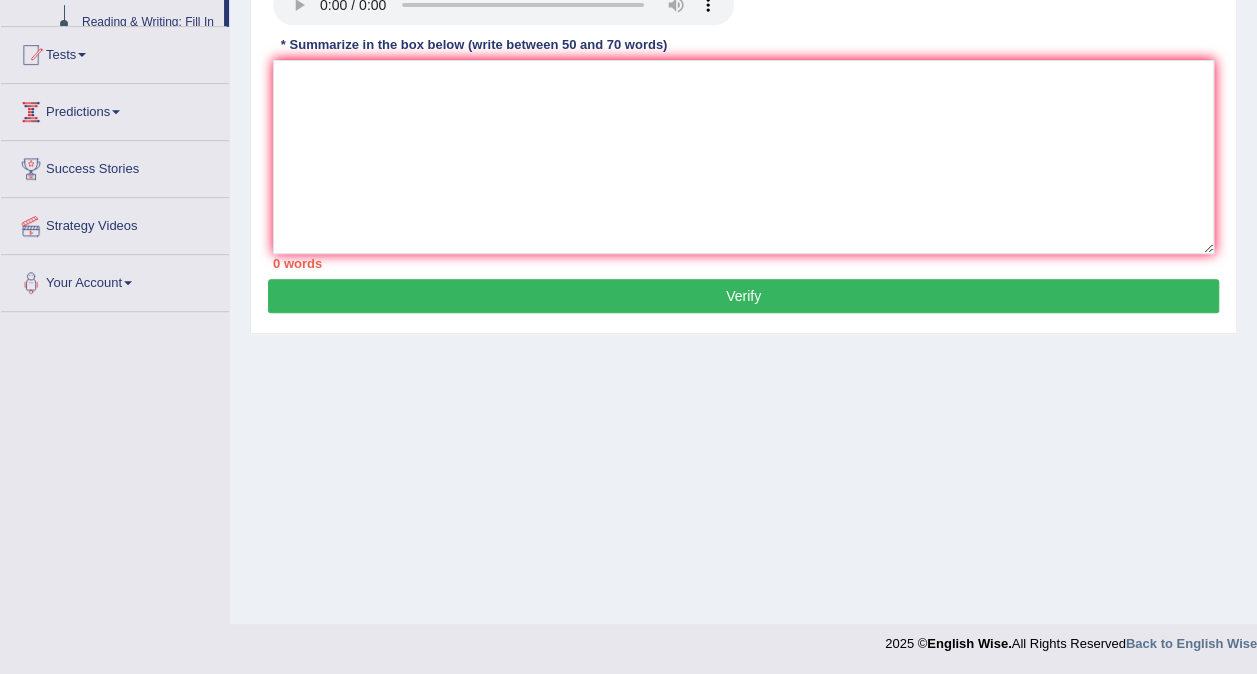 scroll, scrollTop: 308, scrollLeft: 0, axis: vertical 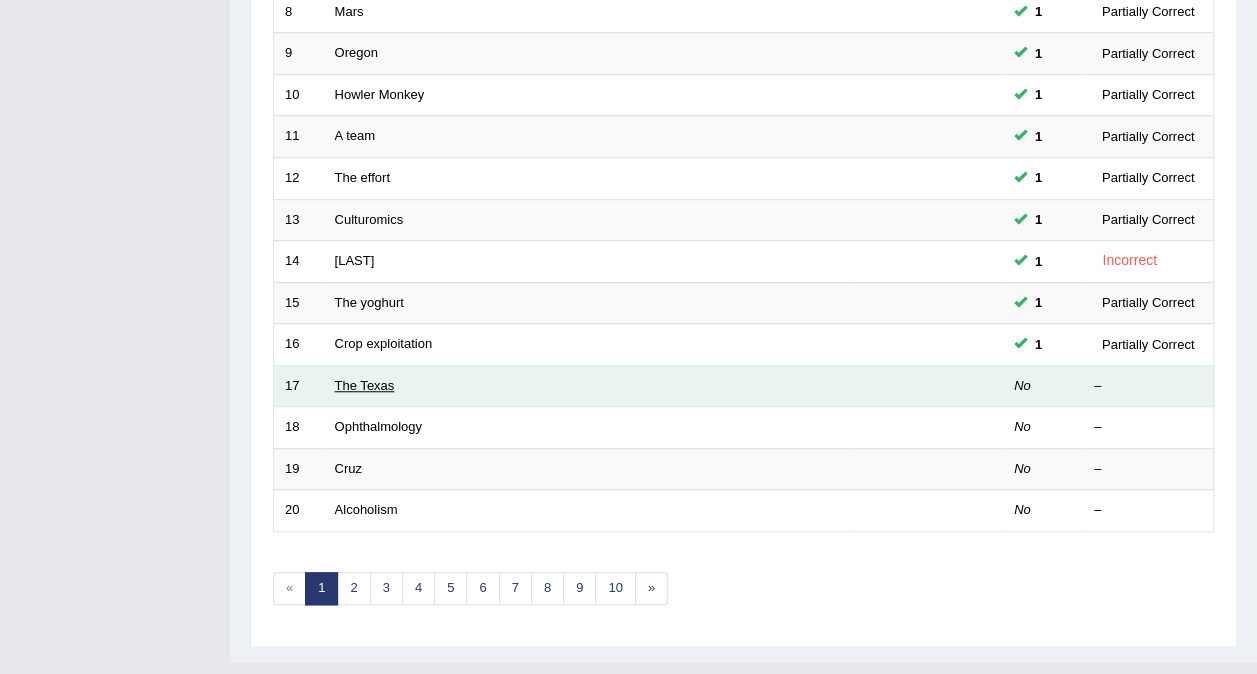 click on "The Texas" at bounding box center (365, 385) 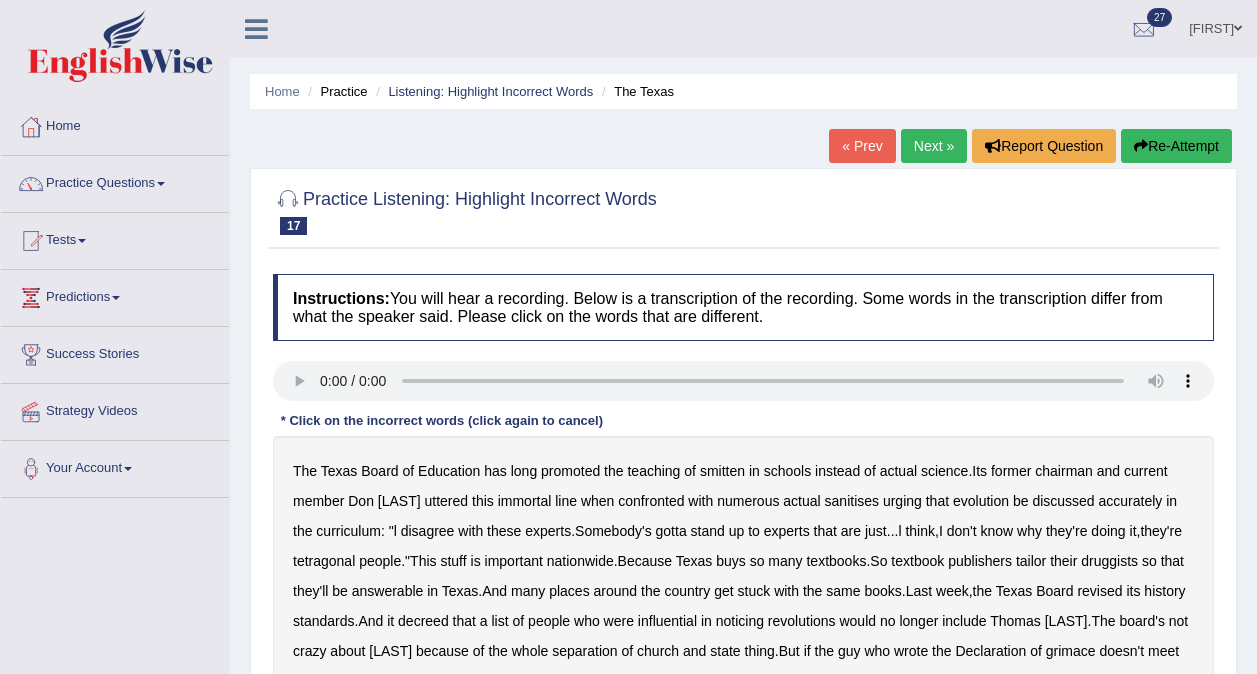 scroll, scrollTop: 0, scrollLeft: 0, axis: both 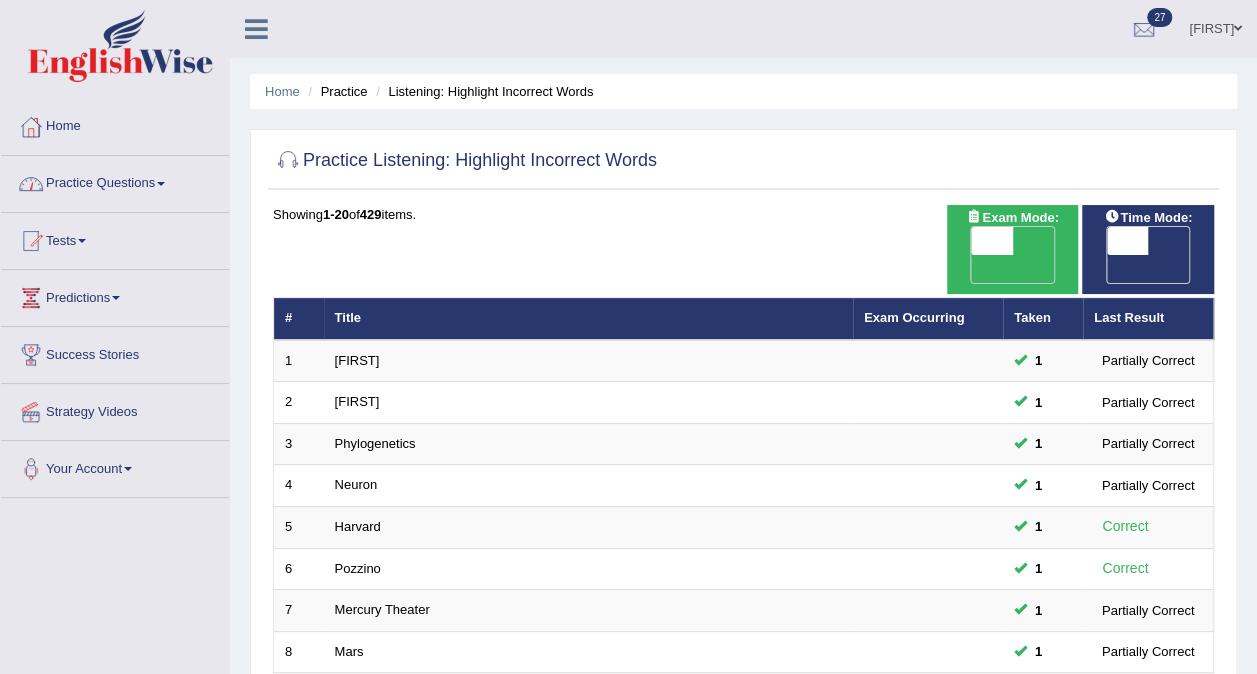 click on "Practice Questions" at bounding box center [115, 181] 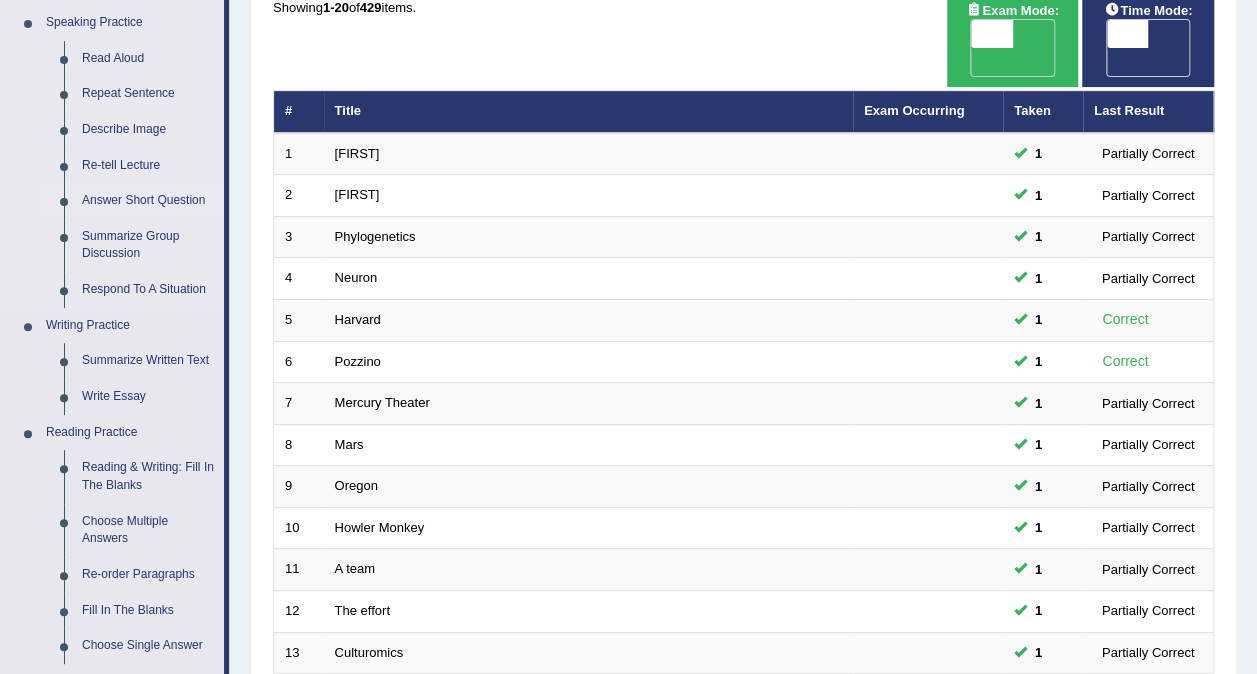 scroll, scrollTop: 300, scrollLeft: 0, axis: vertical 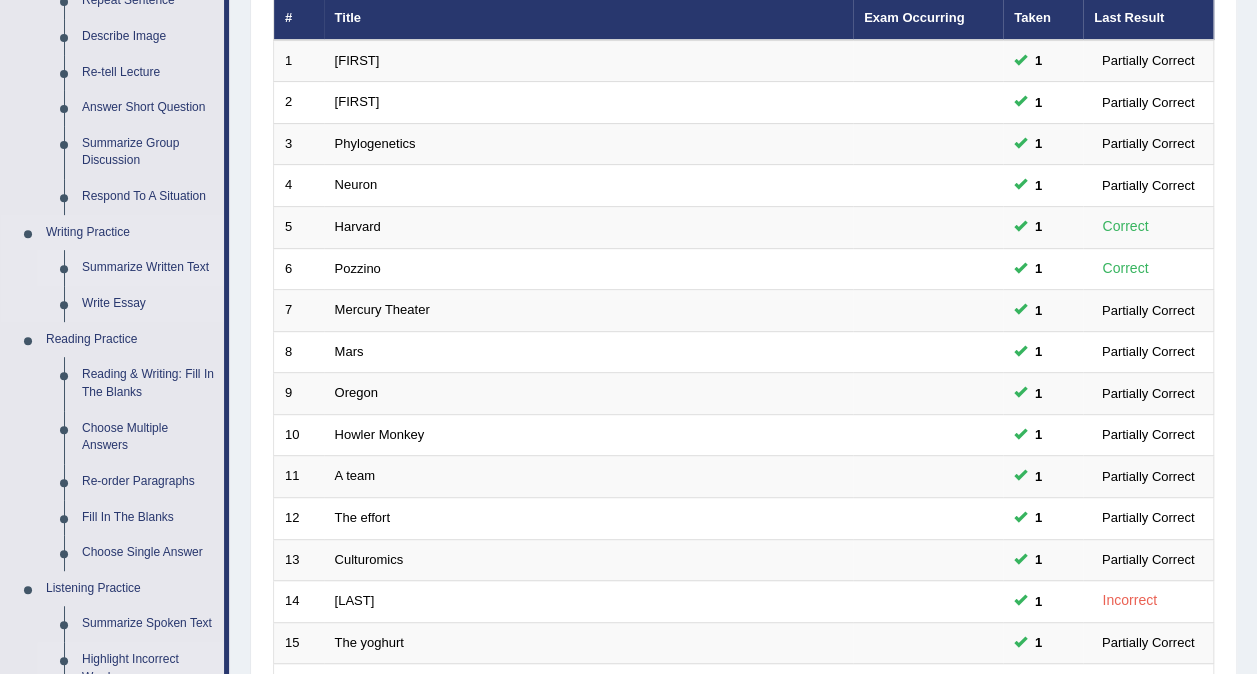 click on "Summarize Written Text" at bounding box center [148, 268] 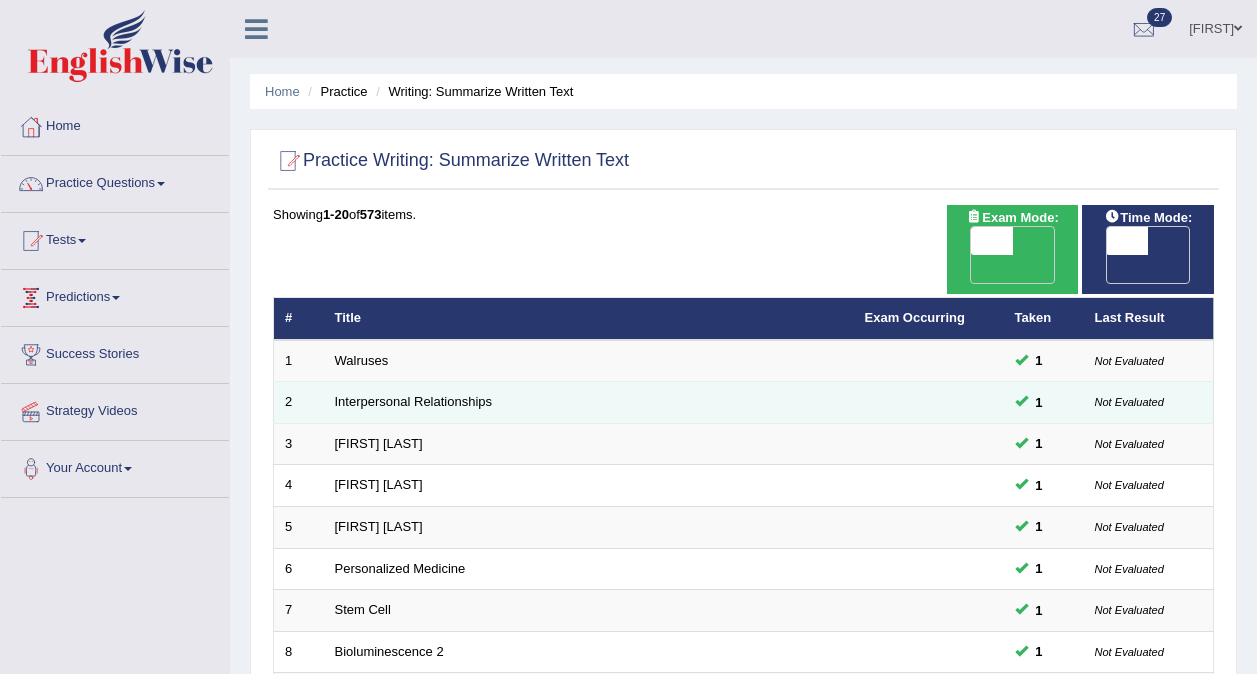 scroll, scrollTop: 0, scrollLeft: 0, axis: both 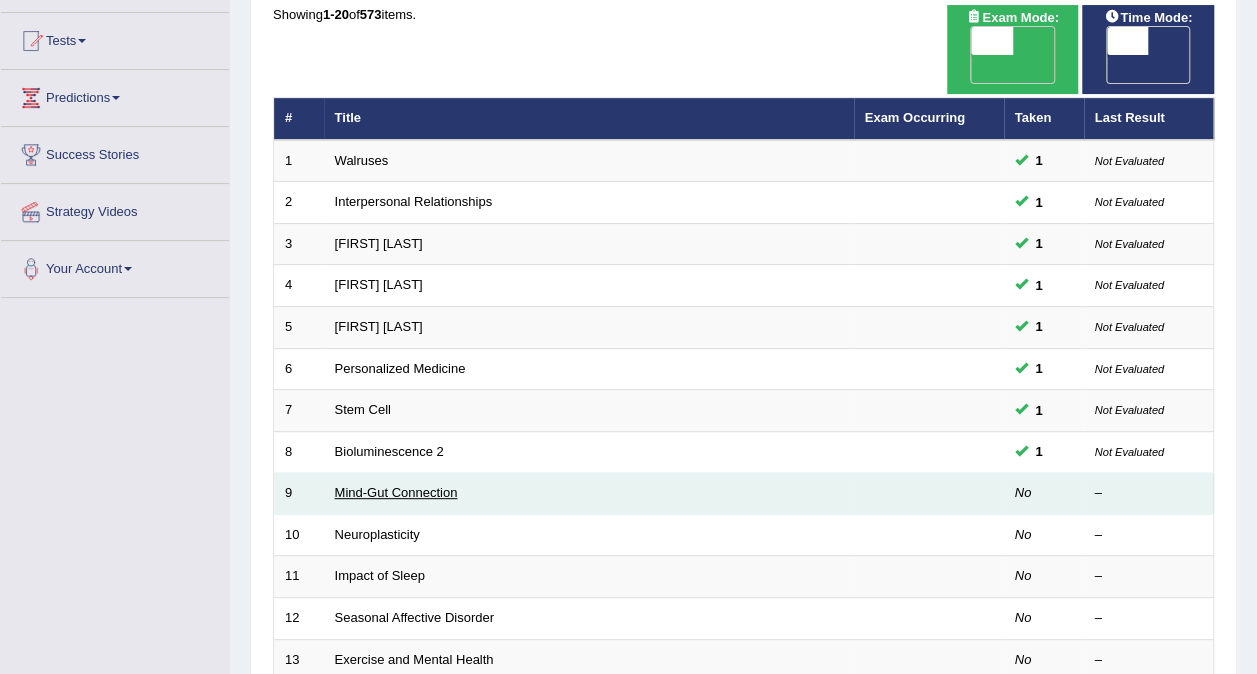 click on "Mind-Gut Connection" at bounding box center (396, 492) 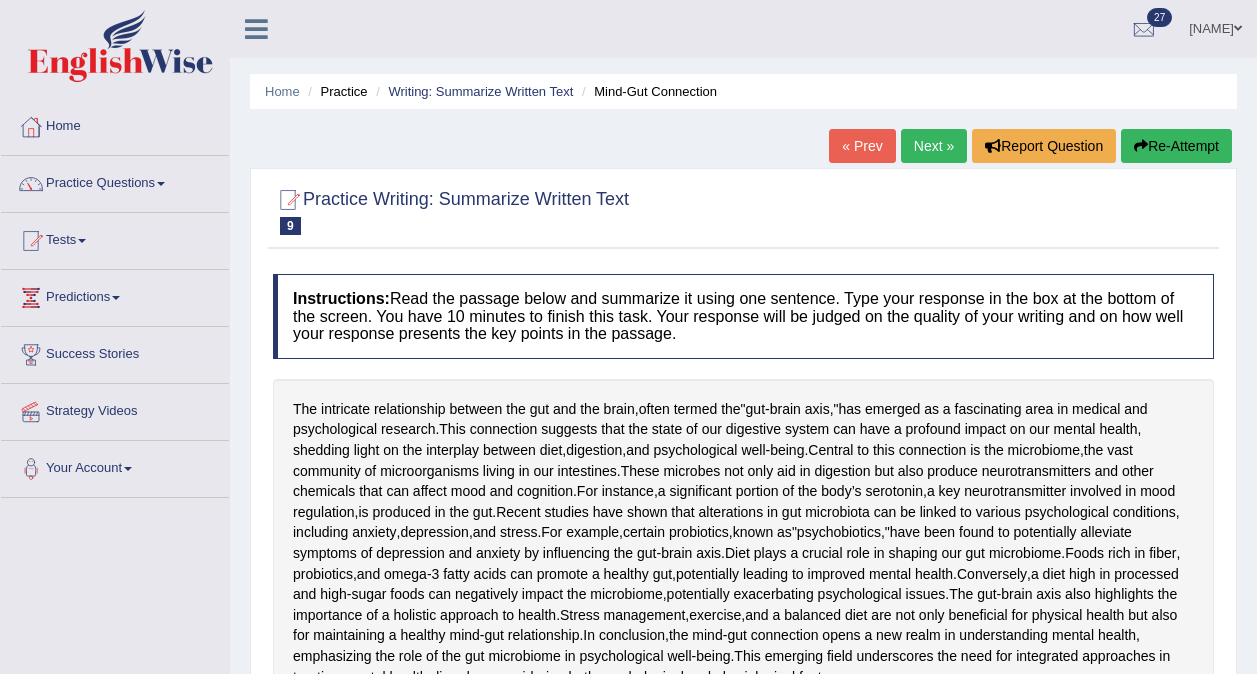 scroll, scrollTop: 0, scrollLeft: 0, axis: both 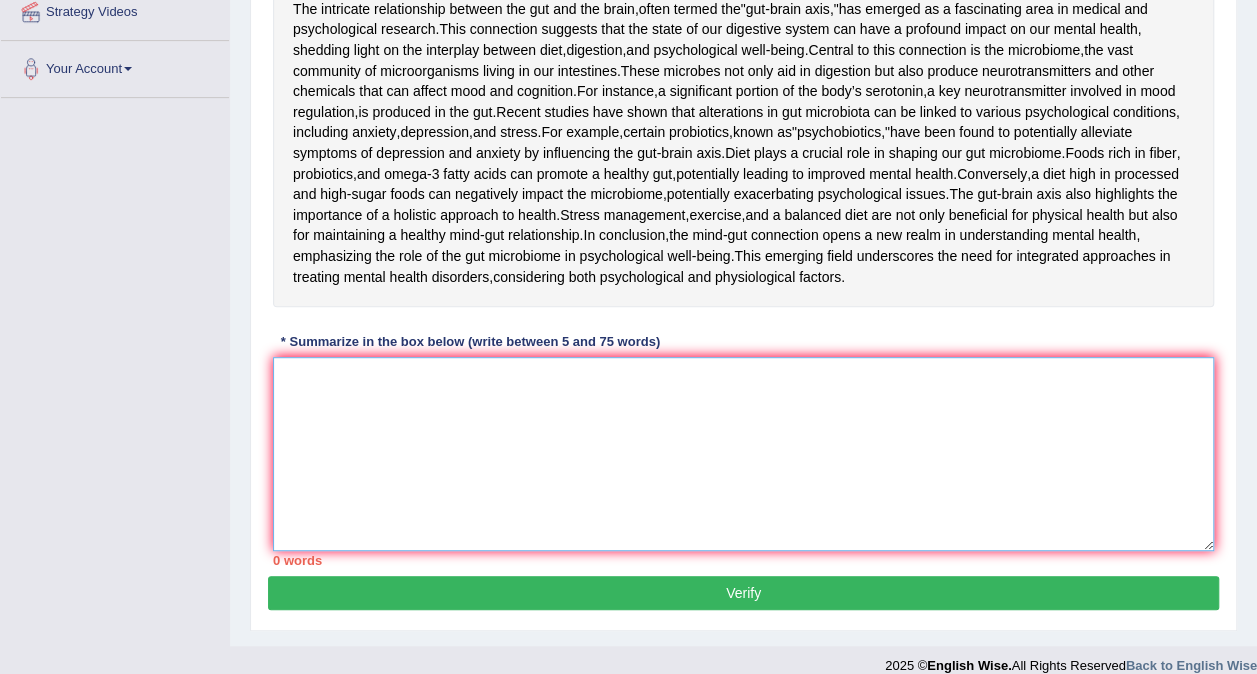 click at bounding box center (743, 454) 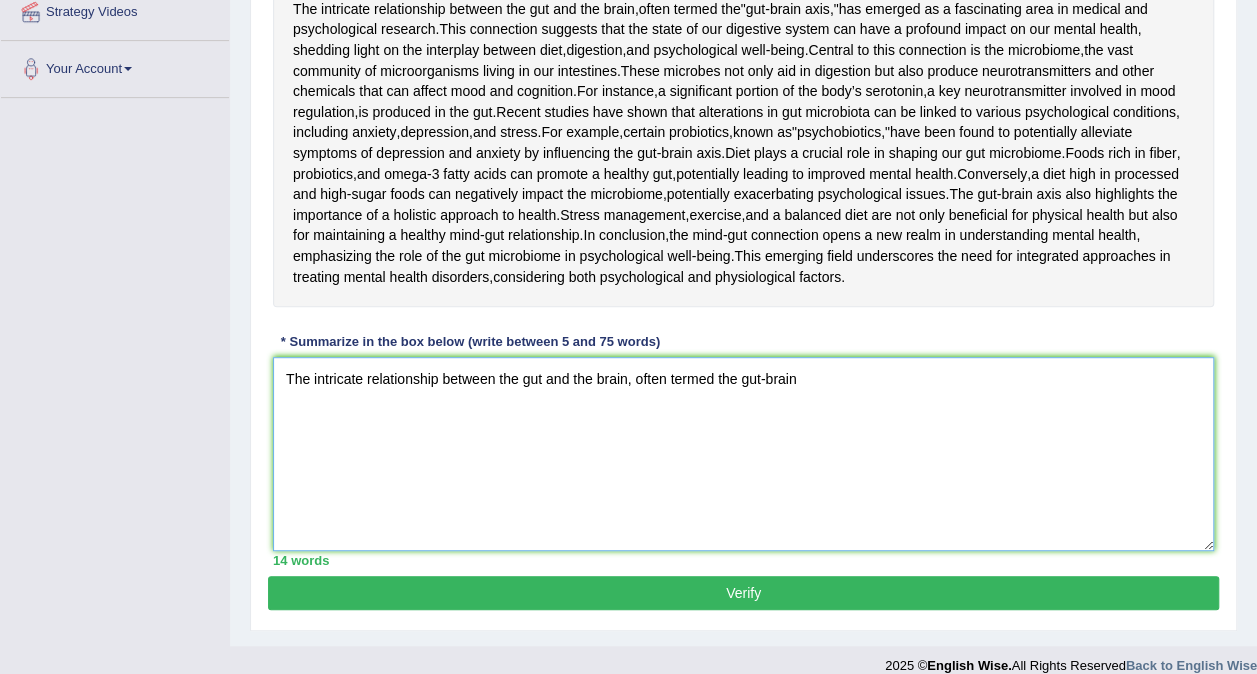 click on "The intricate relationship between the gut and the brain, often termed the gut-brain" at bounding box center (743, 454) 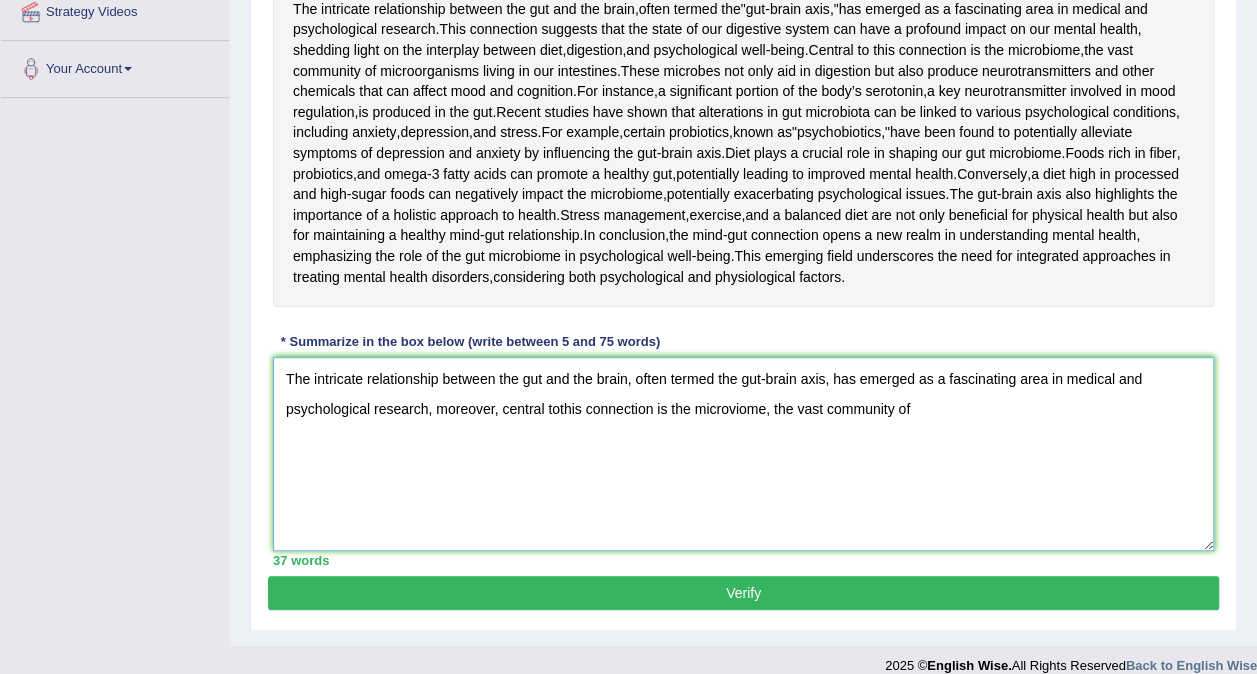 click on "The intricate relationship between the gut and the brain, often termed the gut-brain axis, has emerged as a fascinating area in medical and psychological research, moreover, central tothis connection is the microviome, the vast community of" at bounding box center [743, 454] 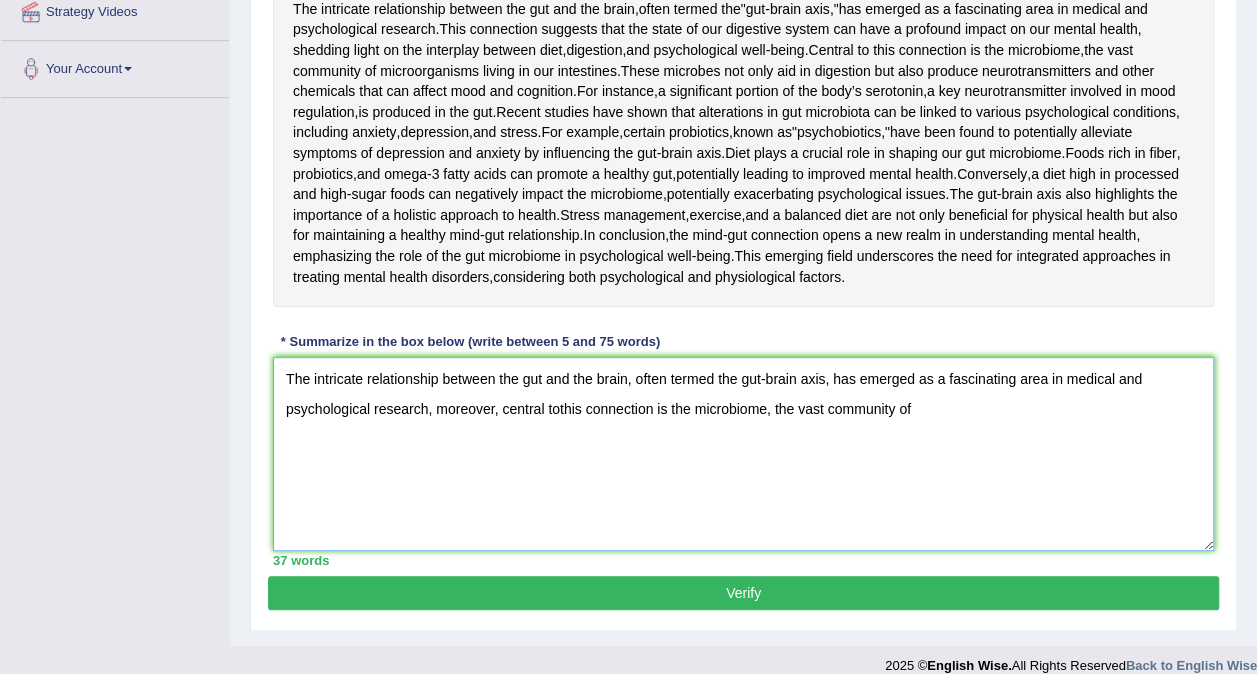 click on "The intricate relationship between the gut and the brain, often termed the gut-brain axis, has emerged as a fascinating area in medical and psychological research, moreover, central tothis connection is the microbiome, the vast community of" at bounding box center (743, 454) 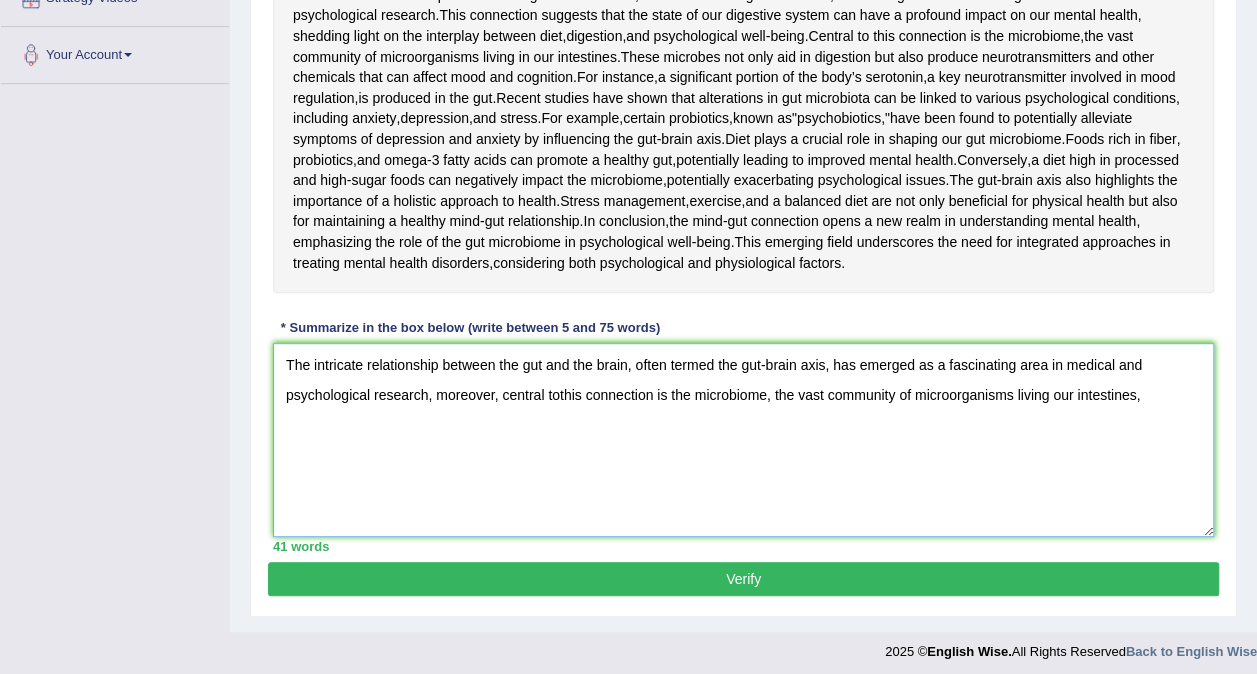 scroll, scrollTop: 384, scrollLeft: 0, axis: vertical 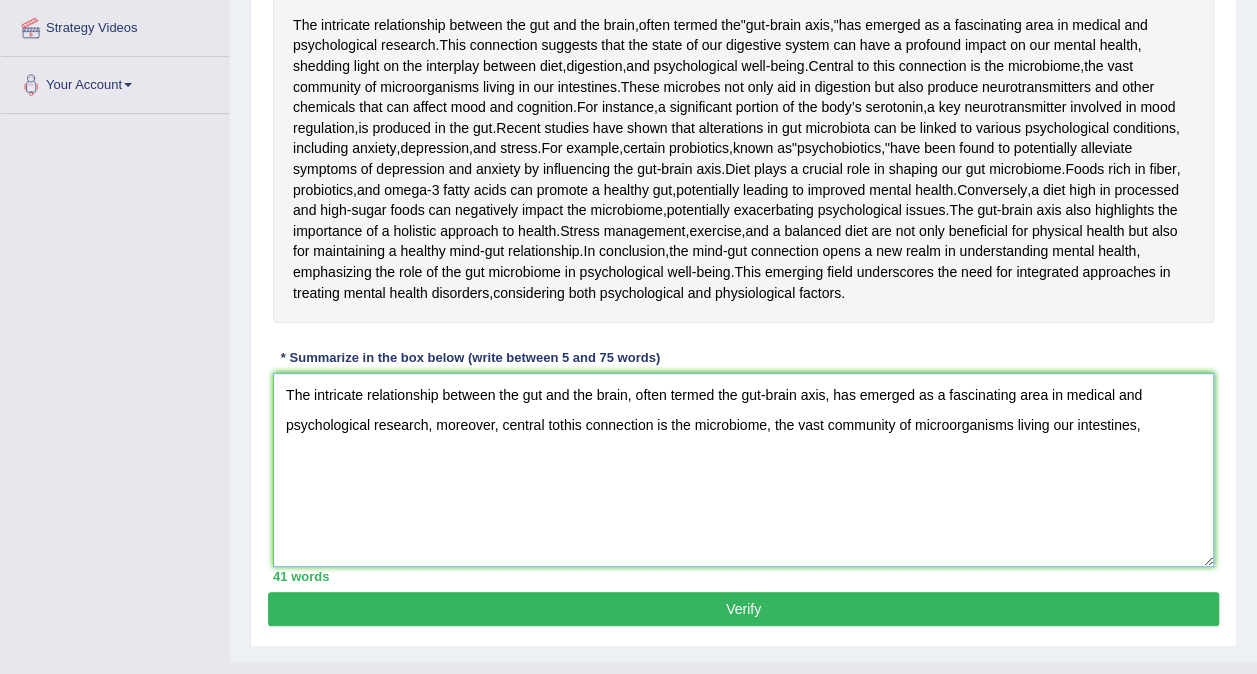 click on "The intricate relationship between the gut and the brain, often termed the gut-brain axis, has emerged as a fascinating area in medical and psychological research, moreover, central tothis connection is the microbiome, the vast community of microorganisms living our intestines," at bounding box center (743, 470) 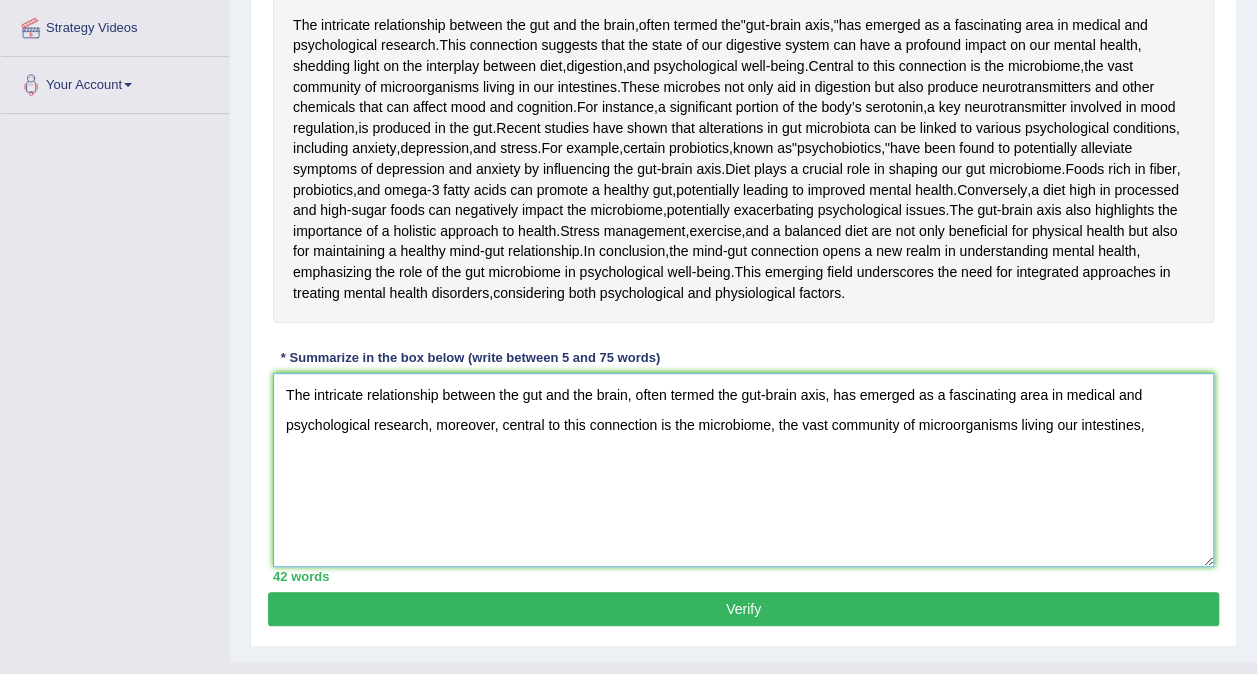 click on "The intricate relationship between the gut and the brain, often termed the gut-brain axis, has emerged as a fascinating area in medical and psychological research, moreover, central to this connection is the microbiome, the vast community of microorganisms living our intestines," at bounding box center [743, 470] 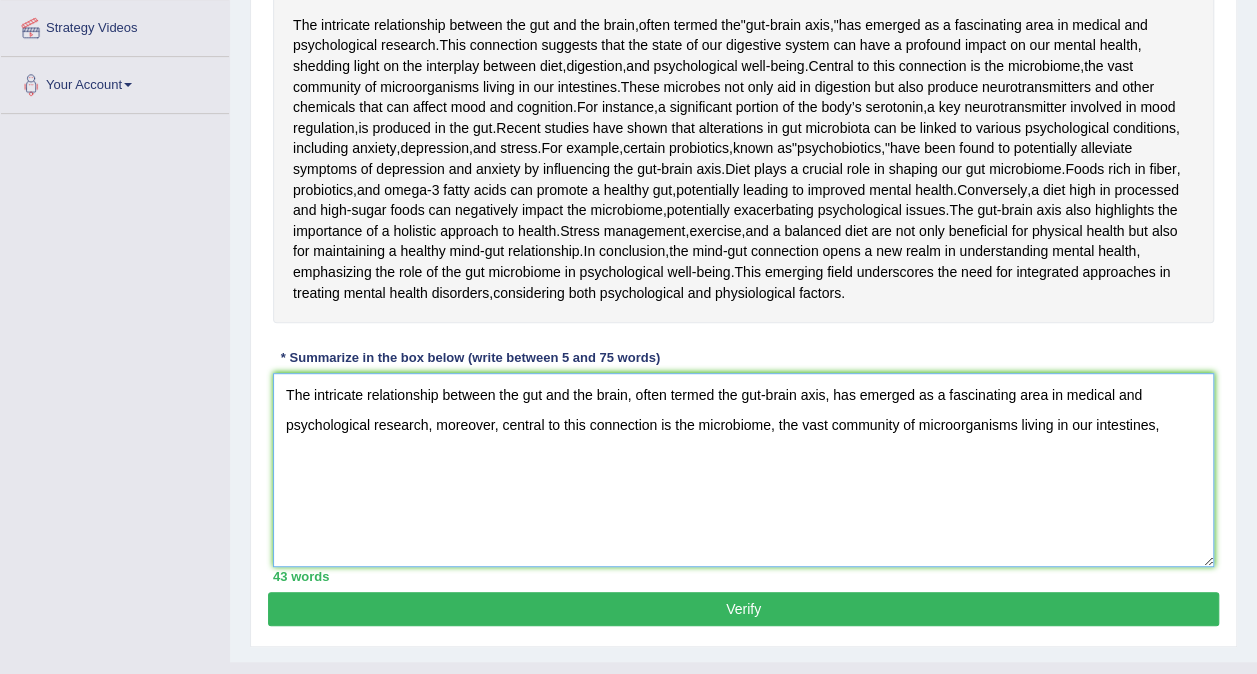 click on "The intricate relationship between the gut and the brain, often termed the gut-brain axis, has emerged as a fascinating area in medical and psychological research, moreover, central to this connection is the microbiome, the vast community of microorganisms living in our intestines," at bounding box center [743, 470] 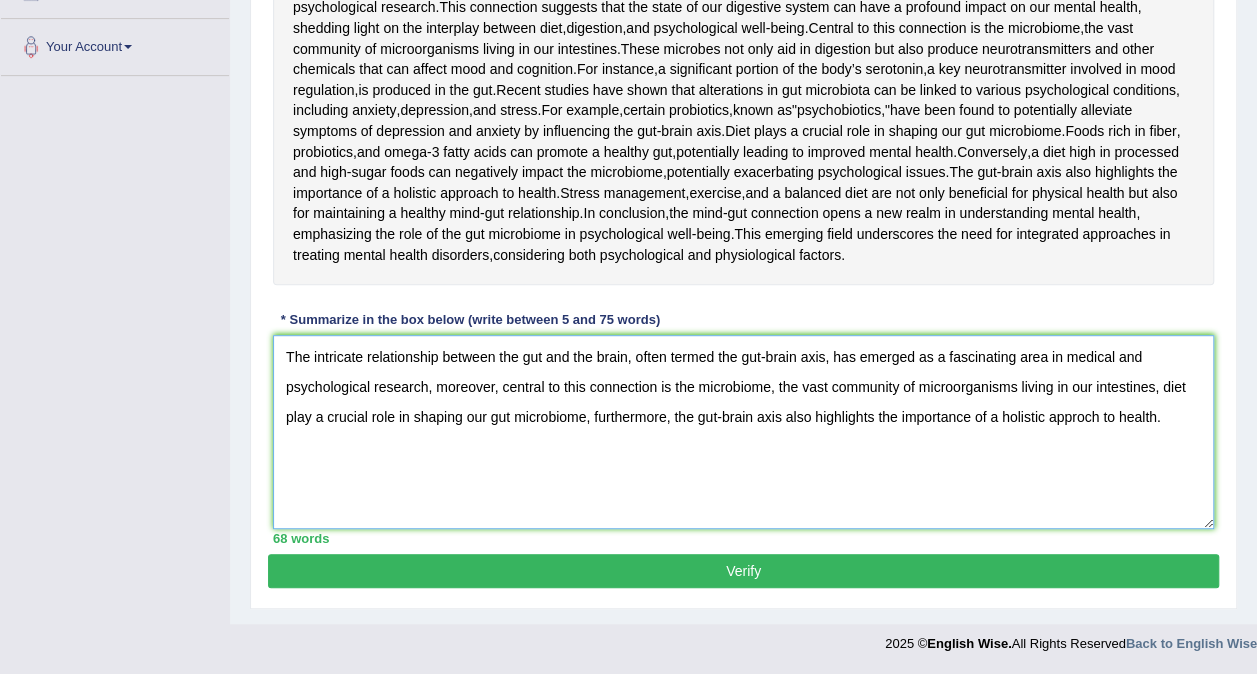 scroll, scrollTop: 584, scrollLeft: 0, axis: vertical 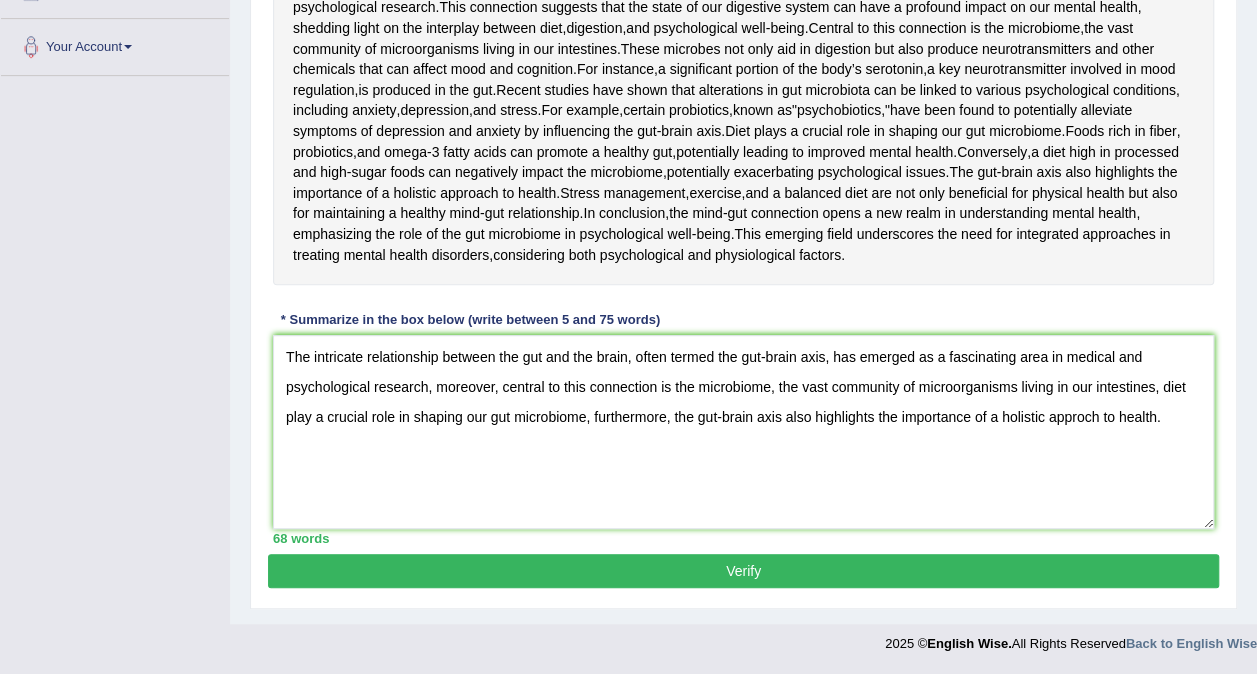 click on "Verify" at bounding box center (743, 571) 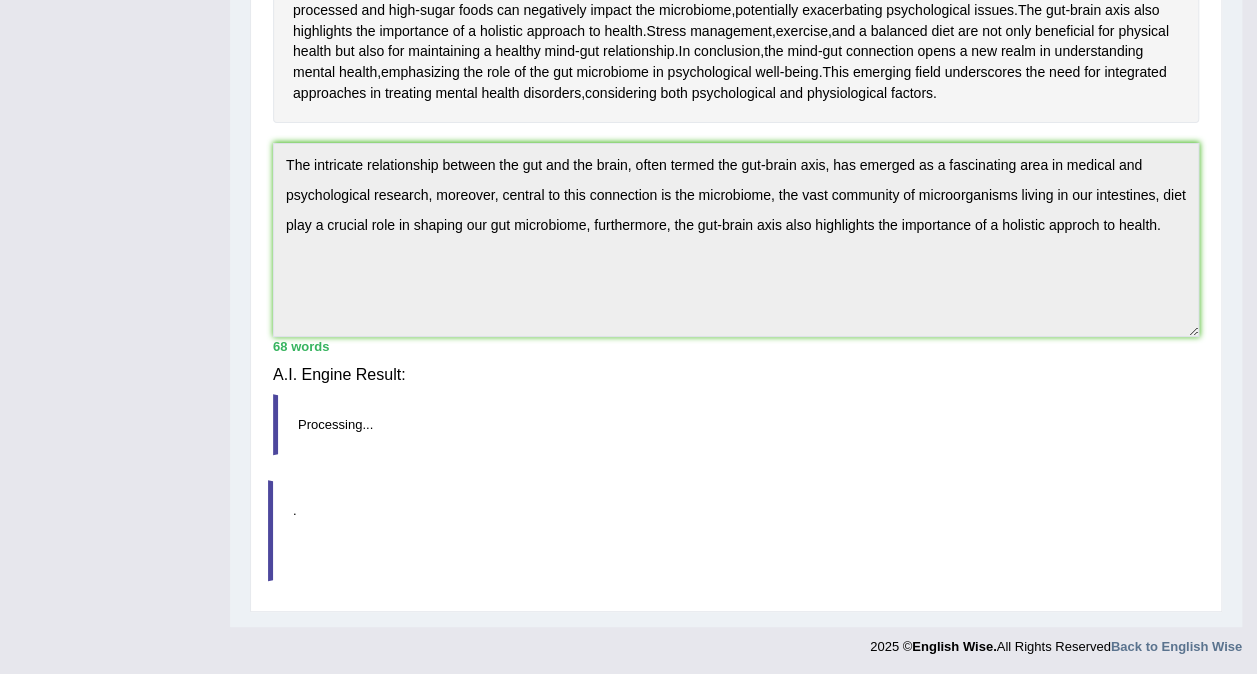scroll, scrollTop: 572, scrollLeft: 0, axis: vertical 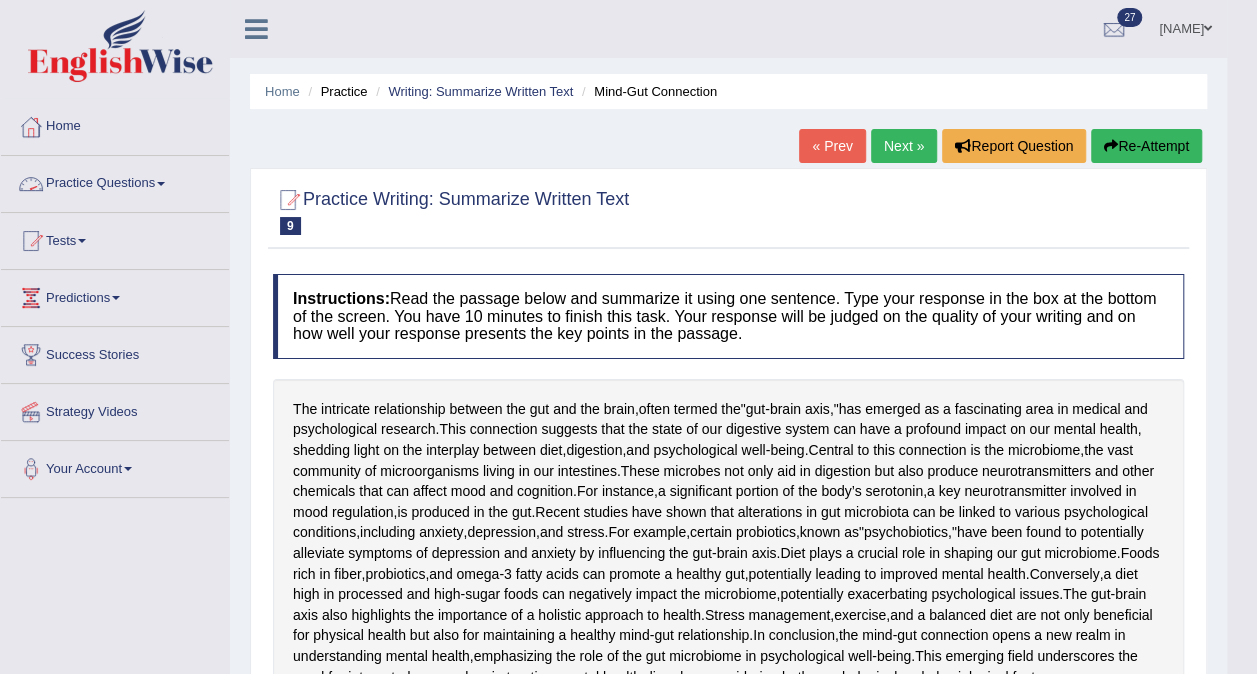 click on "Practice Questions" at bounding box center (115, 181) 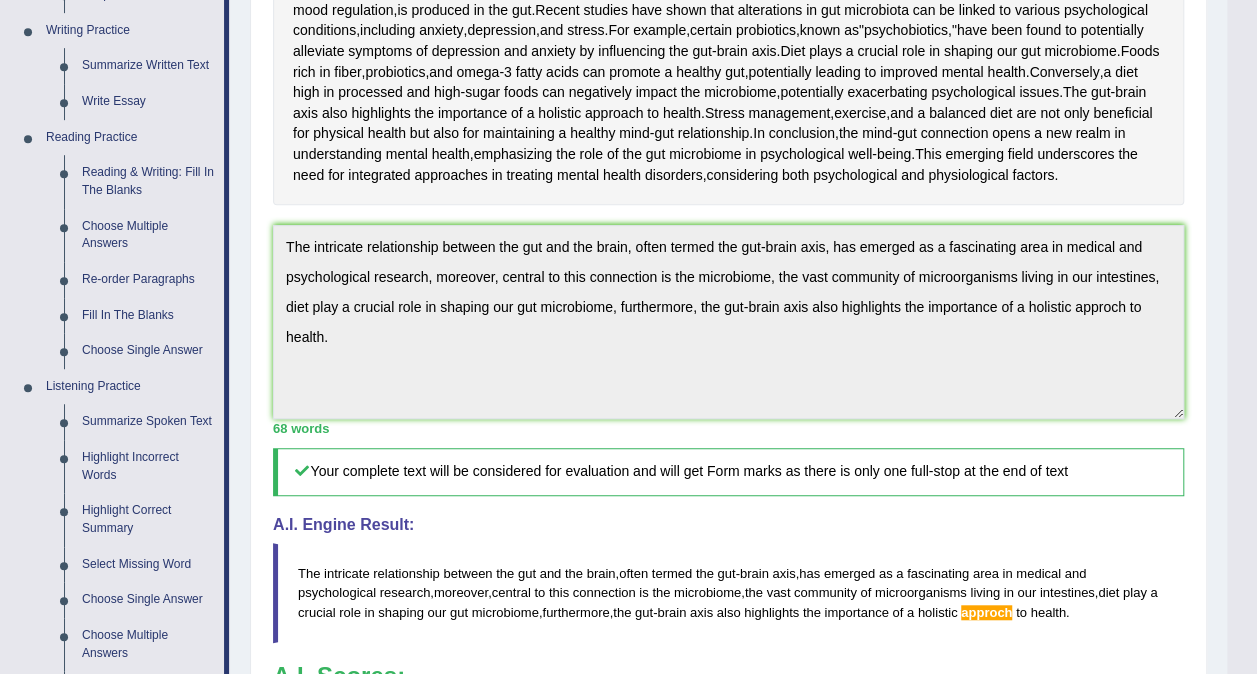 scroll, scrollTop: 400, scrollLeft: 0, axis: vertical 